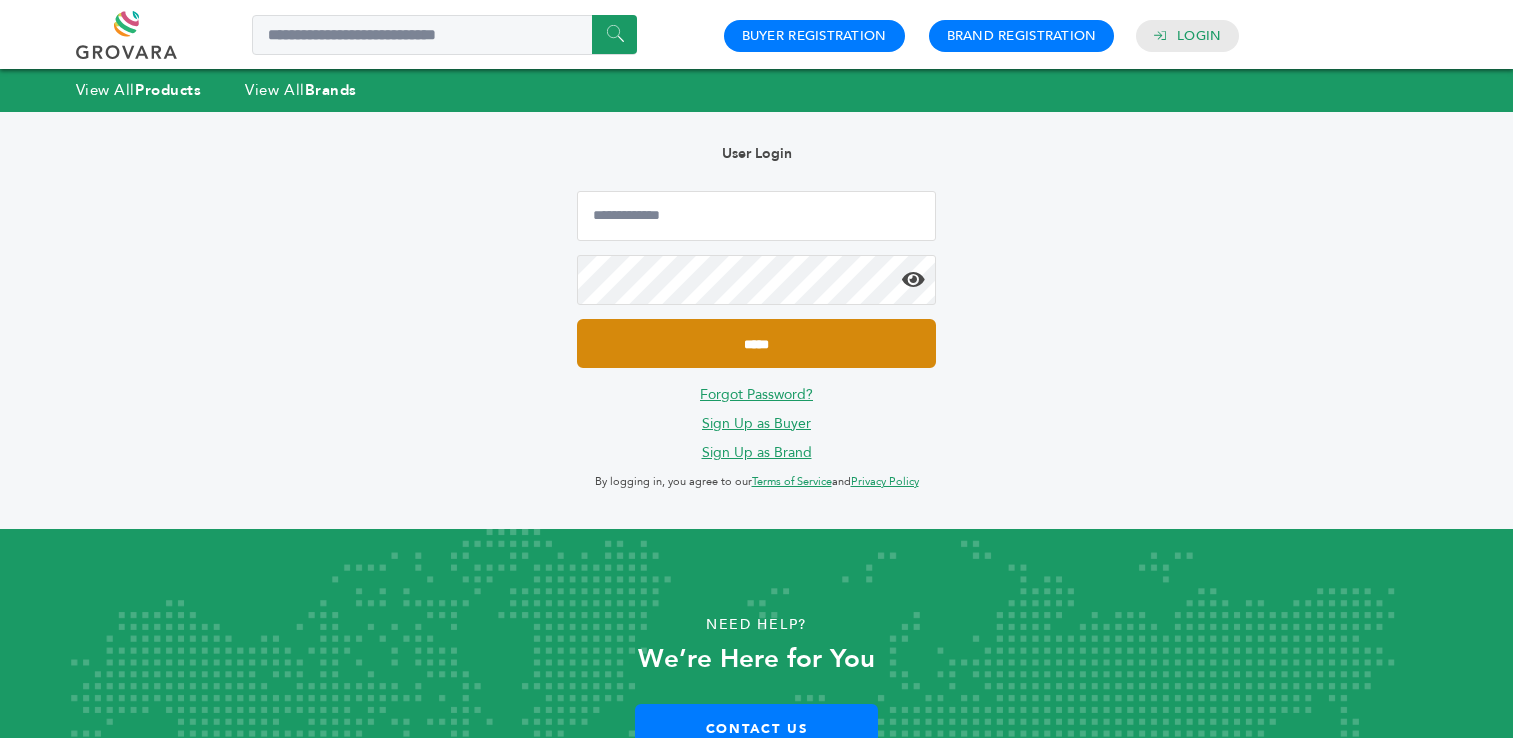 scroll, scrollTop: 0, scrollLeft: 0, axis: both 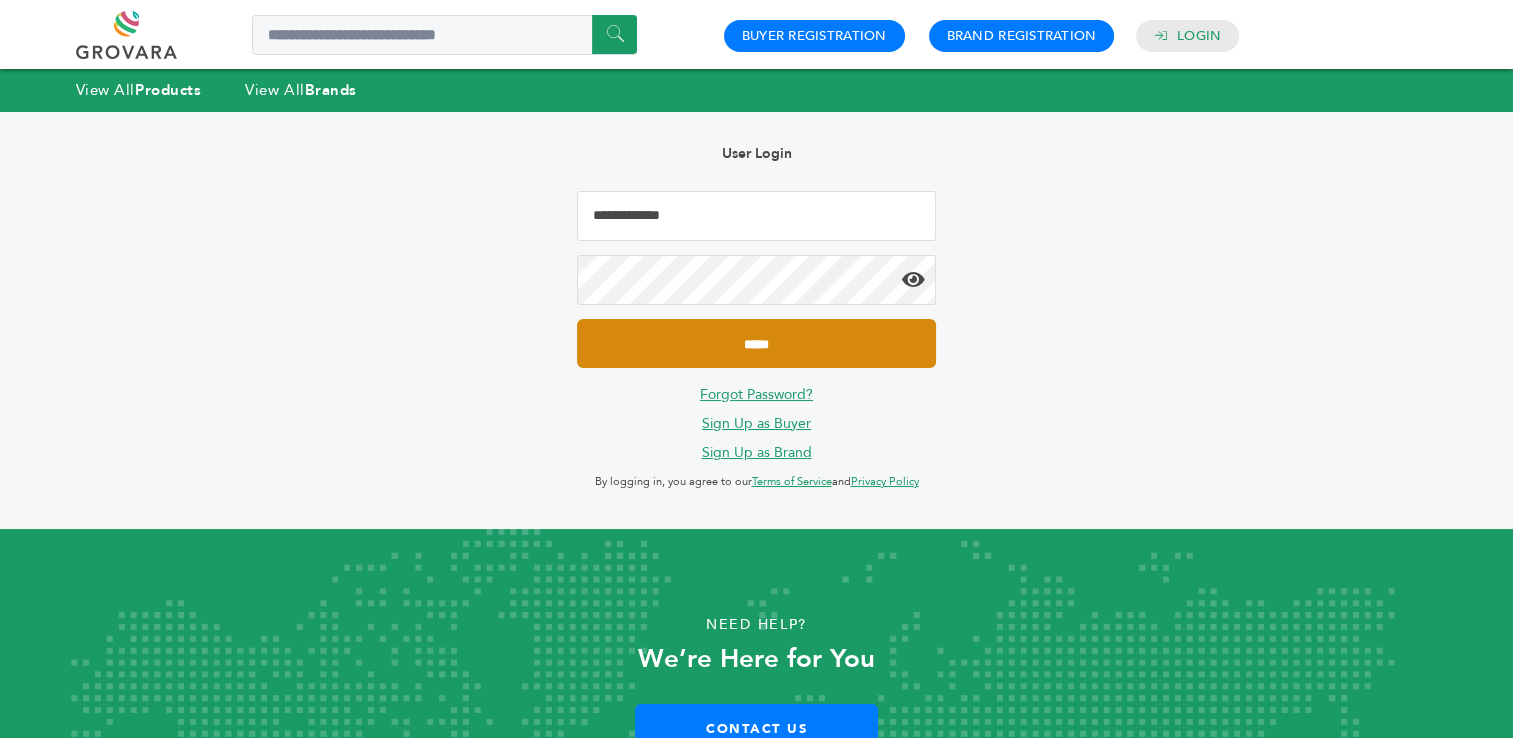 type on "**********" 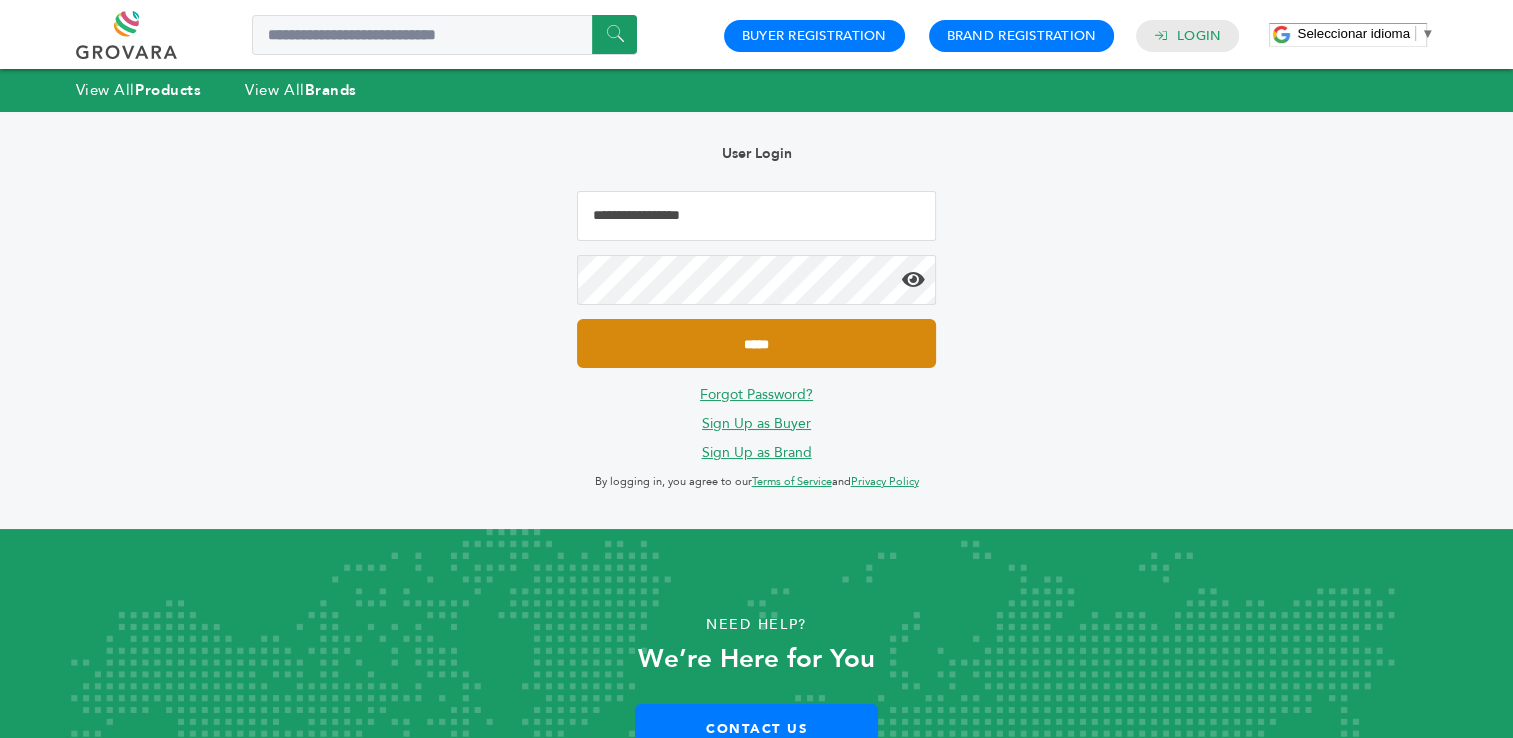 click on "*****" at bounding box center (756, 343) 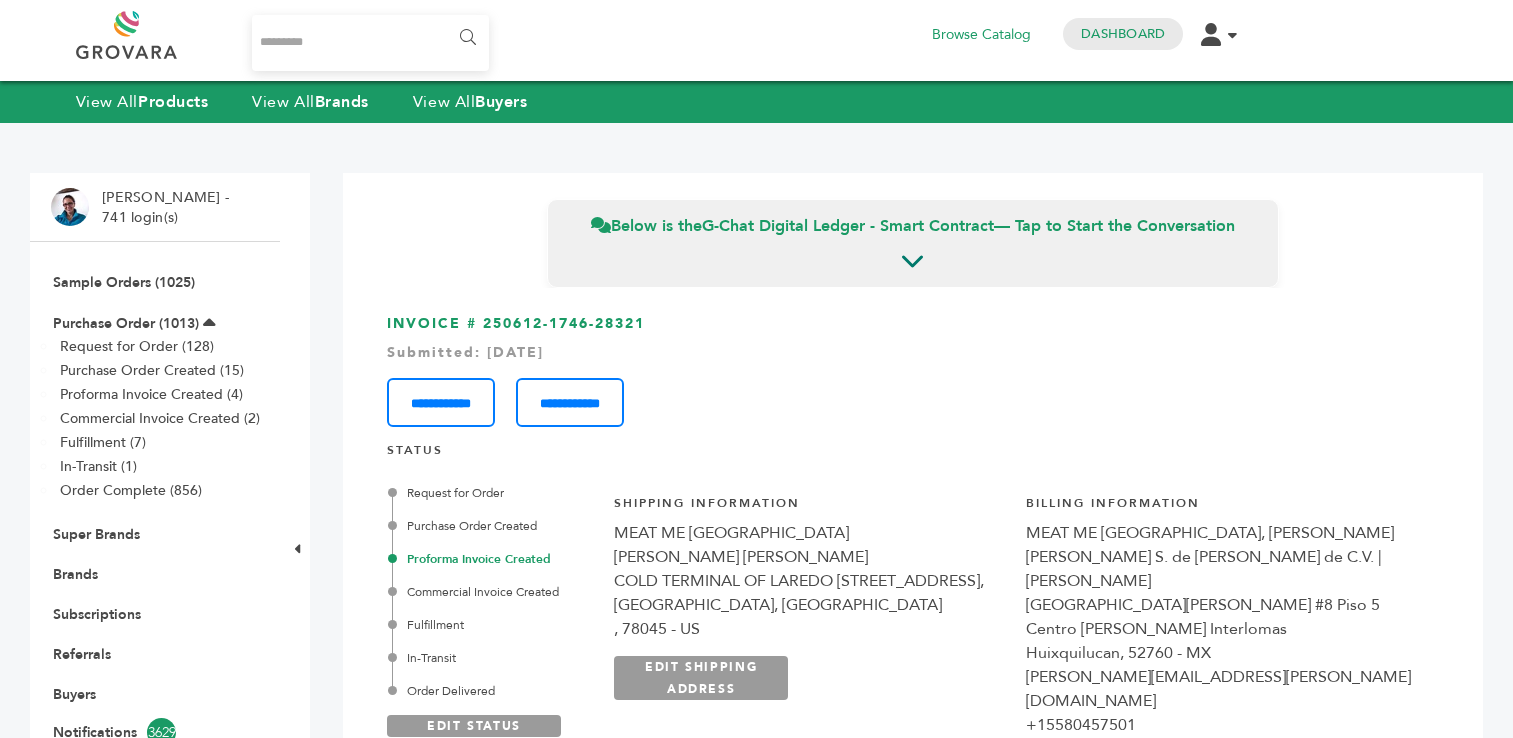 scroll, scrollTop: 0, scrollLeft: 0, axis: both 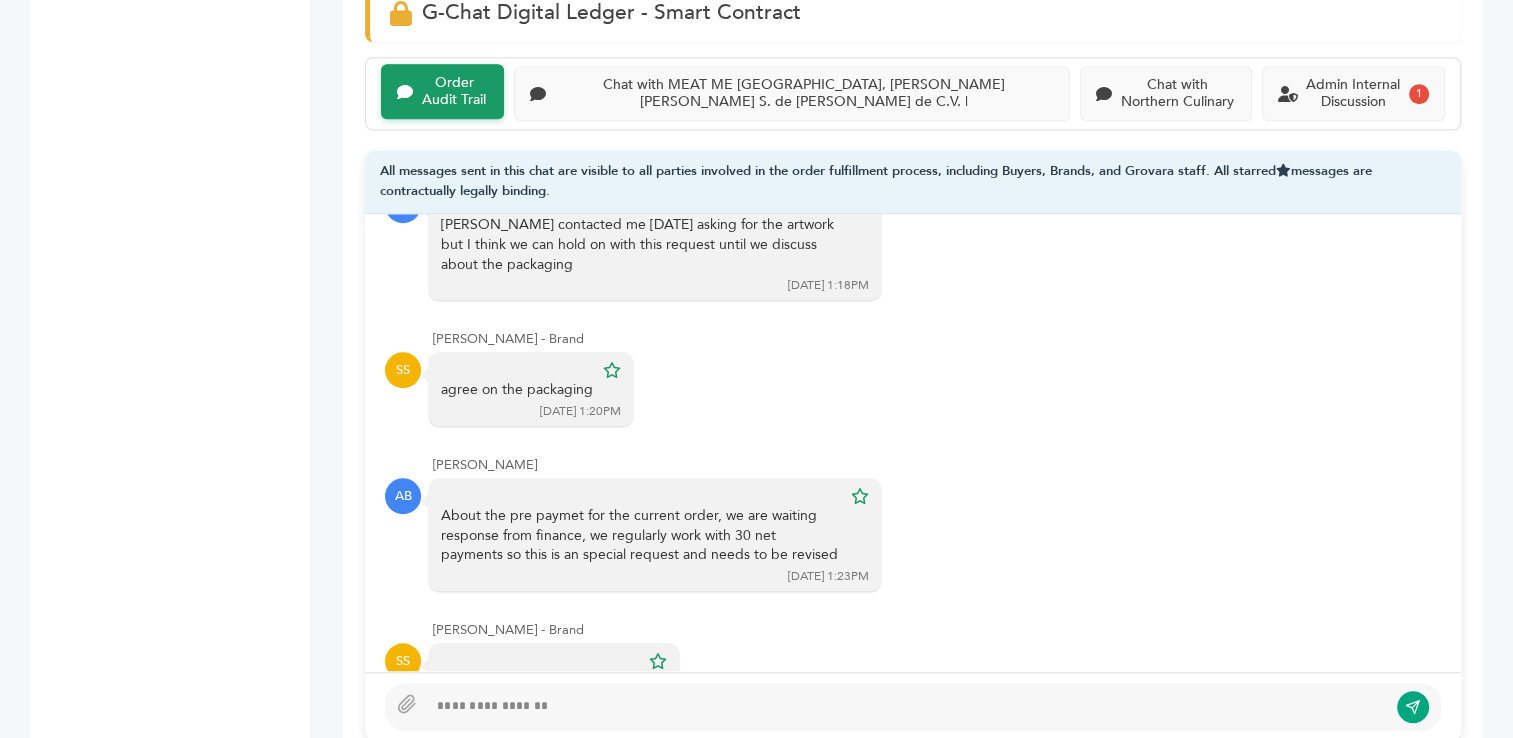 click at bounding box center [907, 707] 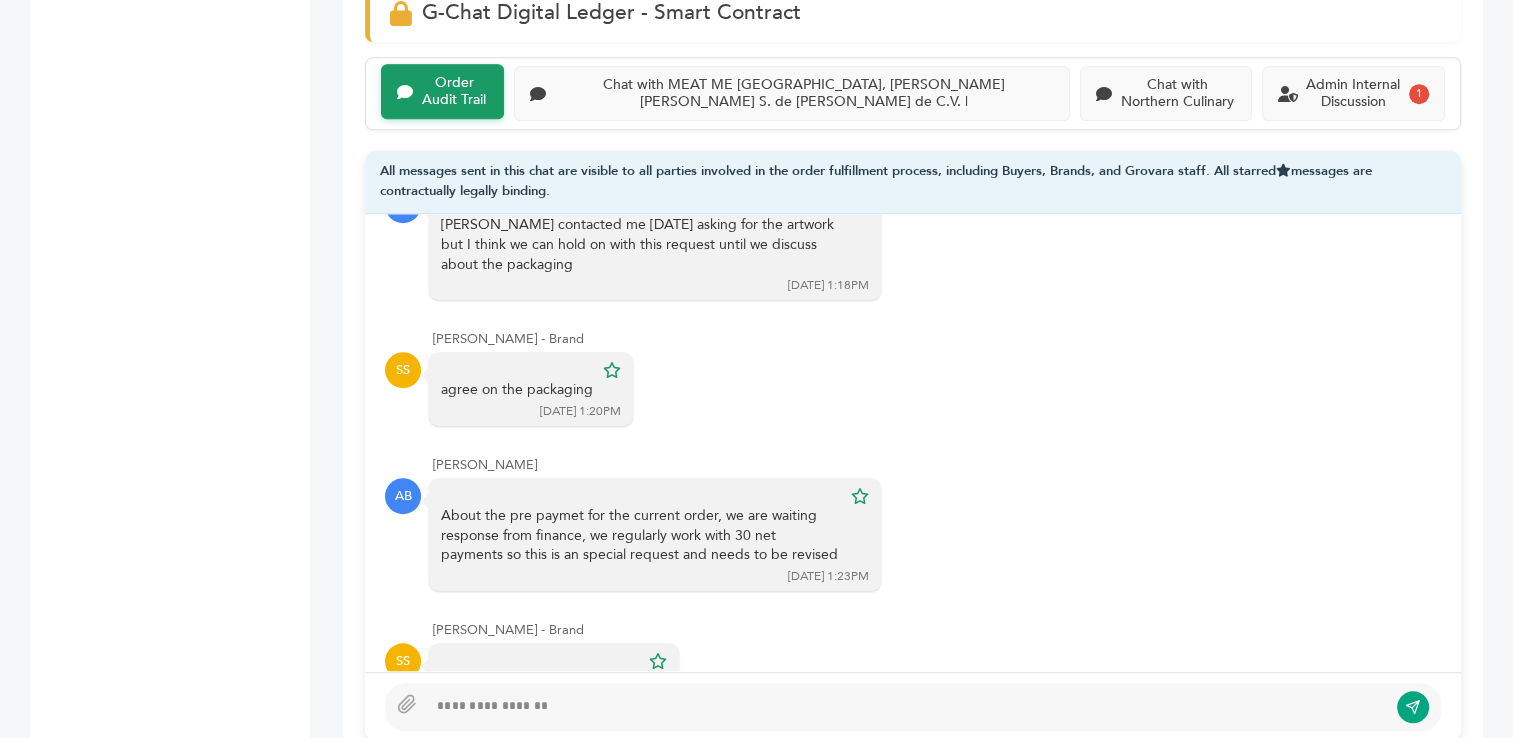type 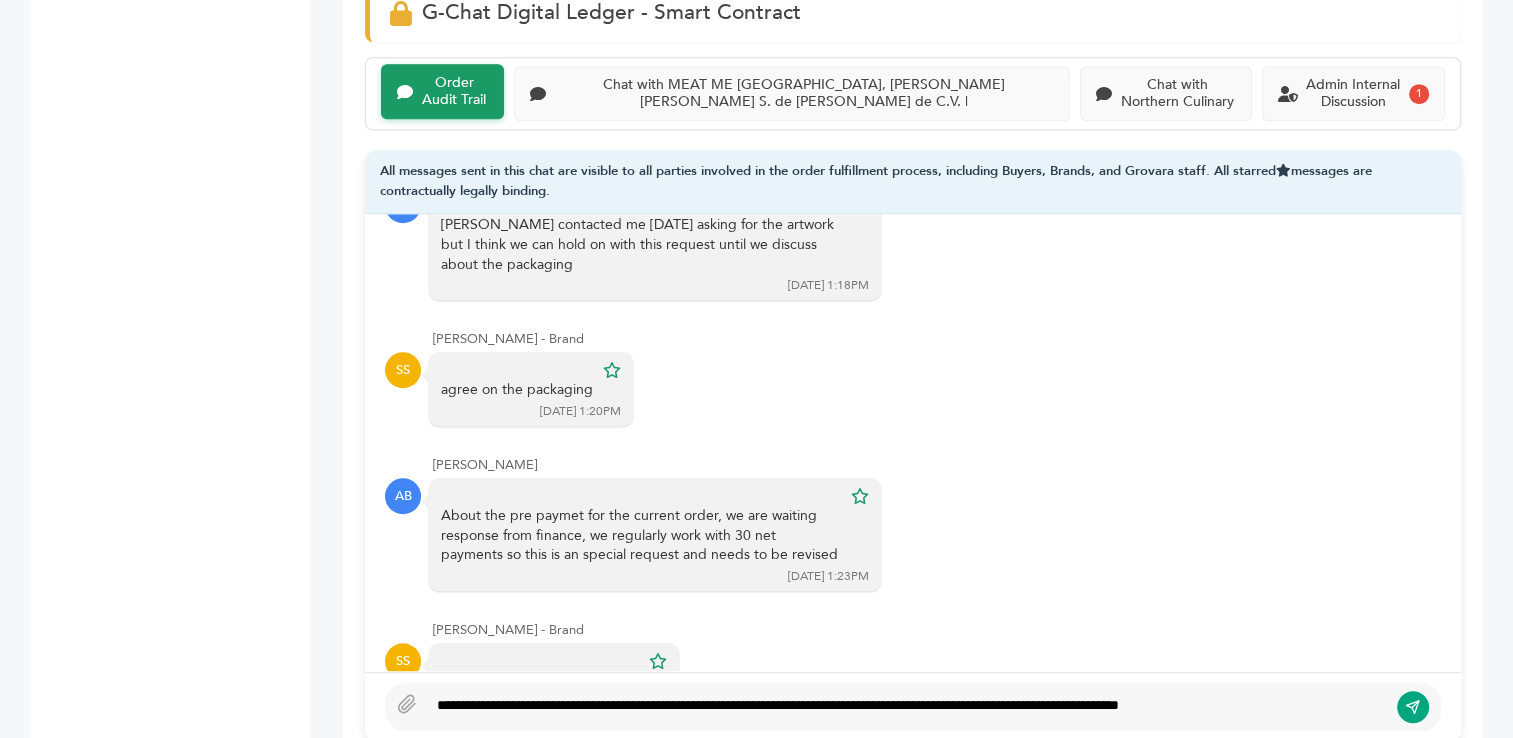 type on "**********" 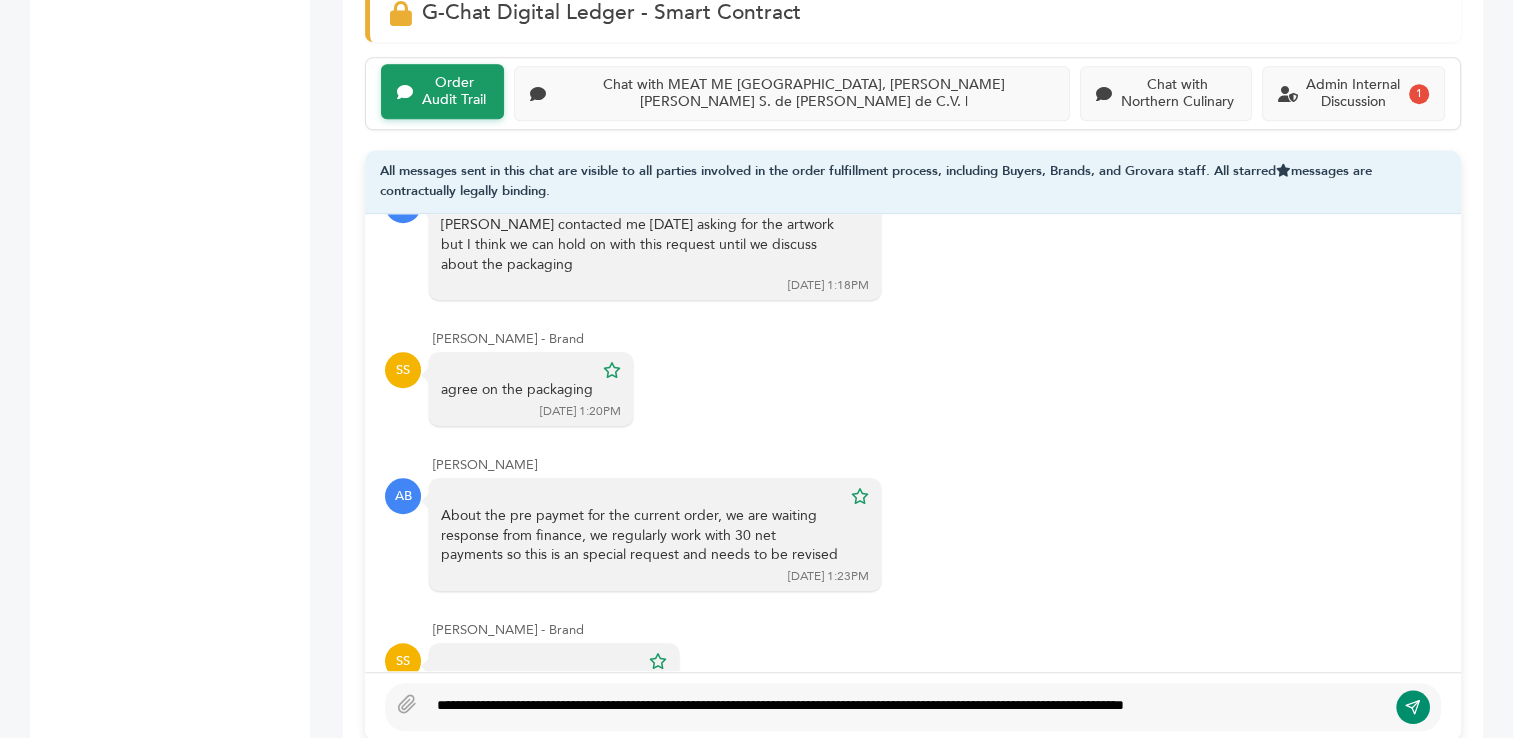 click 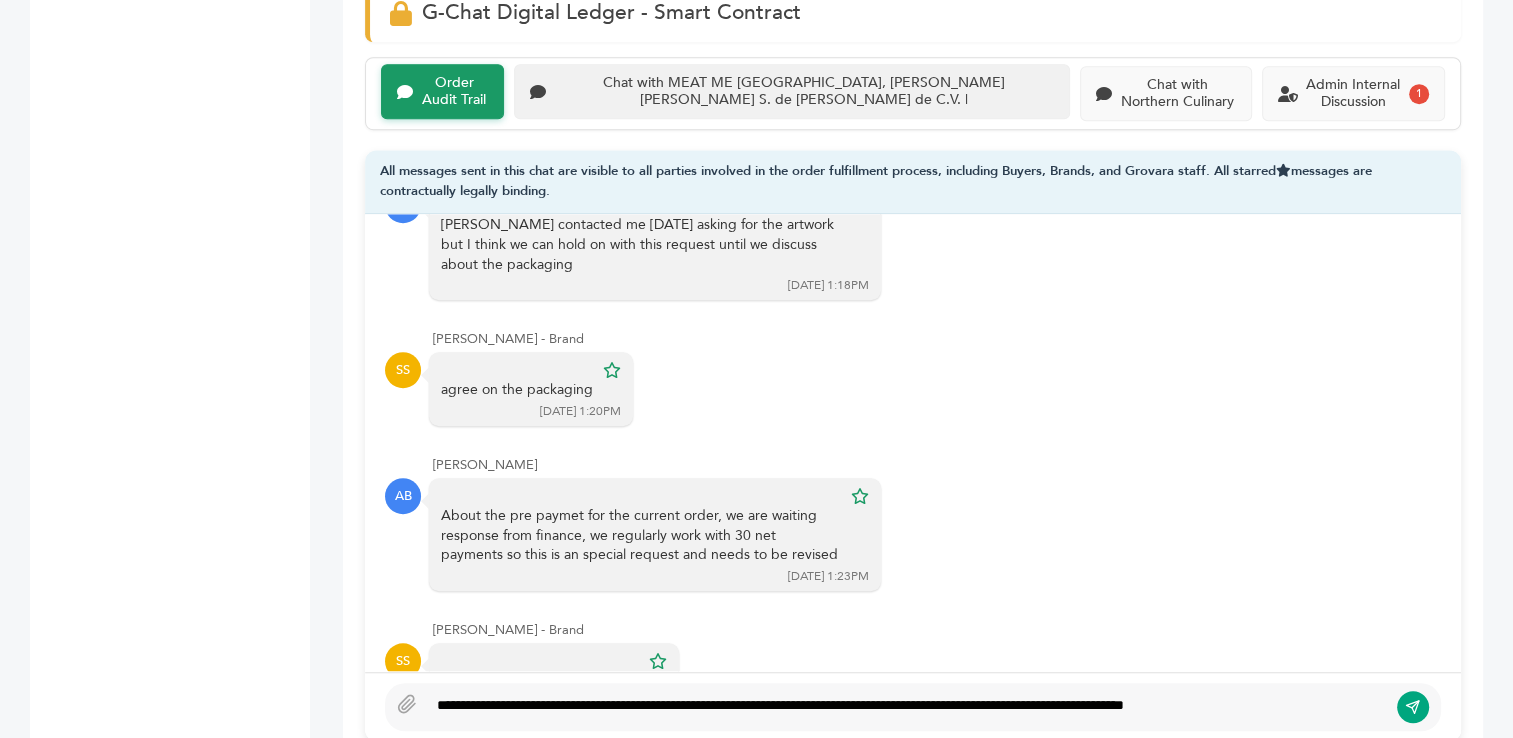 type 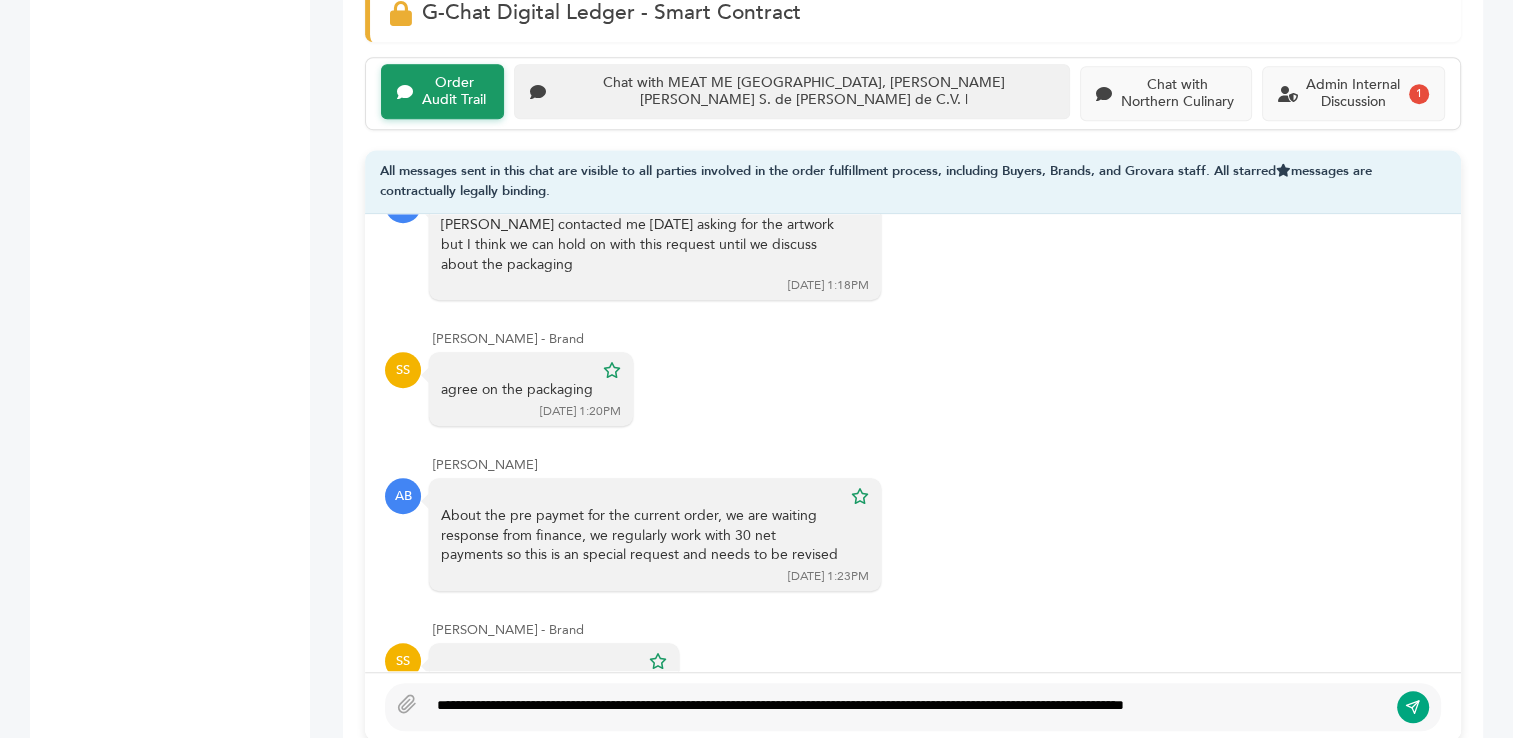 scroll, scrollTop: 6392, scrollLeft: 0, axis: vertical 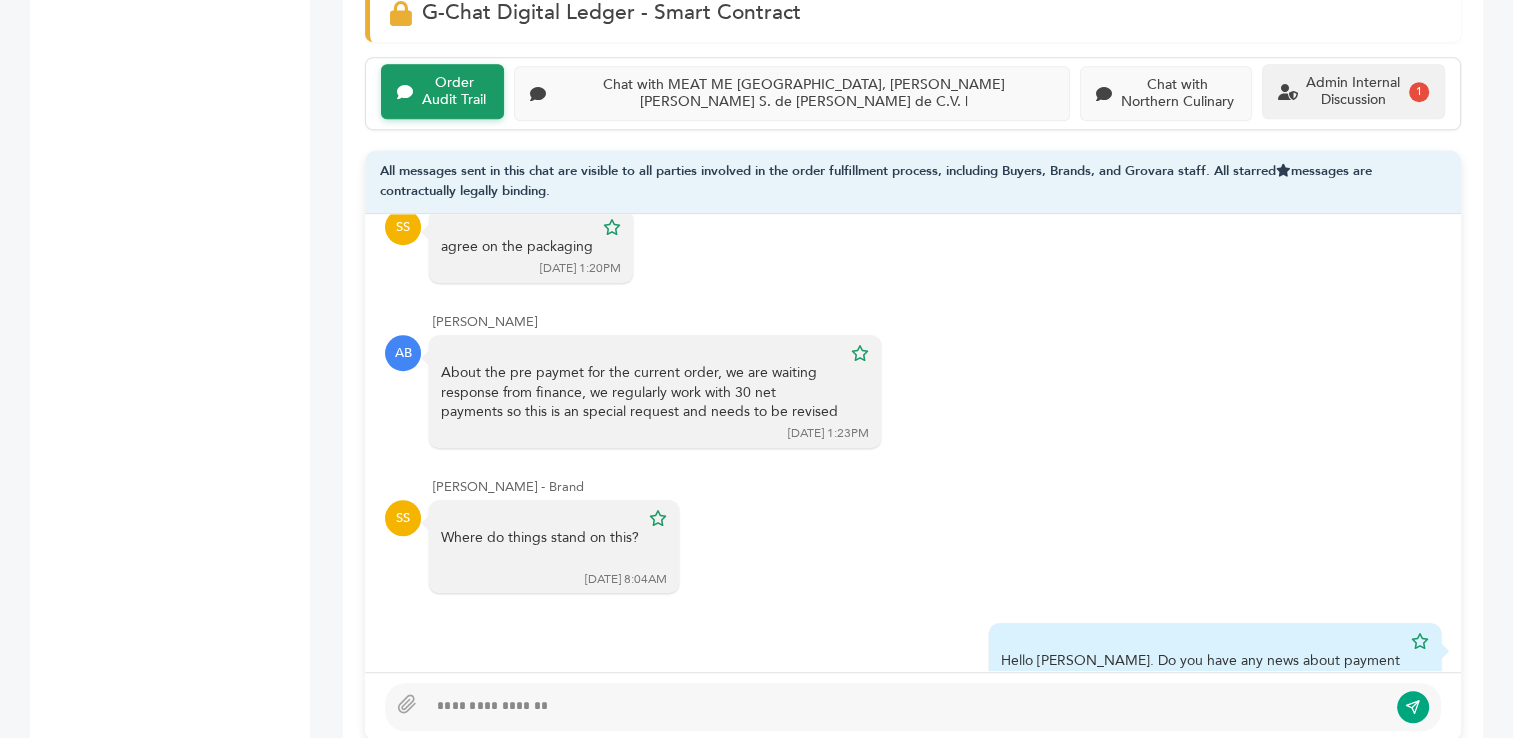 click on "Admin Internal Discussion" at bounding box center (1353, 92) 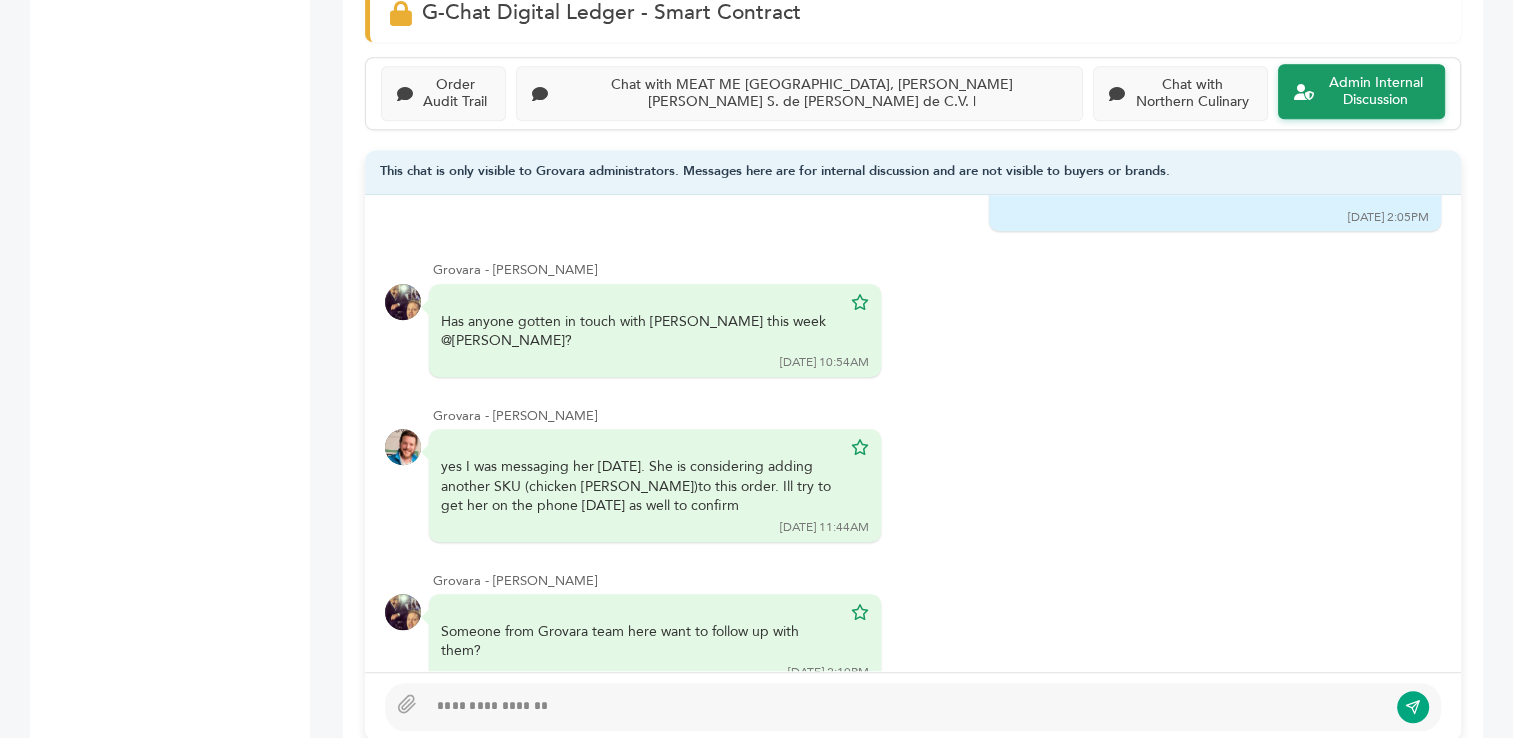 scroll, scrollTop: 587, scrollLeft: 0, axis: vertical 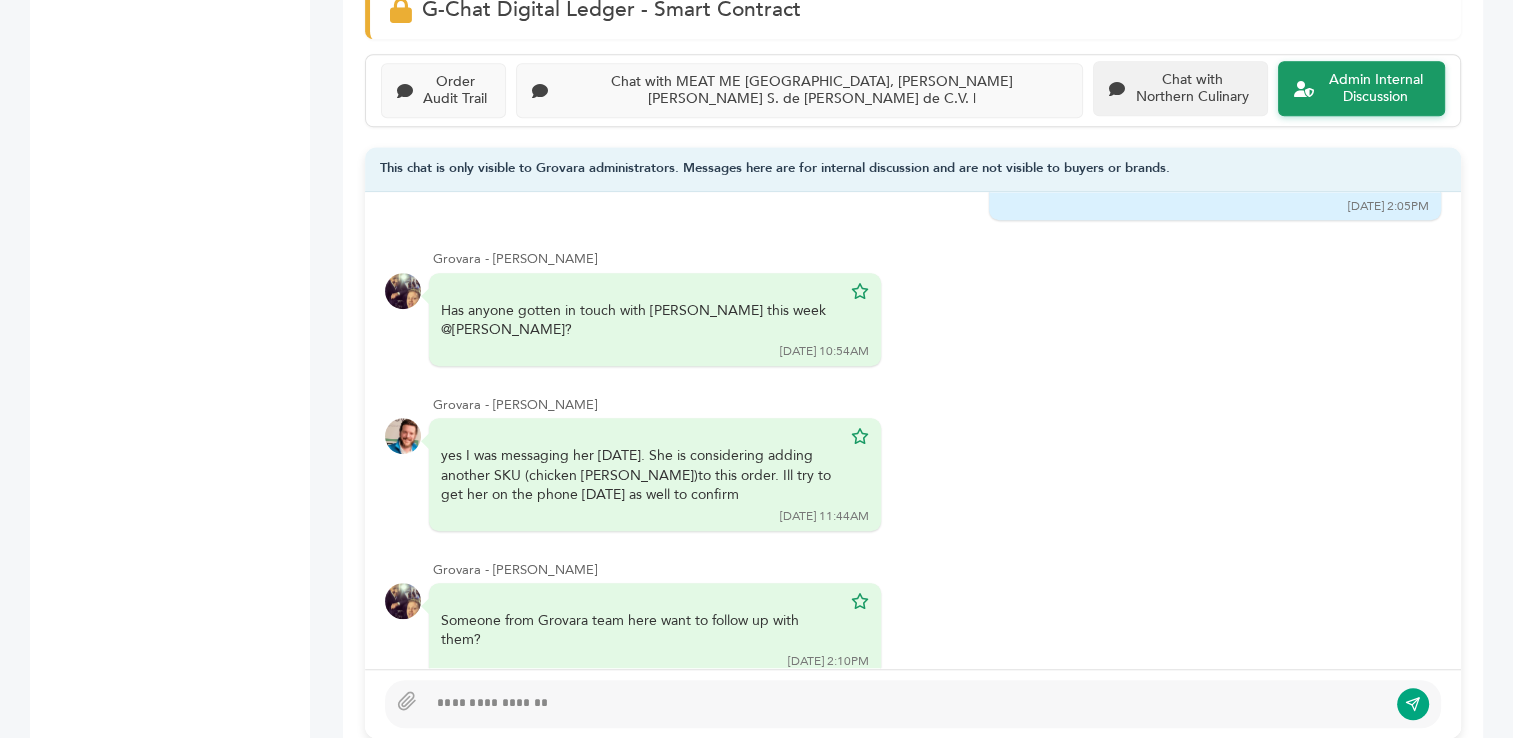 click on "Chat with Northern  Culinary" at bounding box center [1192, 89] 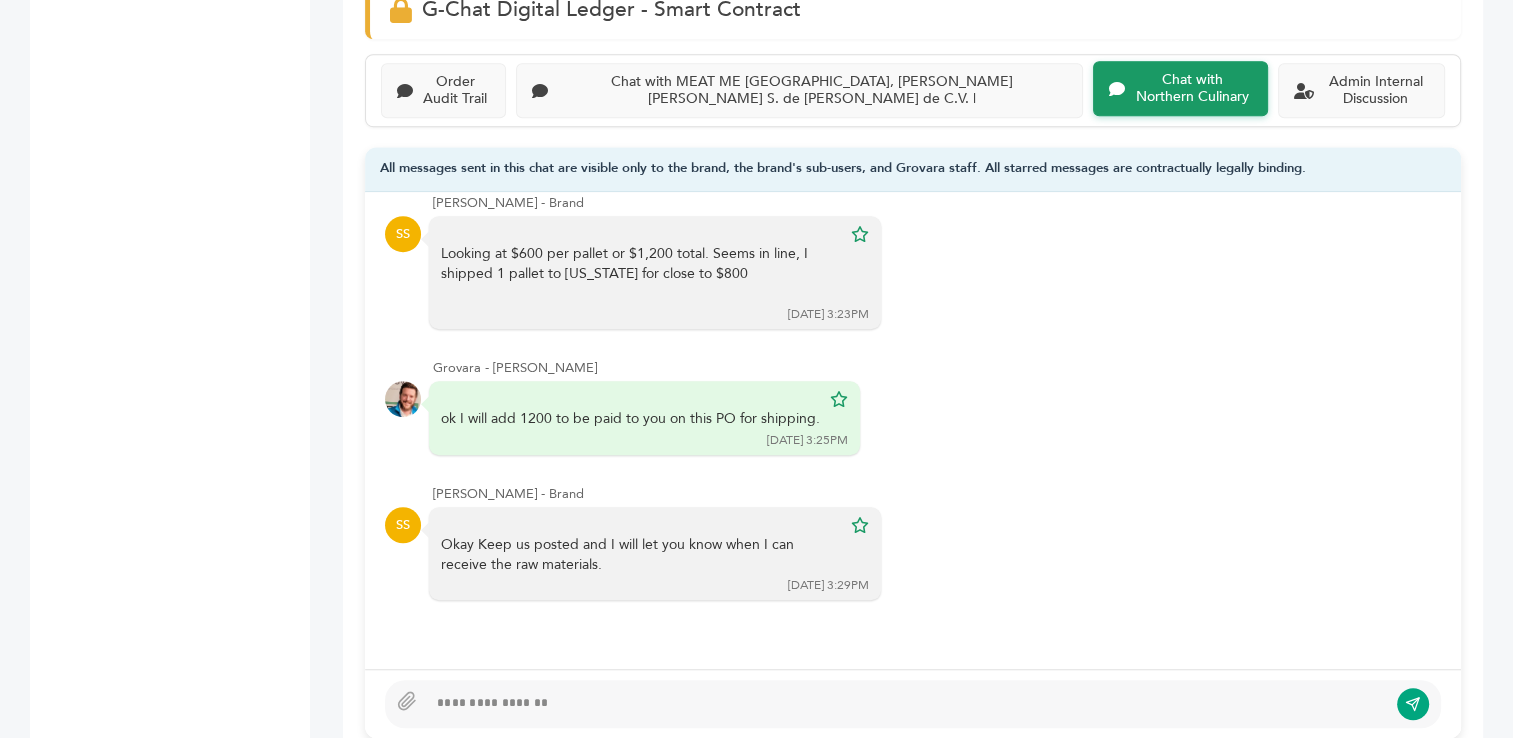 scroll, scrollTop: 424, scrollLeft: 0, axis: vertical 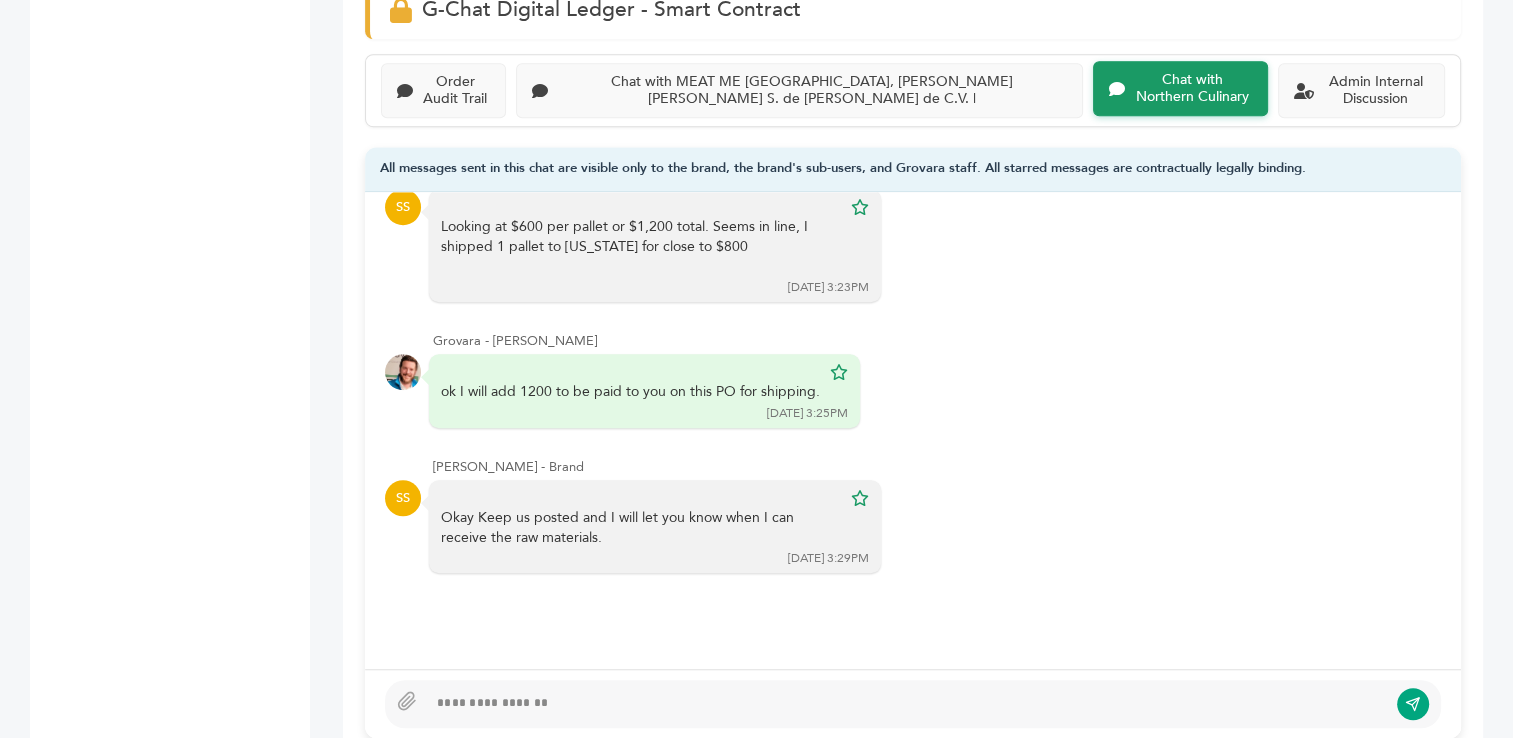 click at bounding box center [907, 704] 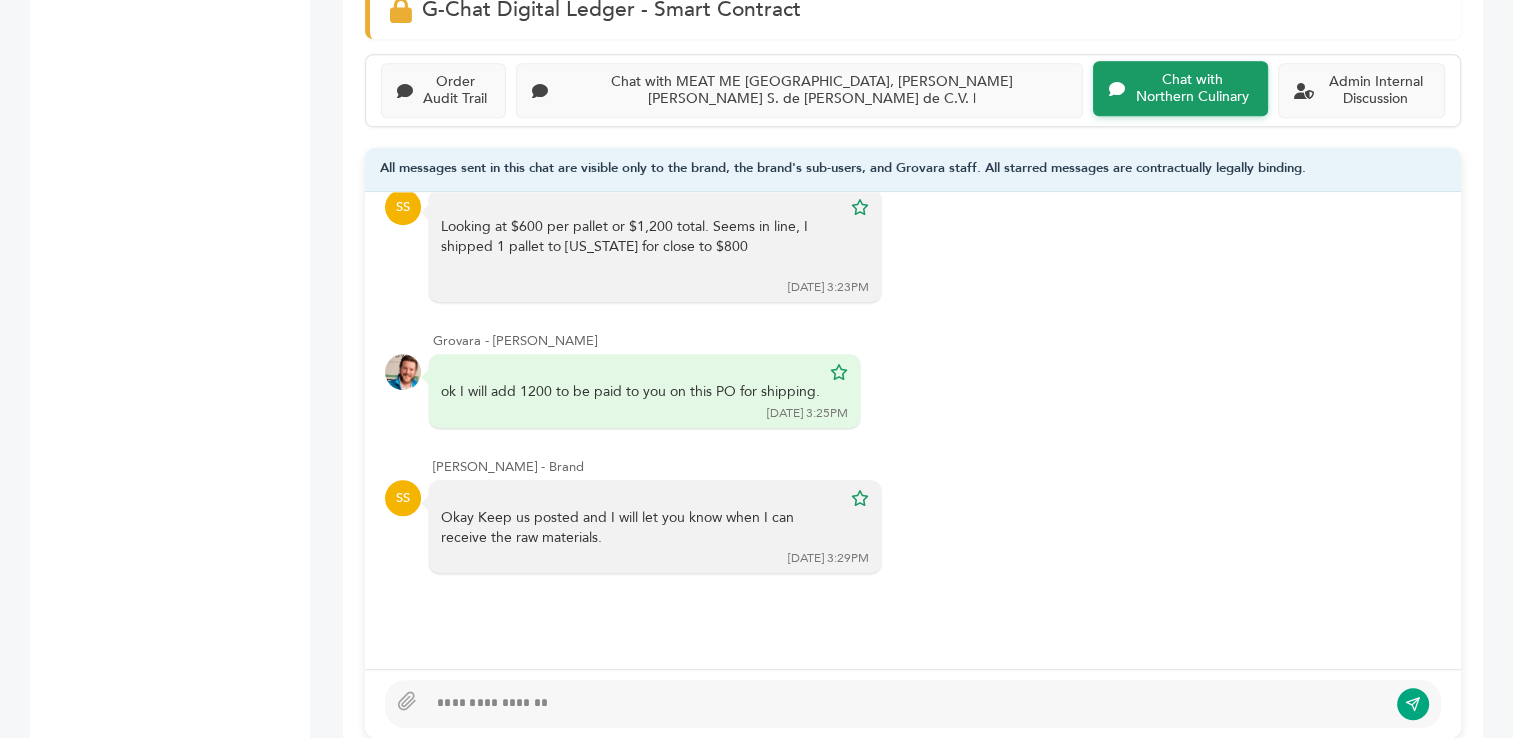 type 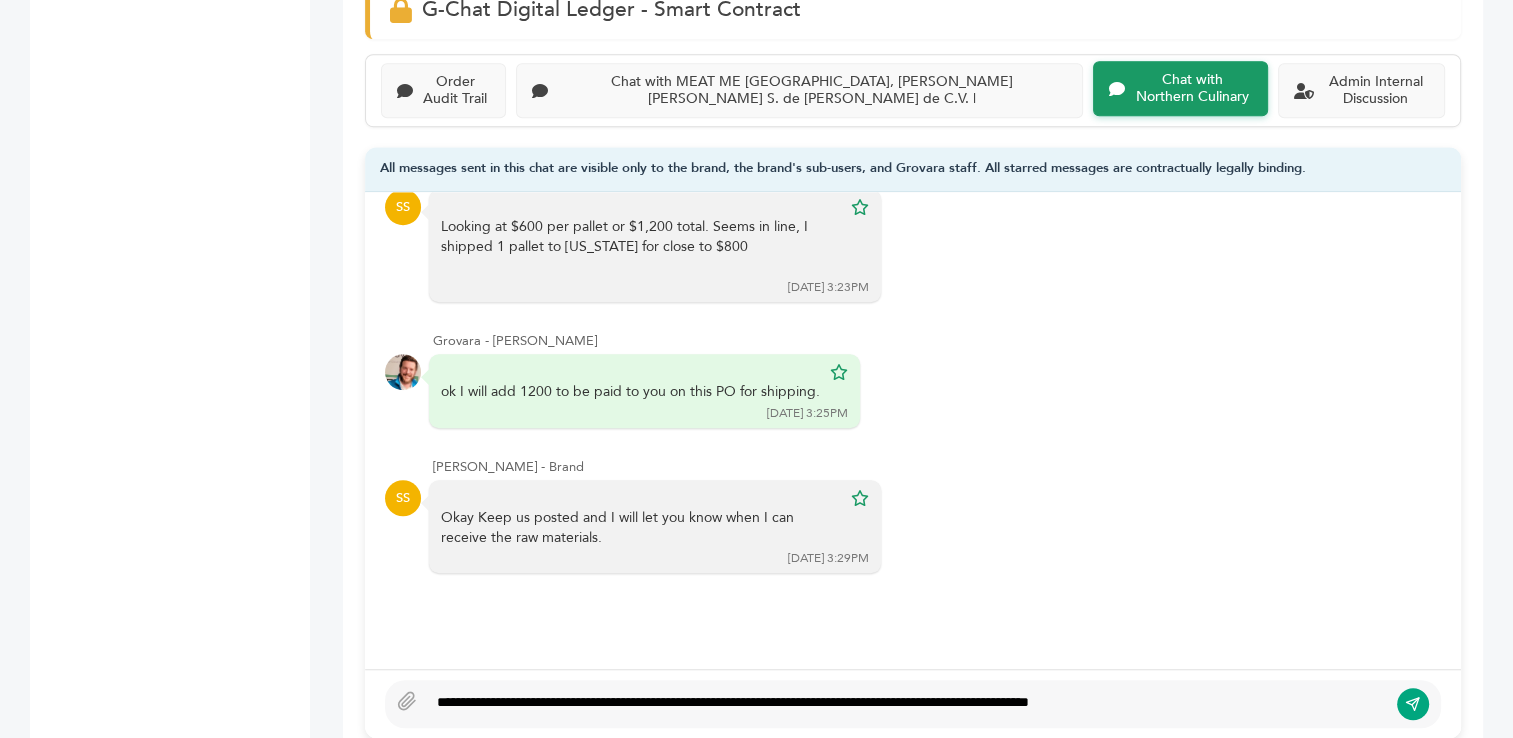 type on "**********" 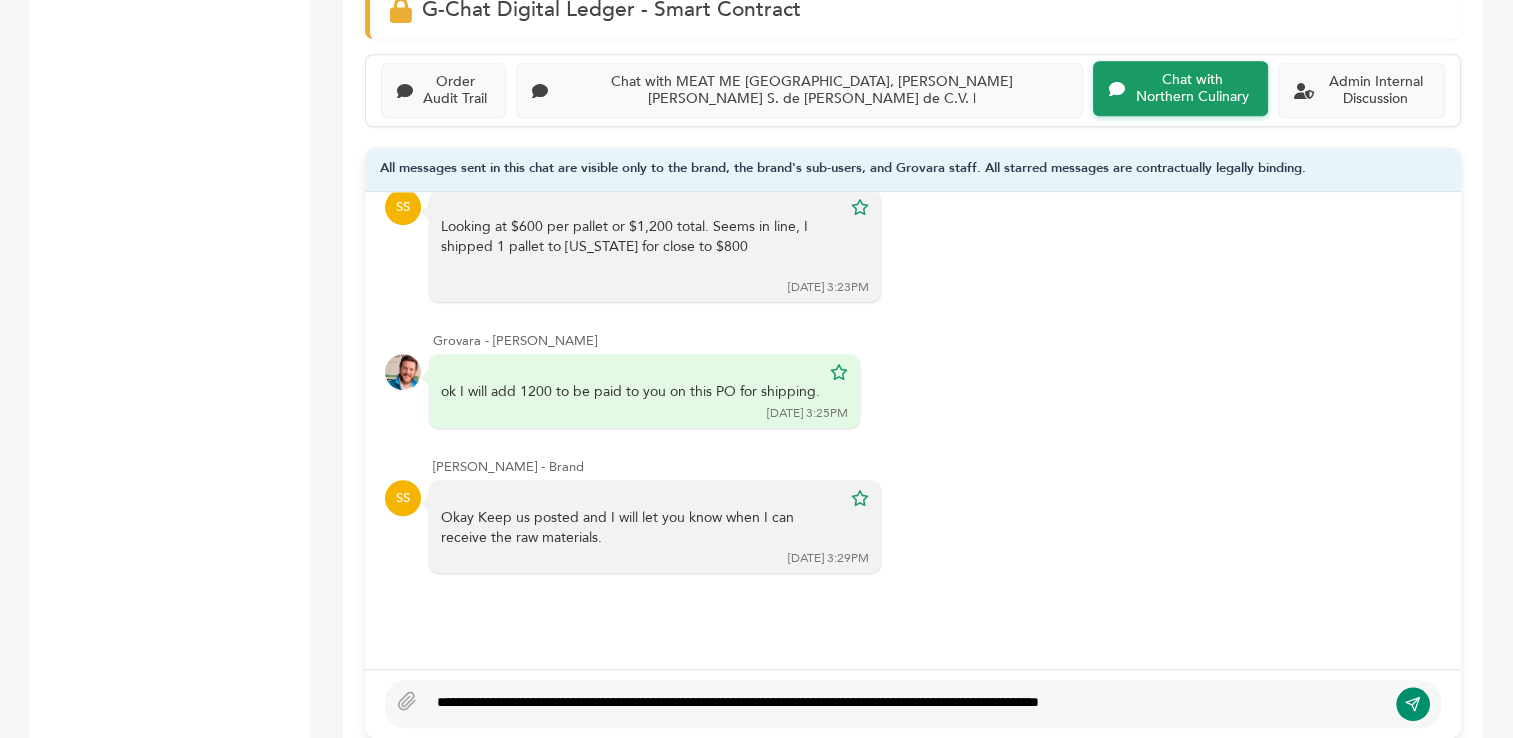 click 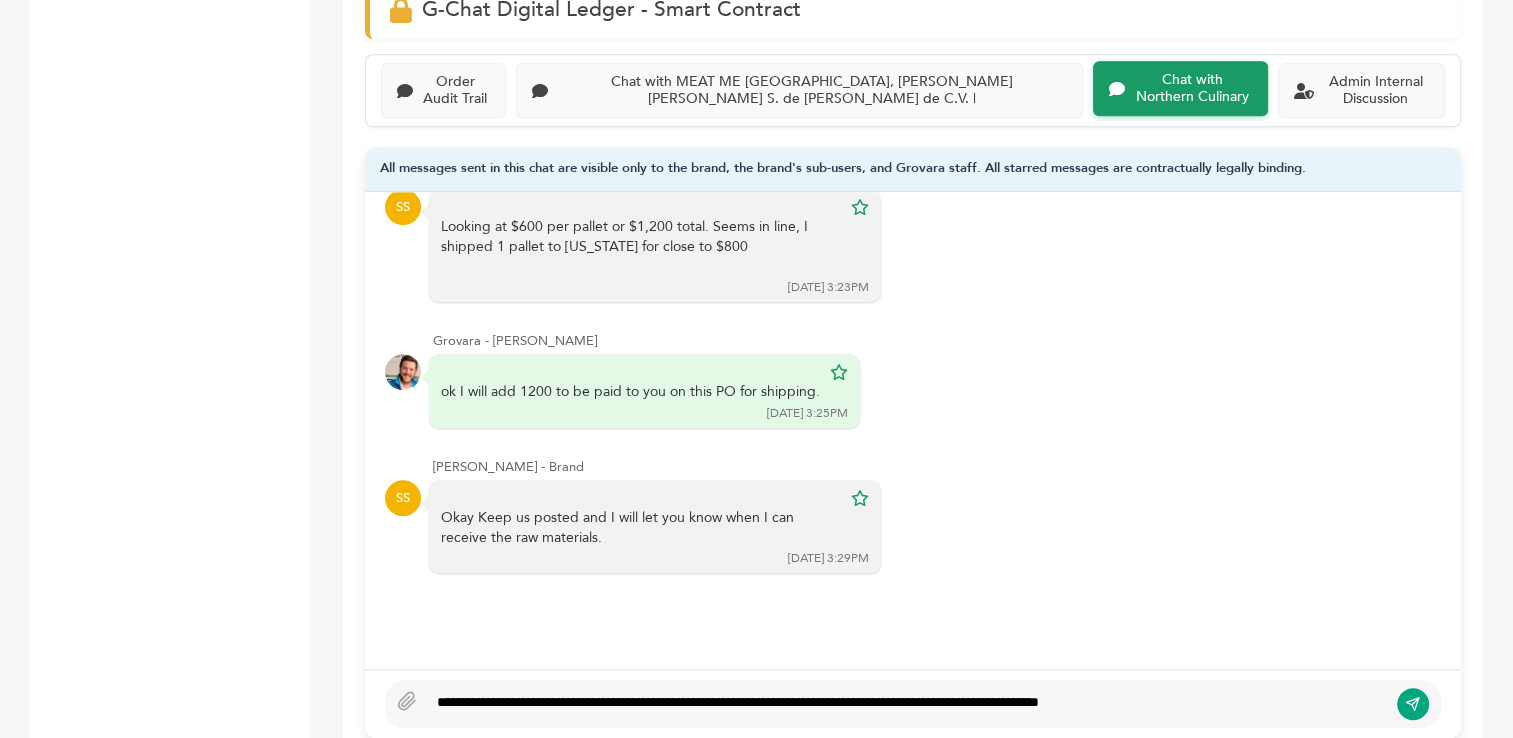 type 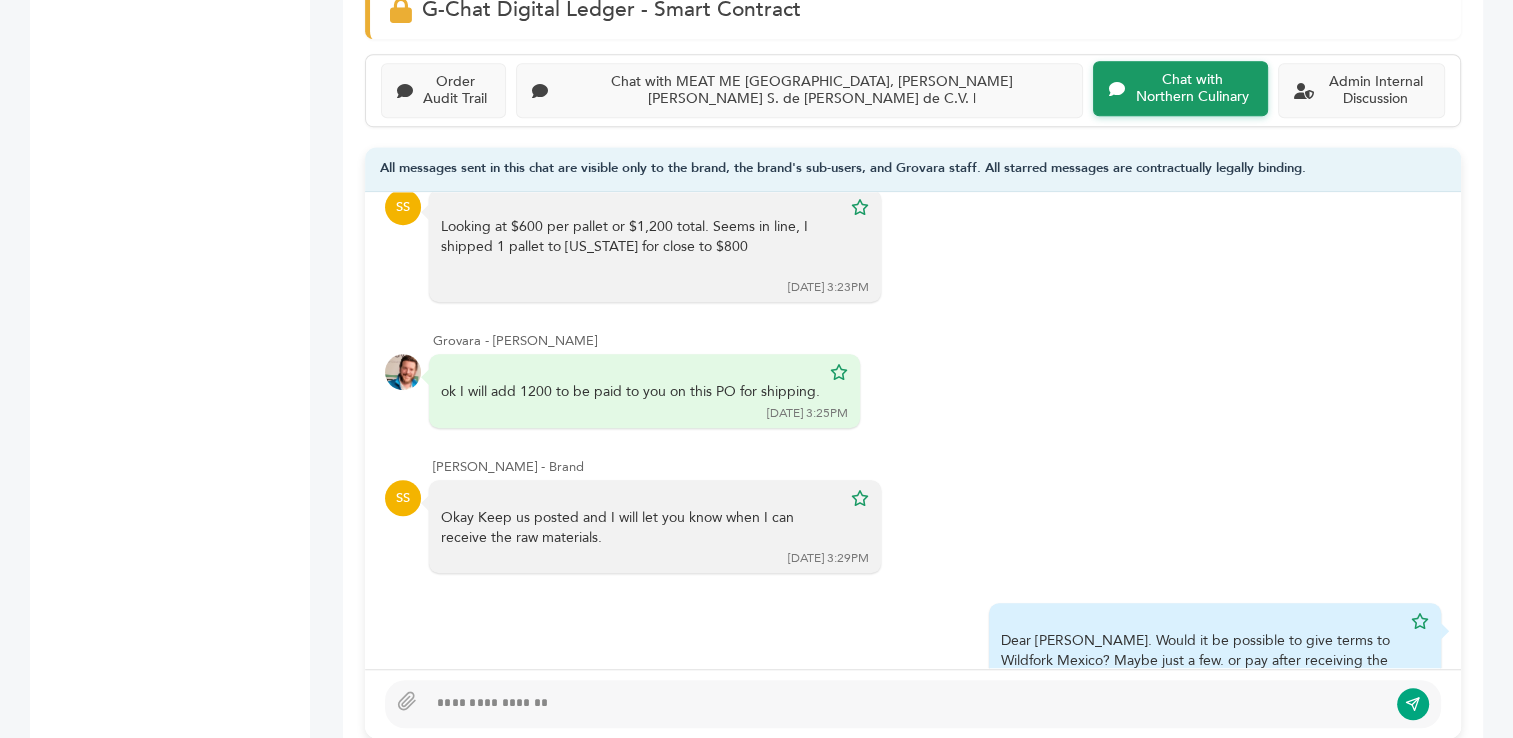 scroll, scrollTop: 484, scrollLeft: 0, axis: vertical 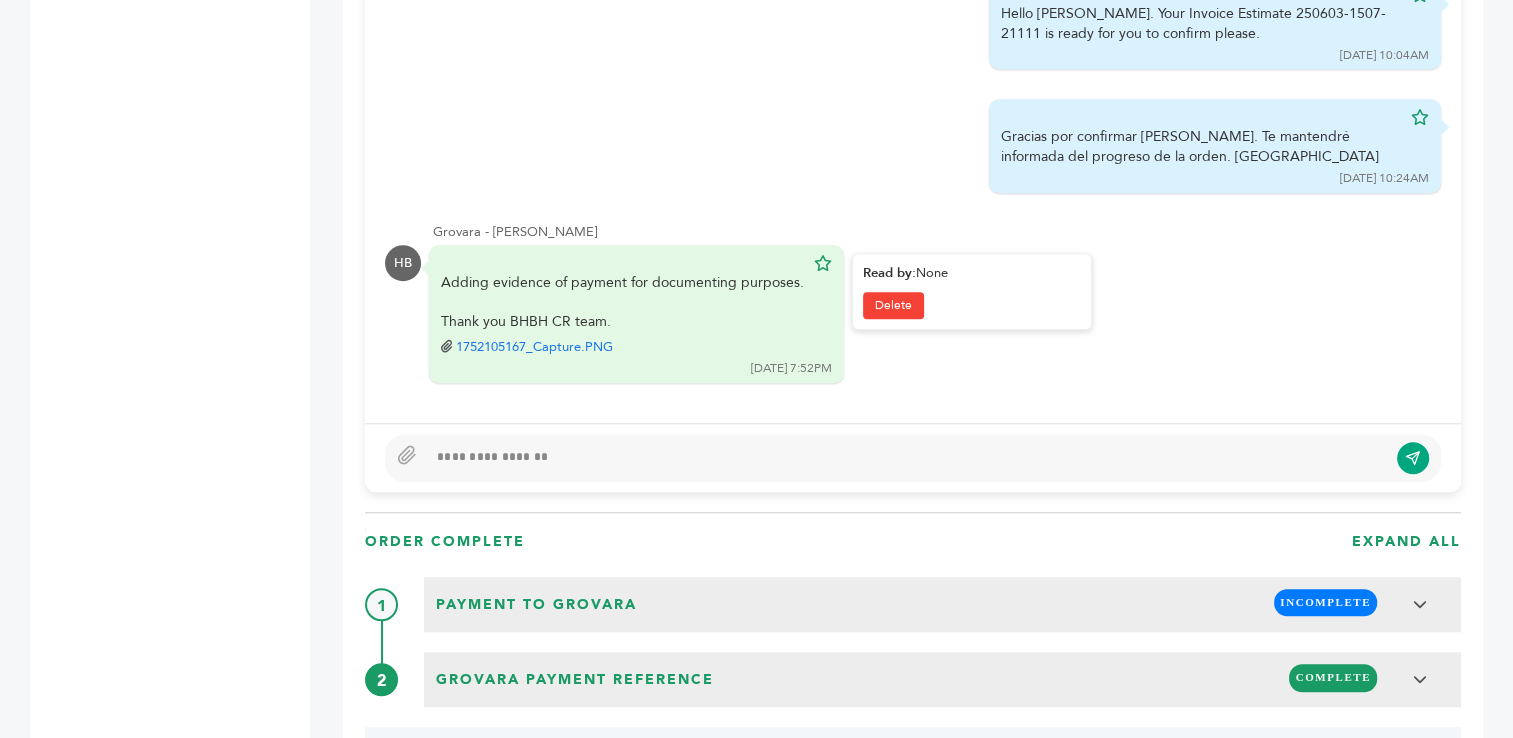 click on "1752105167_Capture.PNG" at bounding box center [534, 347] 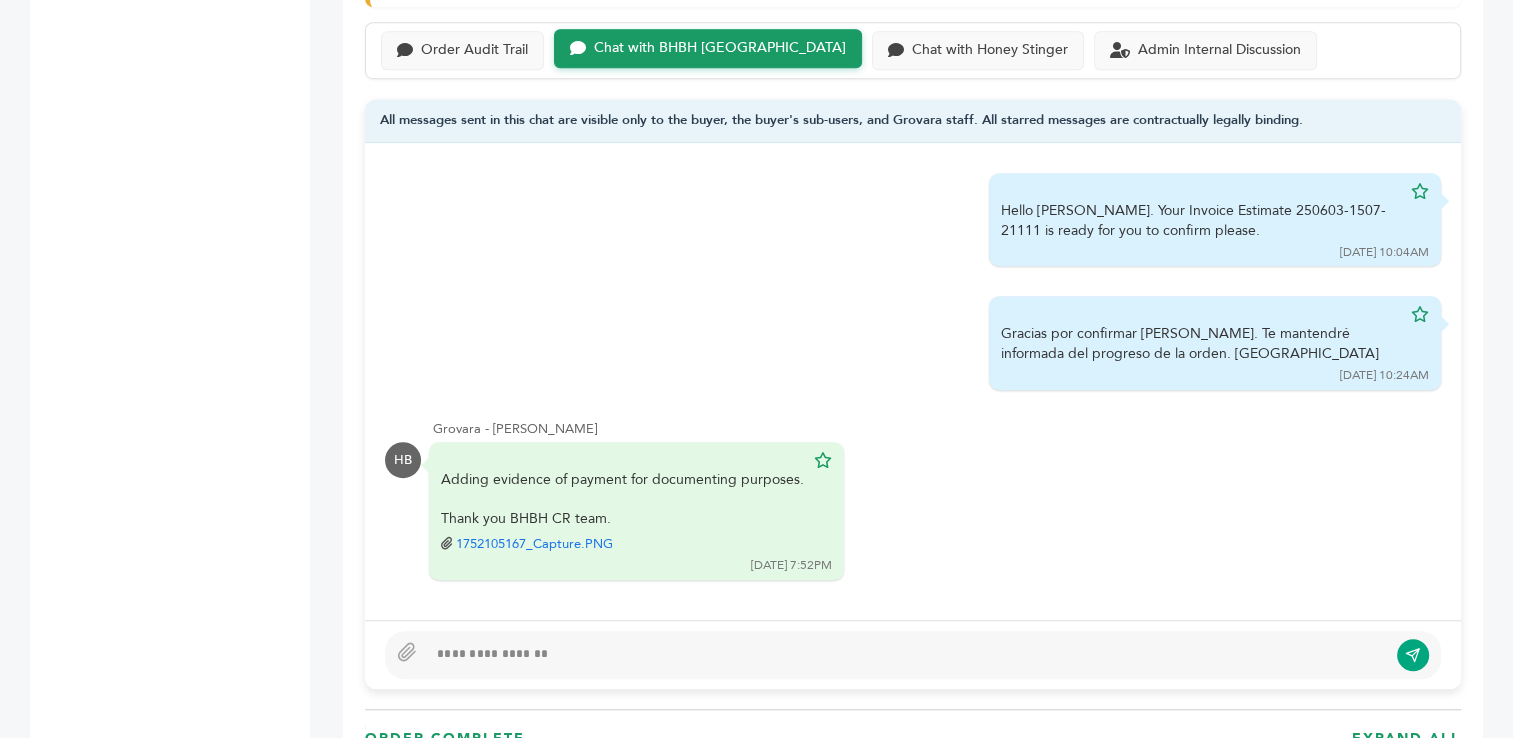 scroll, scrollTop: 1399, scrollLeft: 0, axis: vertical 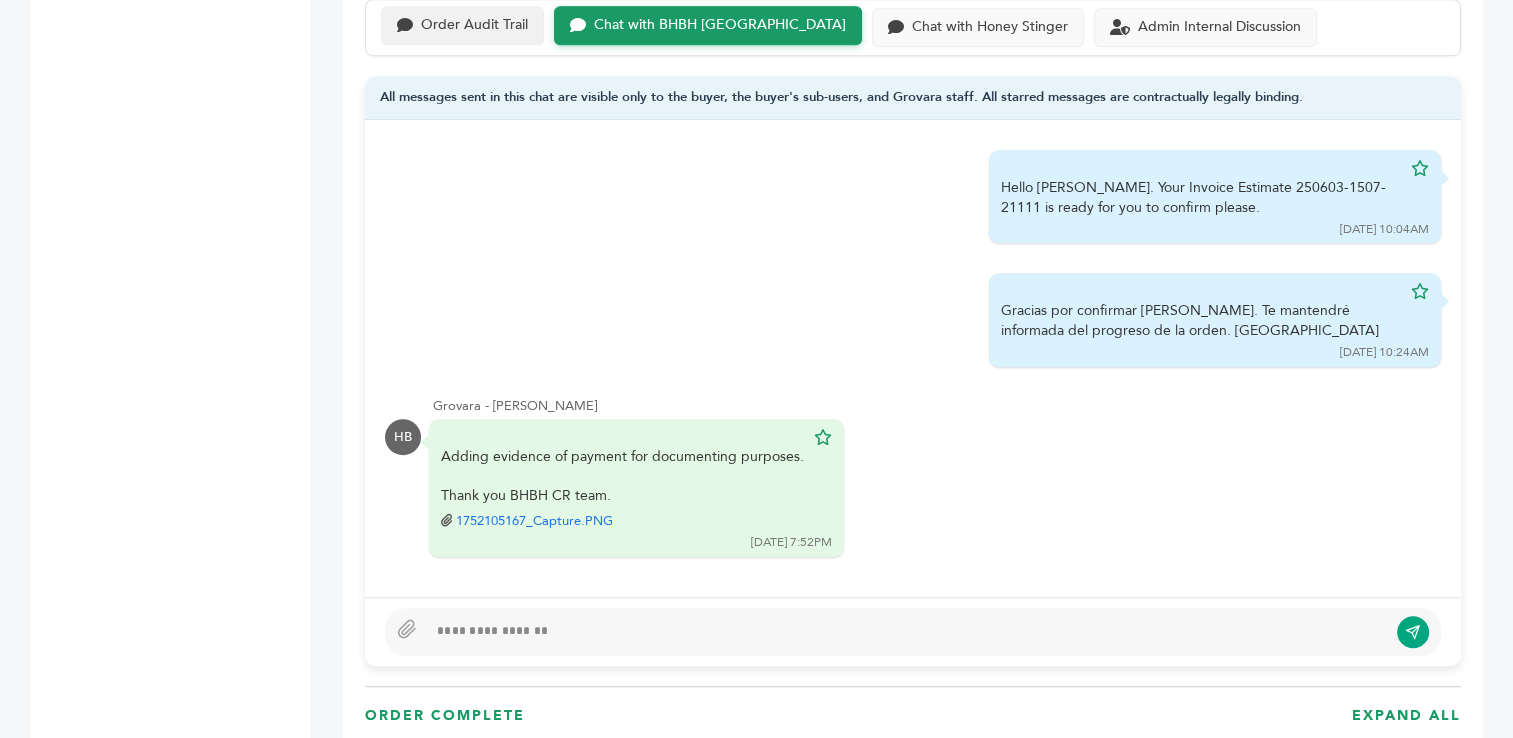 click on "Order Audit Trail" at bounding box center [474, 25] 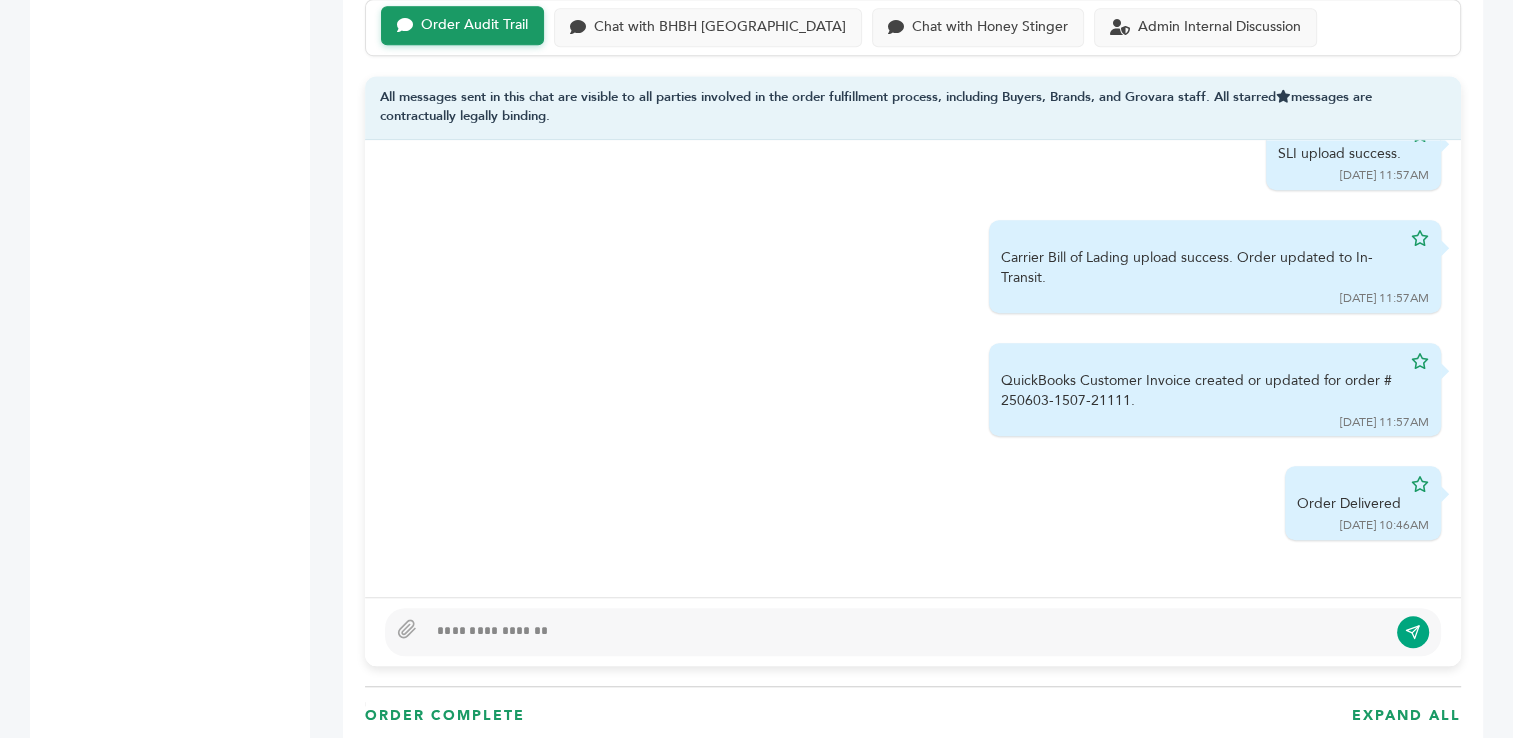 scroll, scrollTop: 2067, scrollLeft: 0, axis: vertical 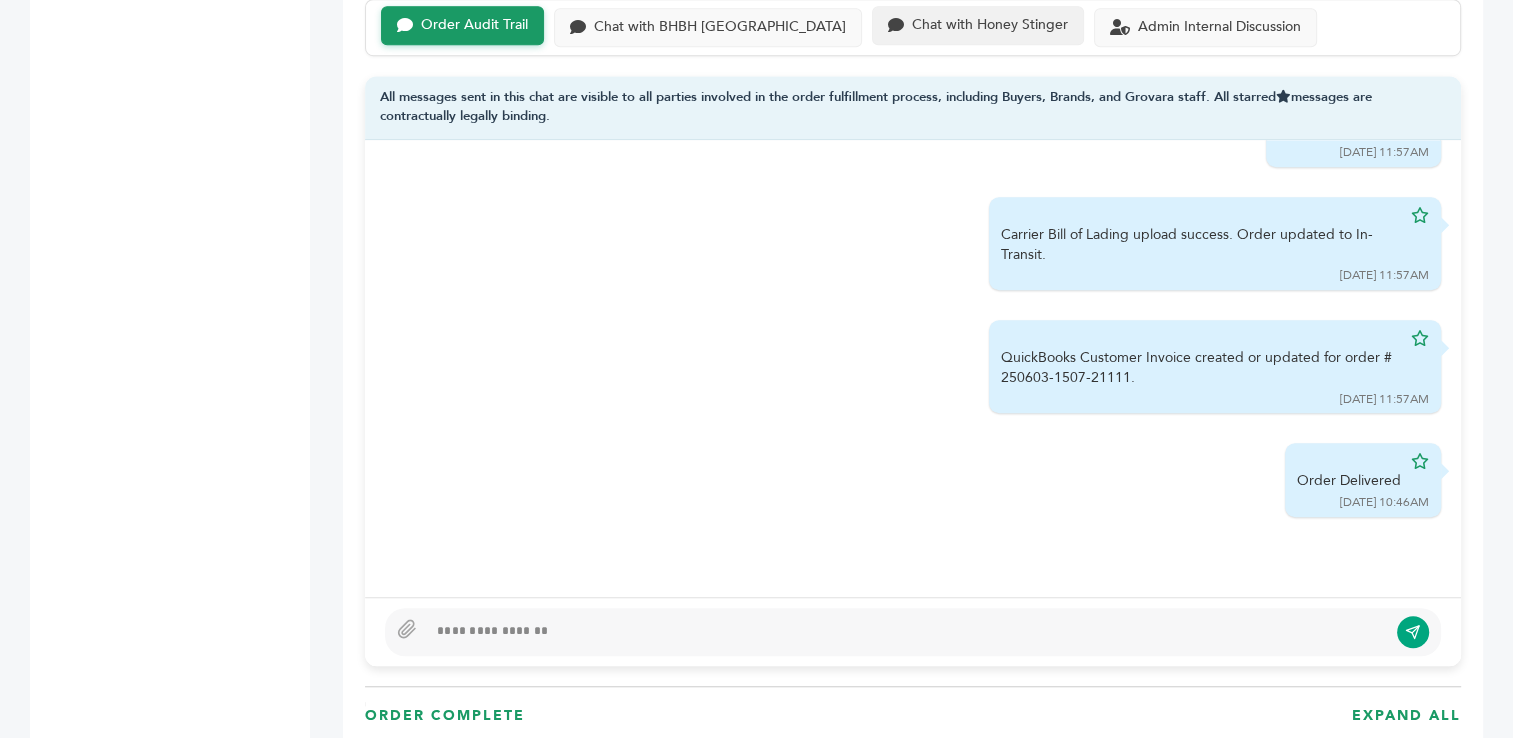 click on "Chat with Honey Stinger" at bounding box center [990, 25] 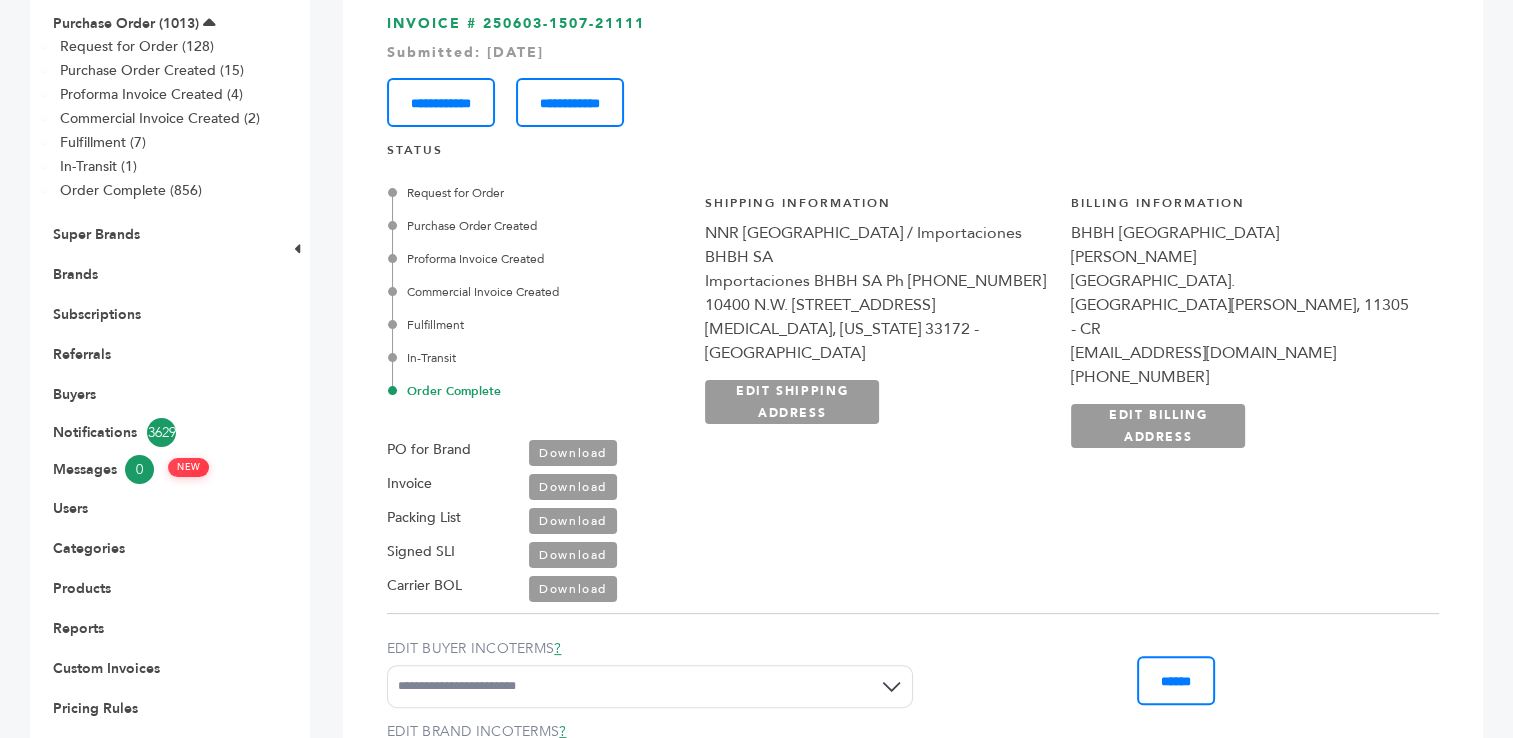 scroll, scrollTop: 306, scrollLeft: 0, axis: vertical 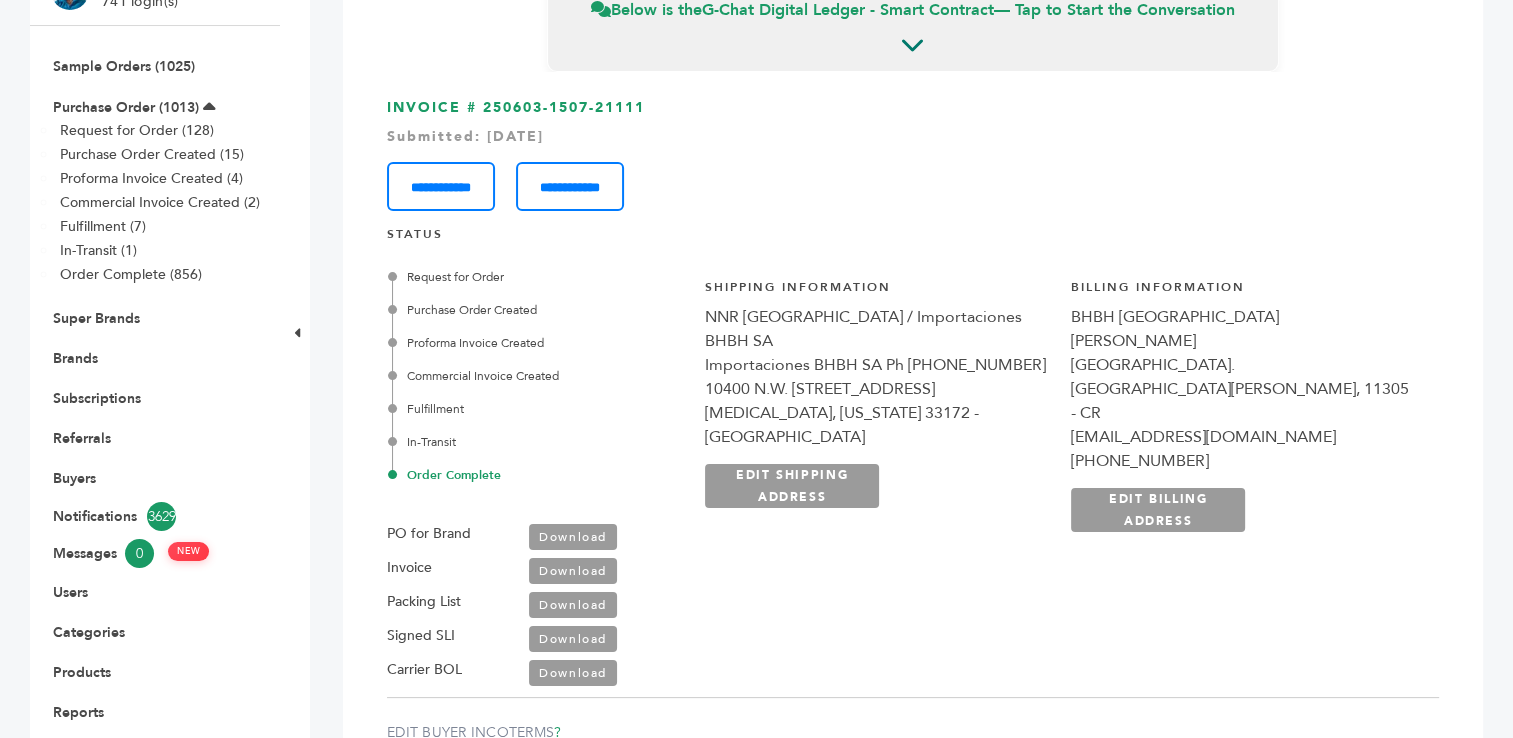 drag, startPoint x: 656, startPoint y: 16, endPoint x: 484, endPoint y: 105, distance: 193.66208 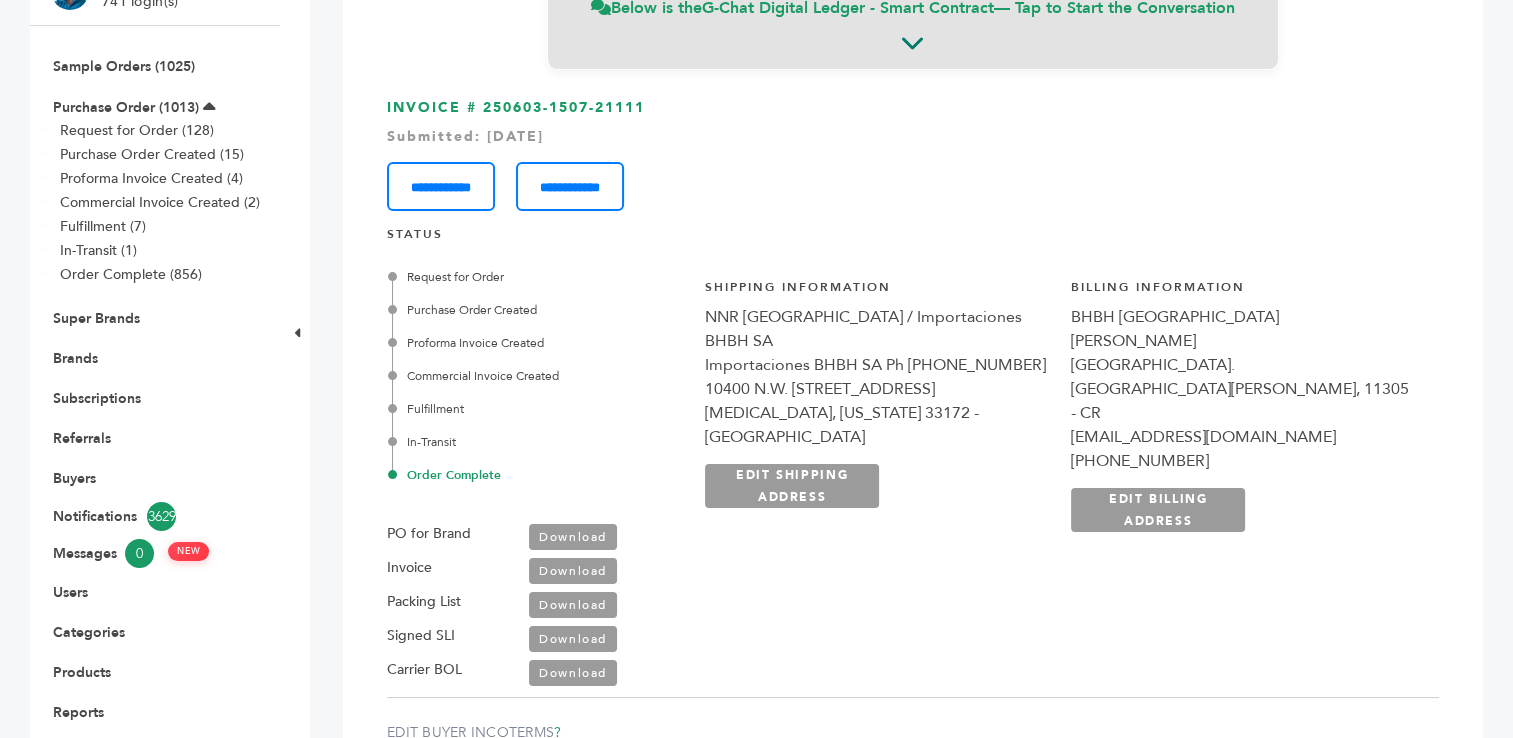 copy on "250603-1507-21111" 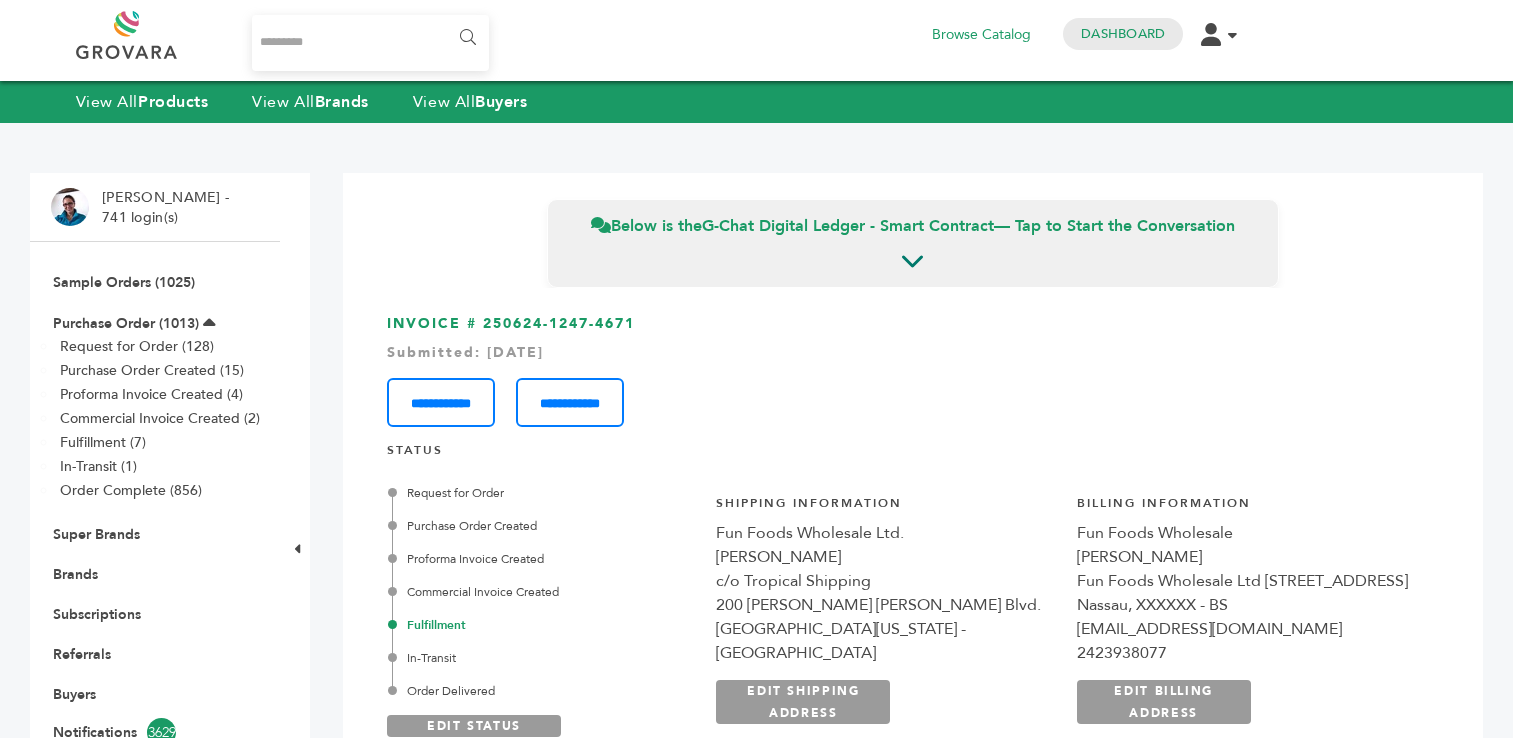 scroll, scrollTop: 0, scrollLeft: 0, axis: both 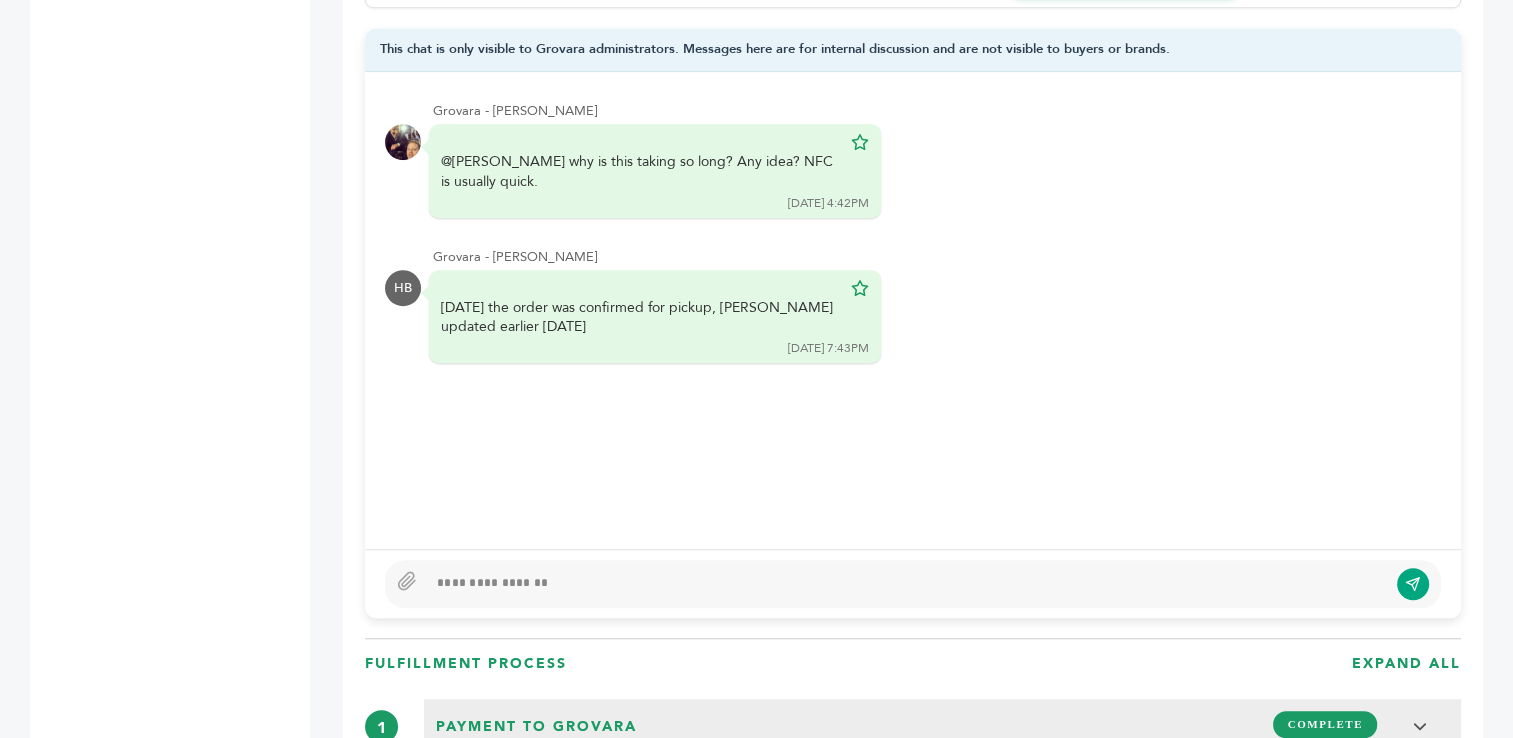 click at bounding box center [907, 584] 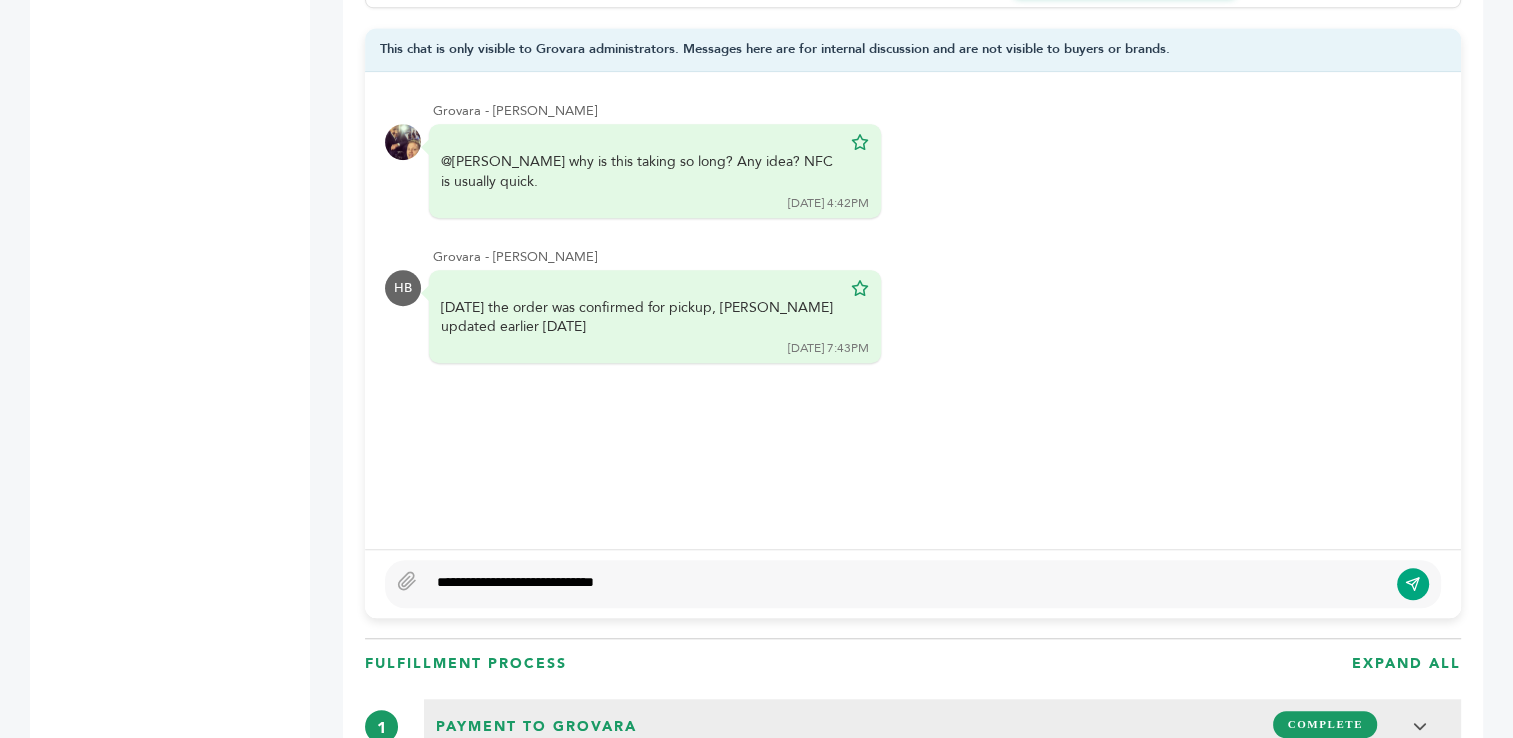 type on "**********" 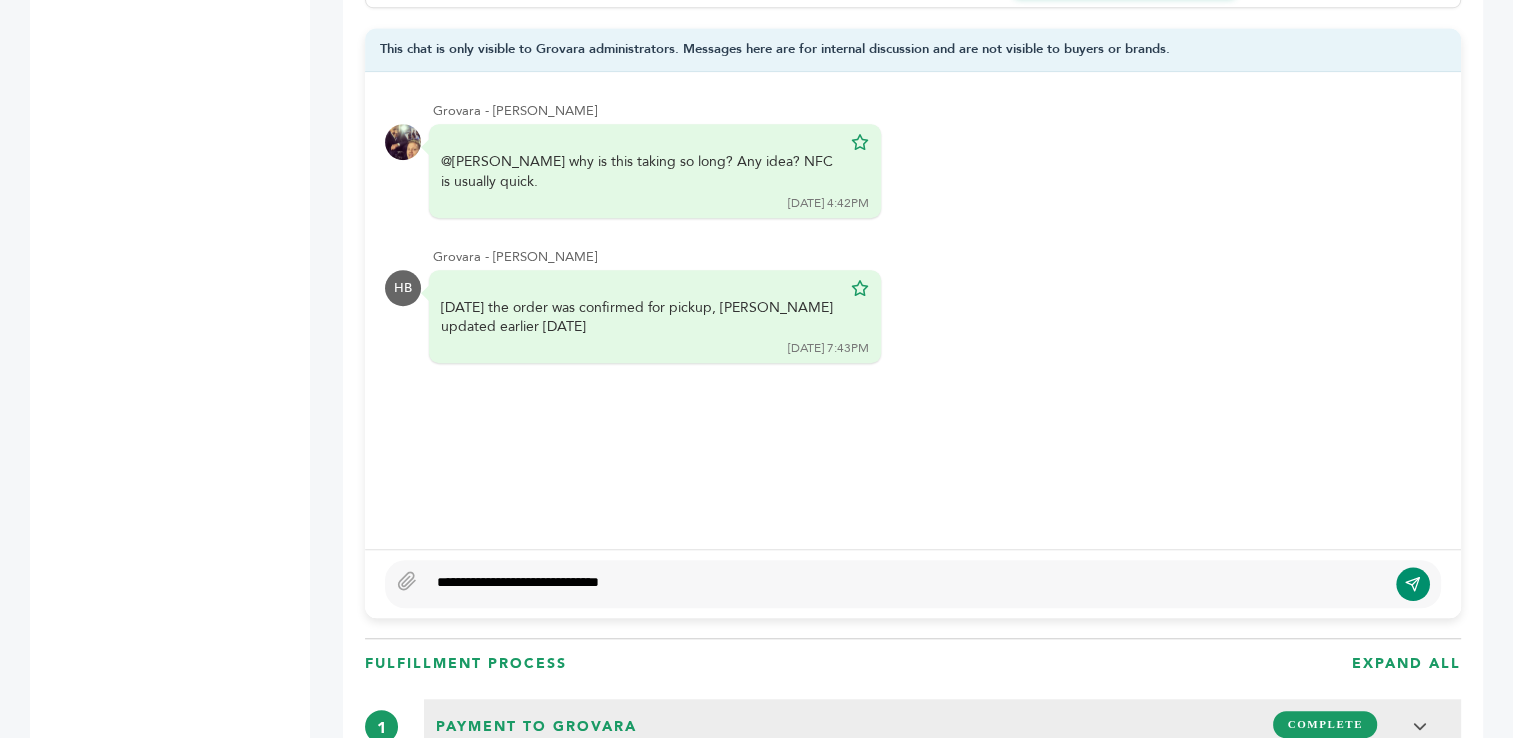 click 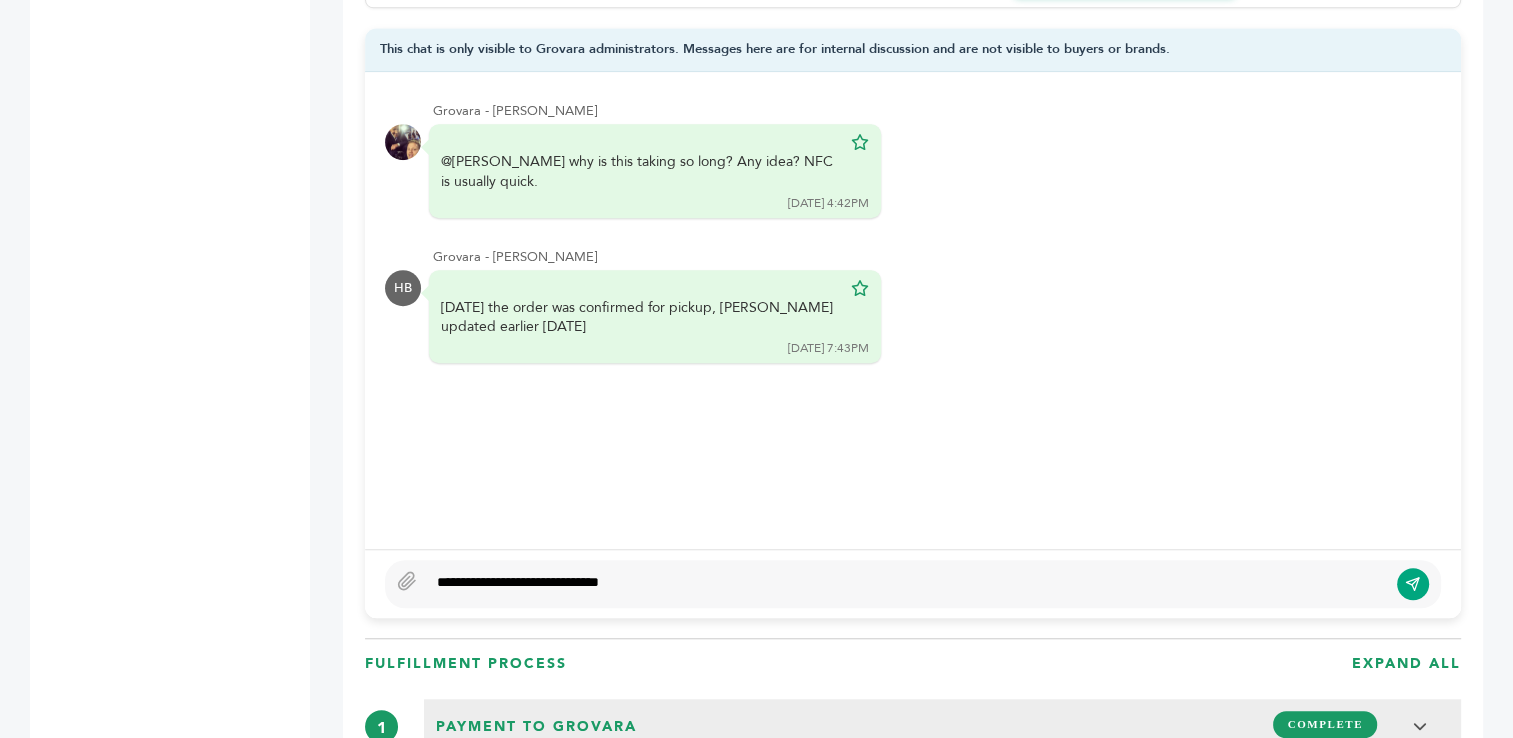 type 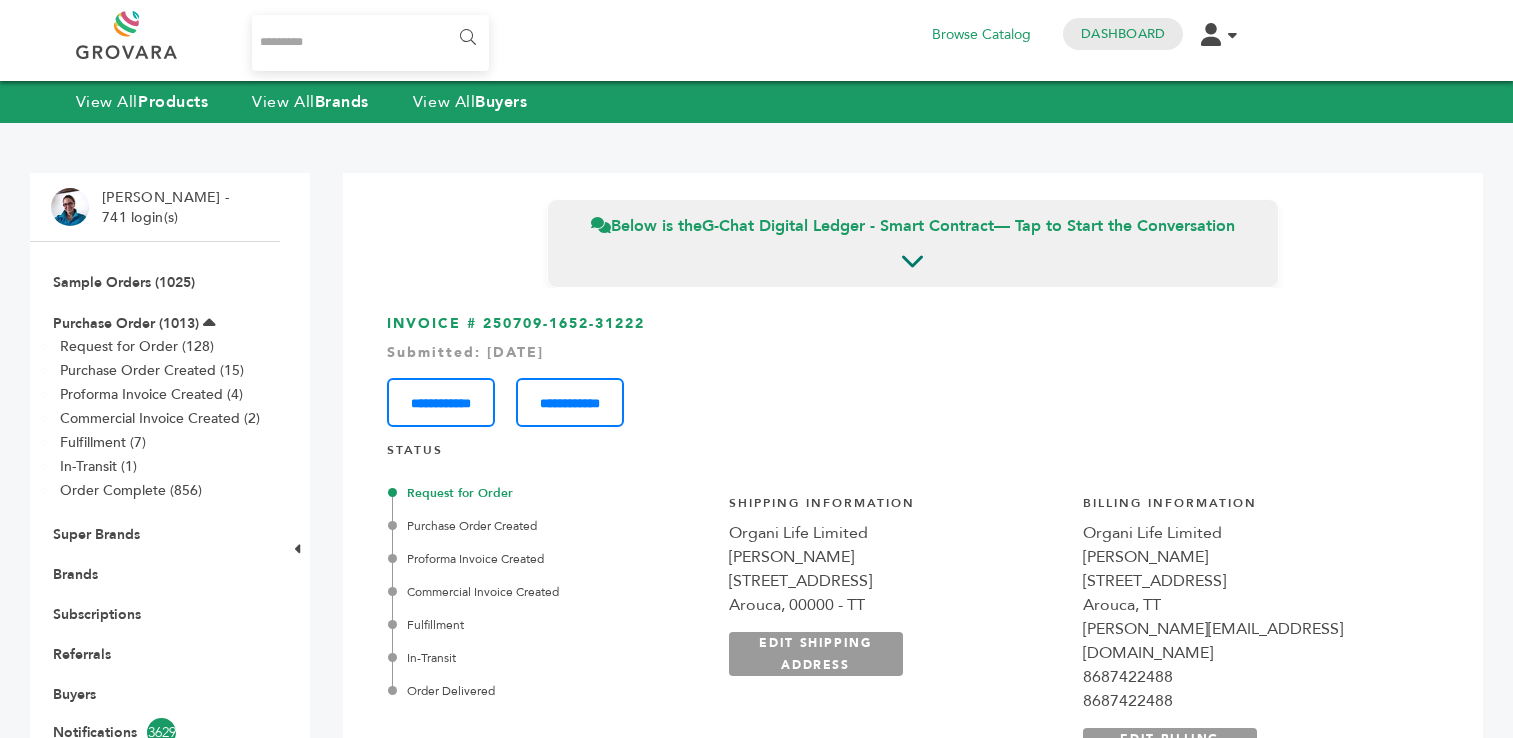 scroll, scrollTop: 0, scrollLeft: 0, axis: both 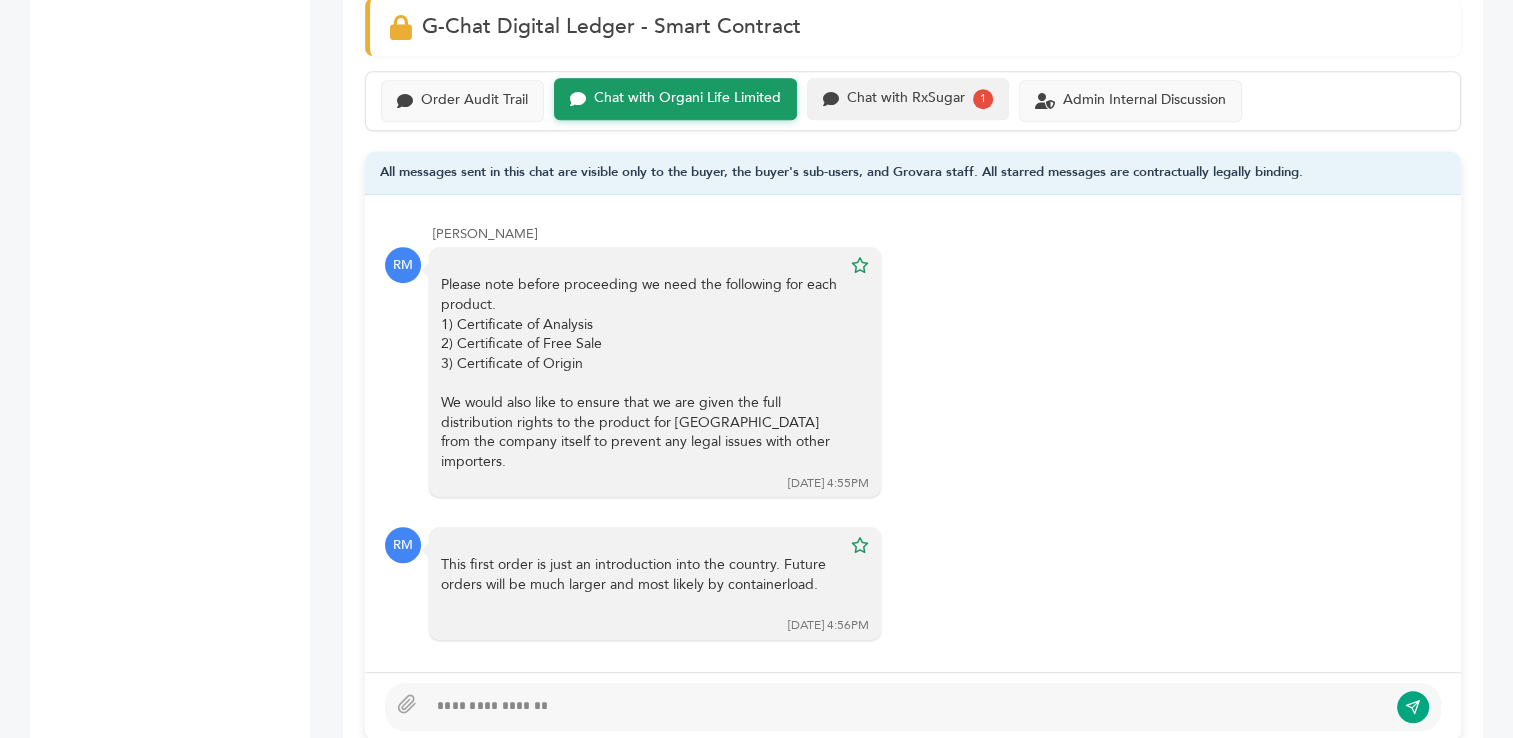 click on "Chat with RxSugar" at bounding box center (906, 98) 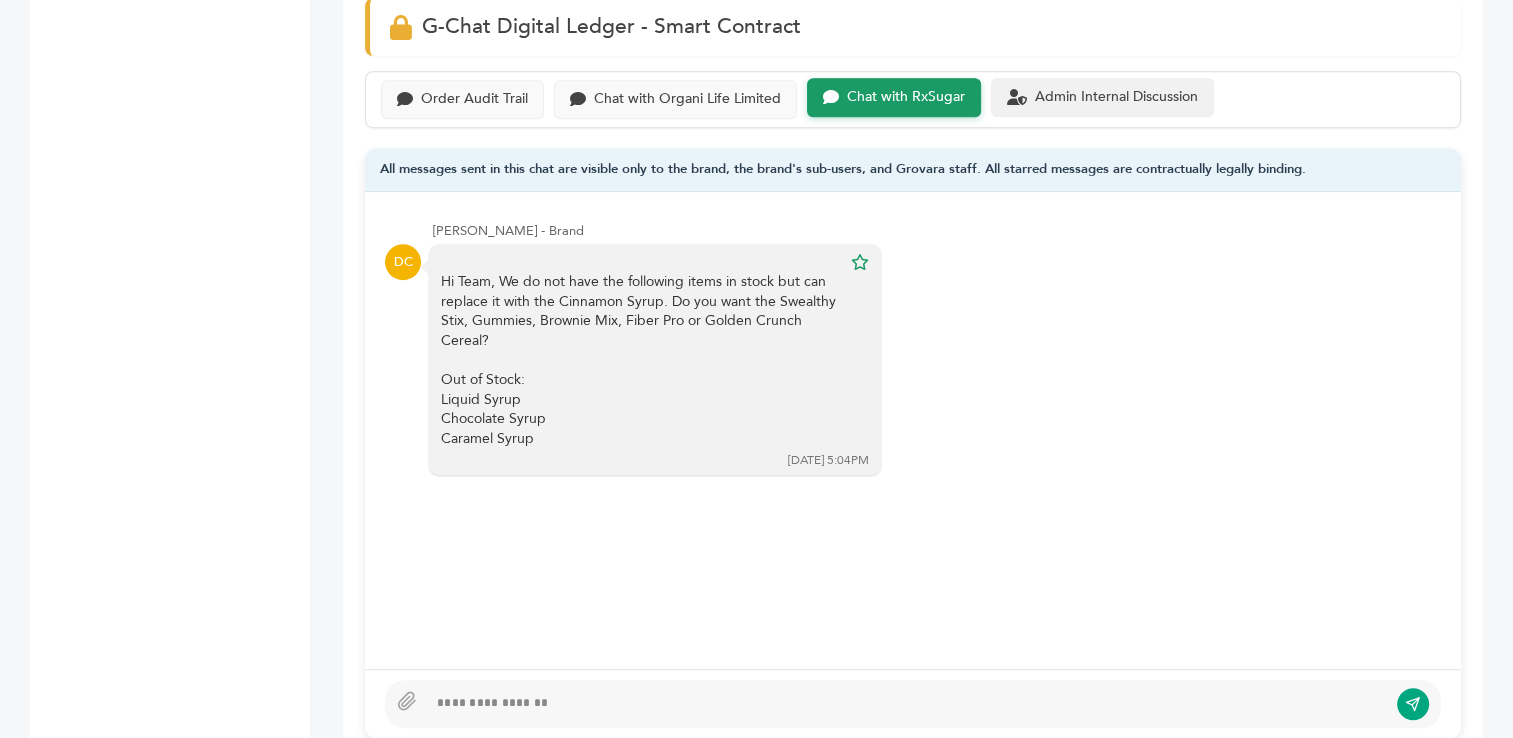 click on "Admin Internal Discussion" at bounding box center [1116, 97] 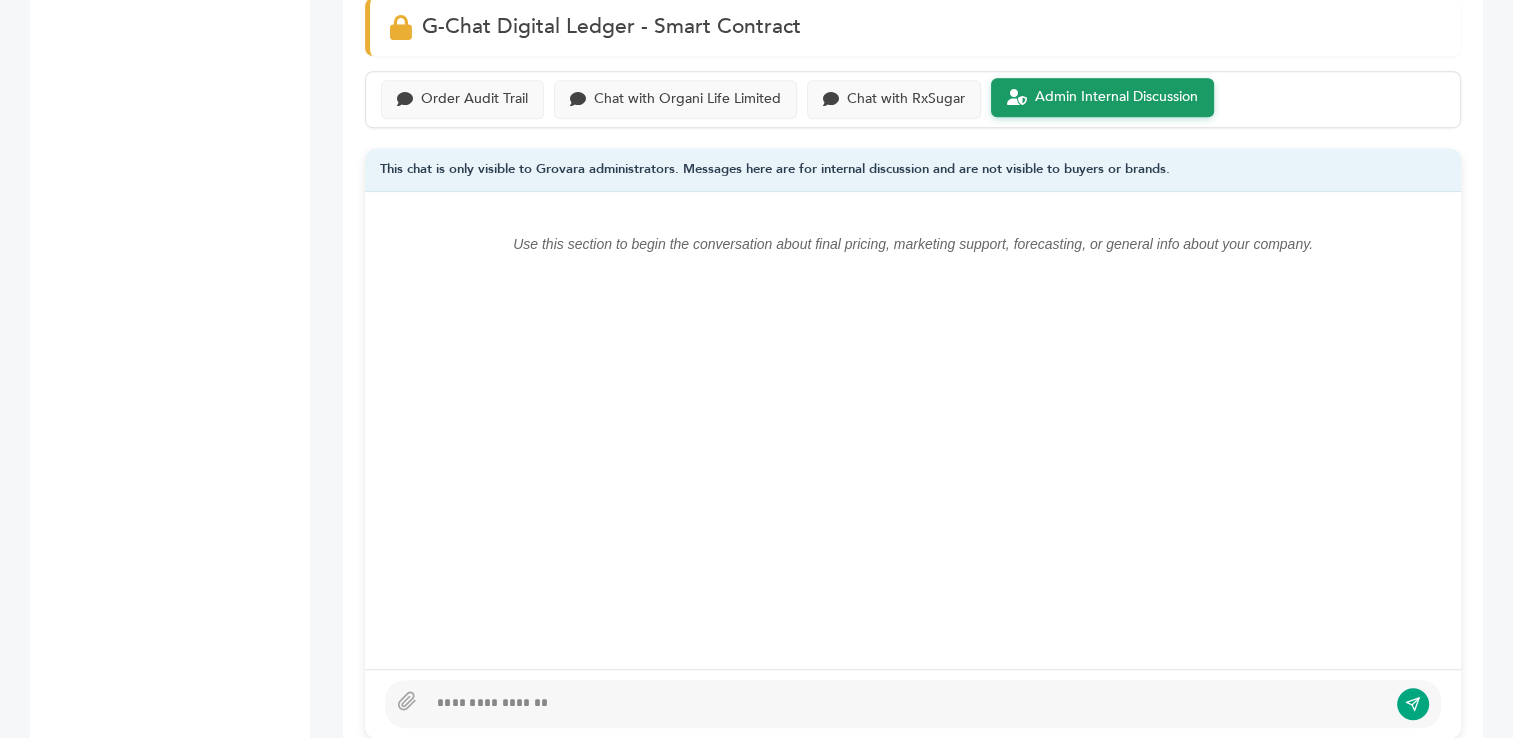 click at bounding box center (907, 704) 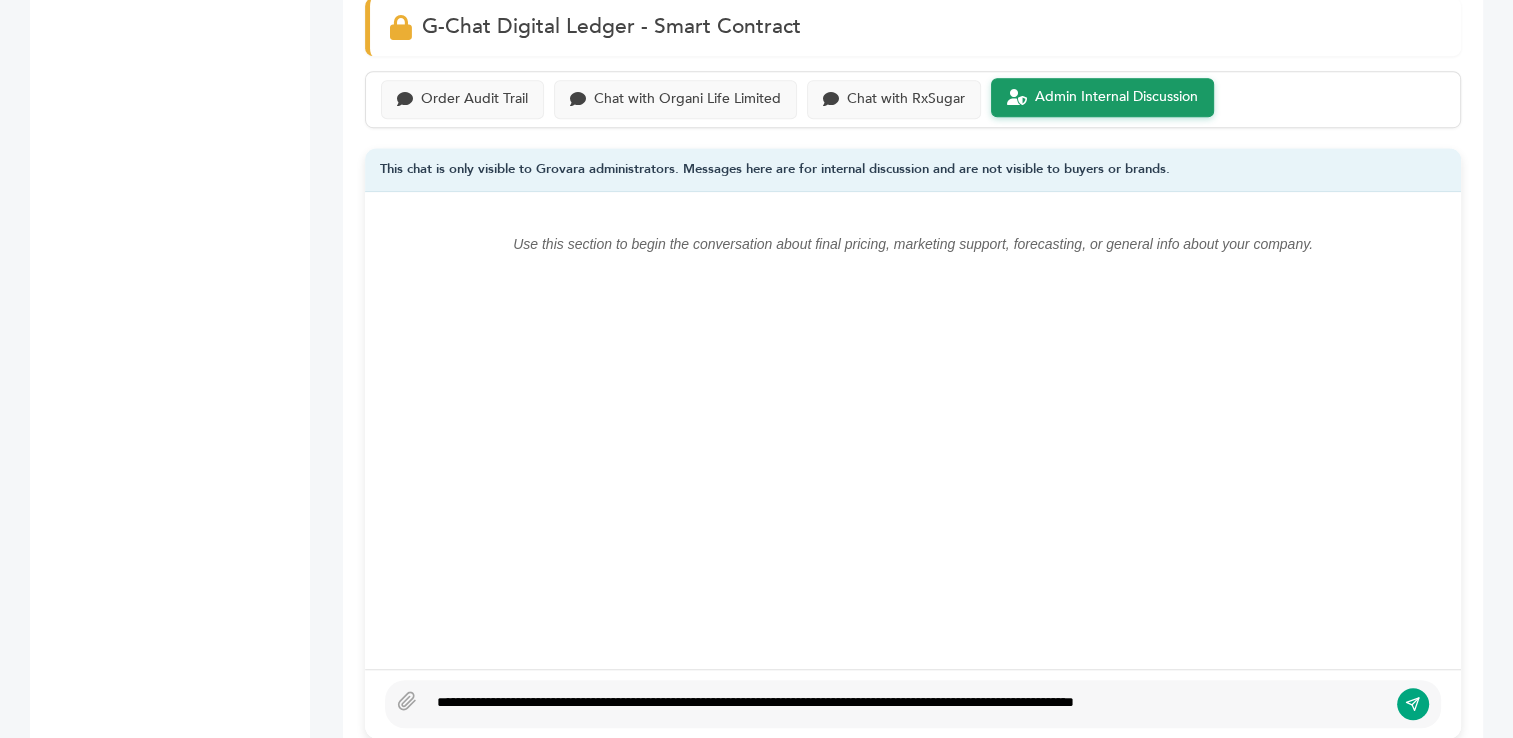 type on "**********" 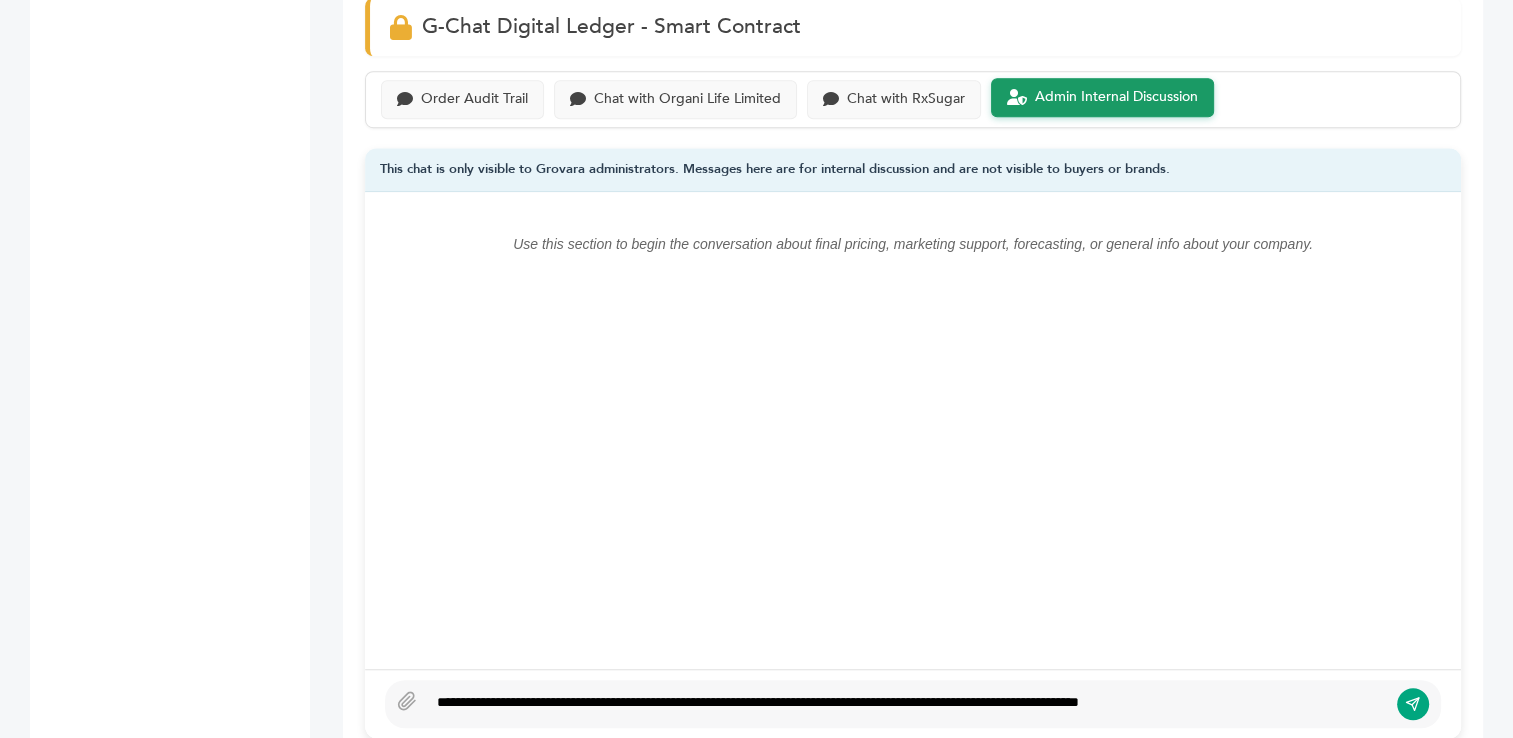 click 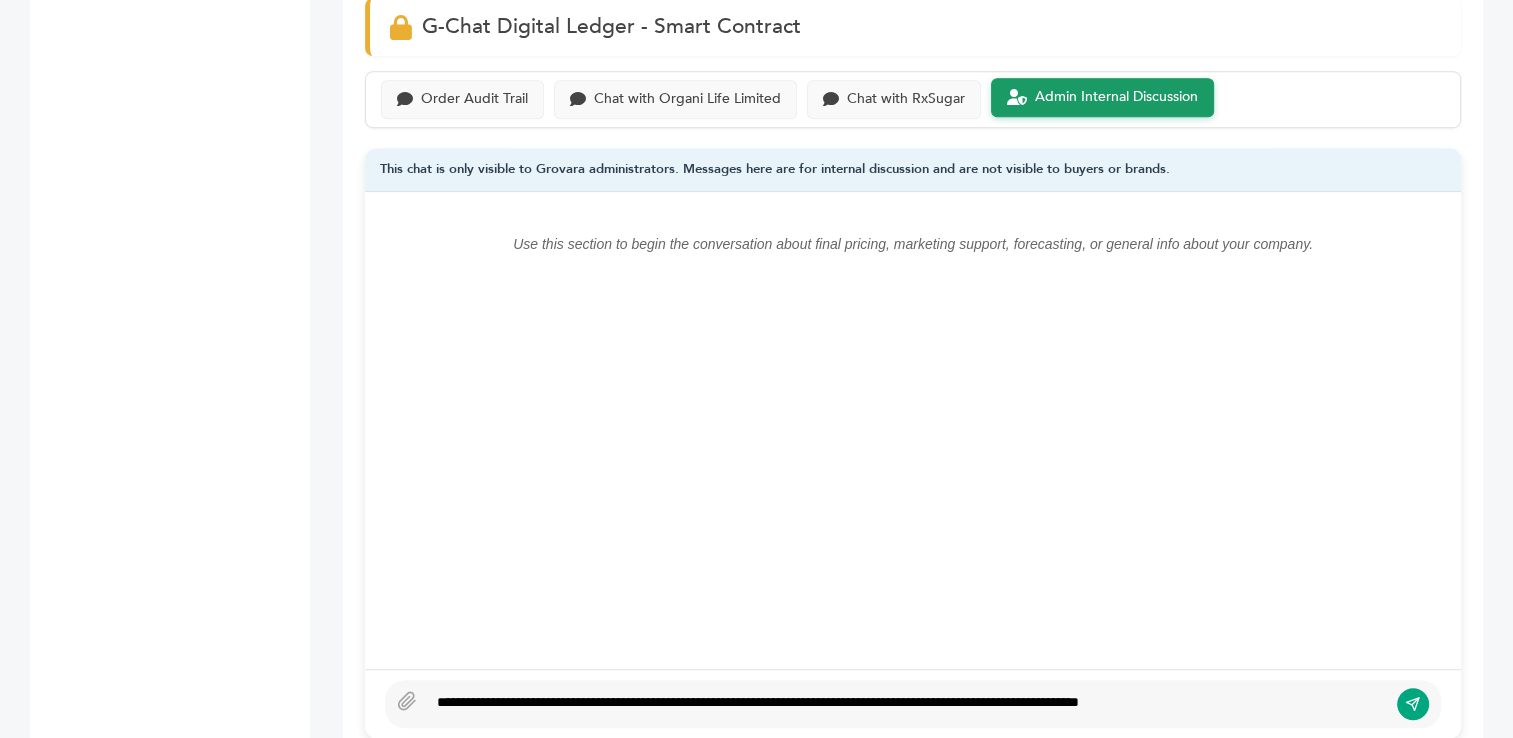 type 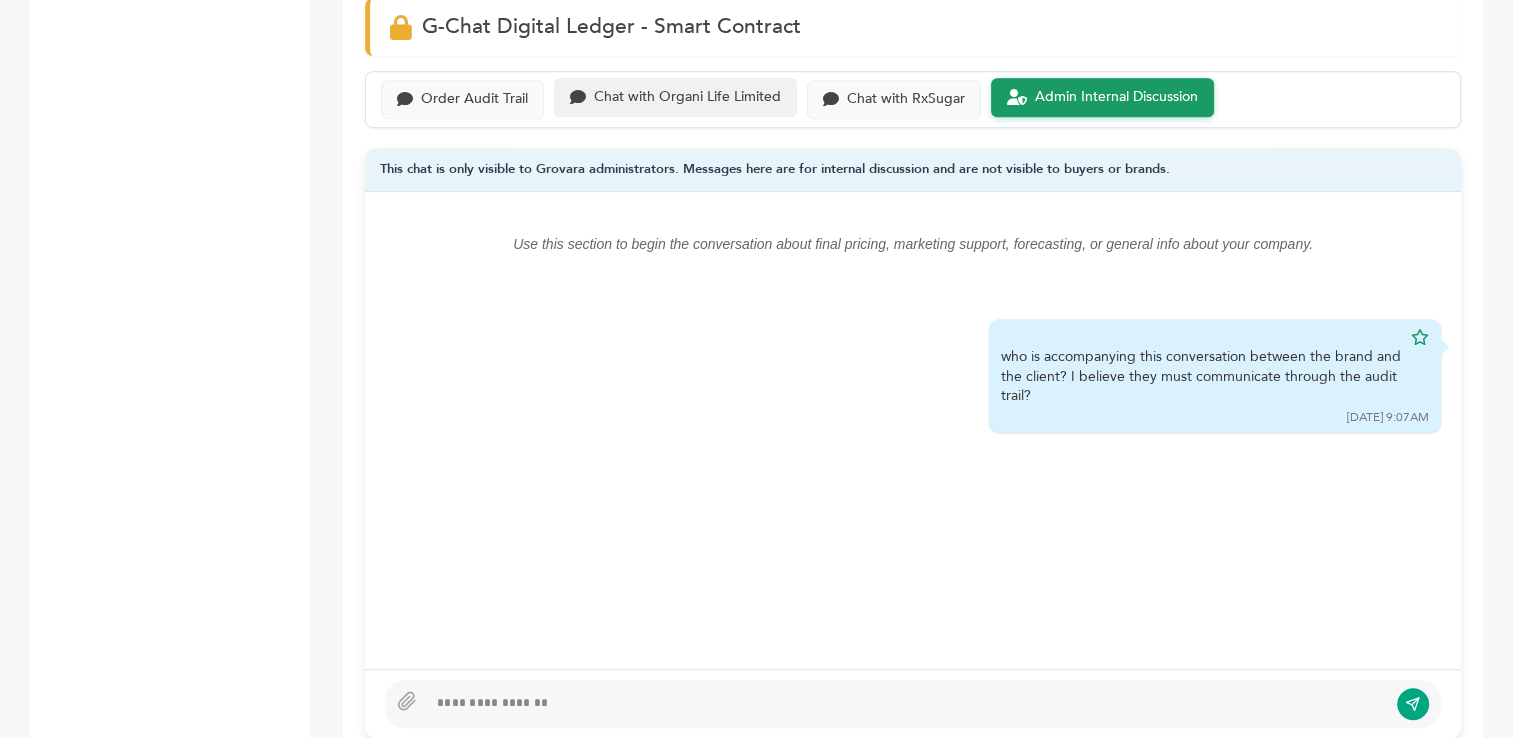 click on "Chat with Organi Life Limited" at bounding box center (687, 97) 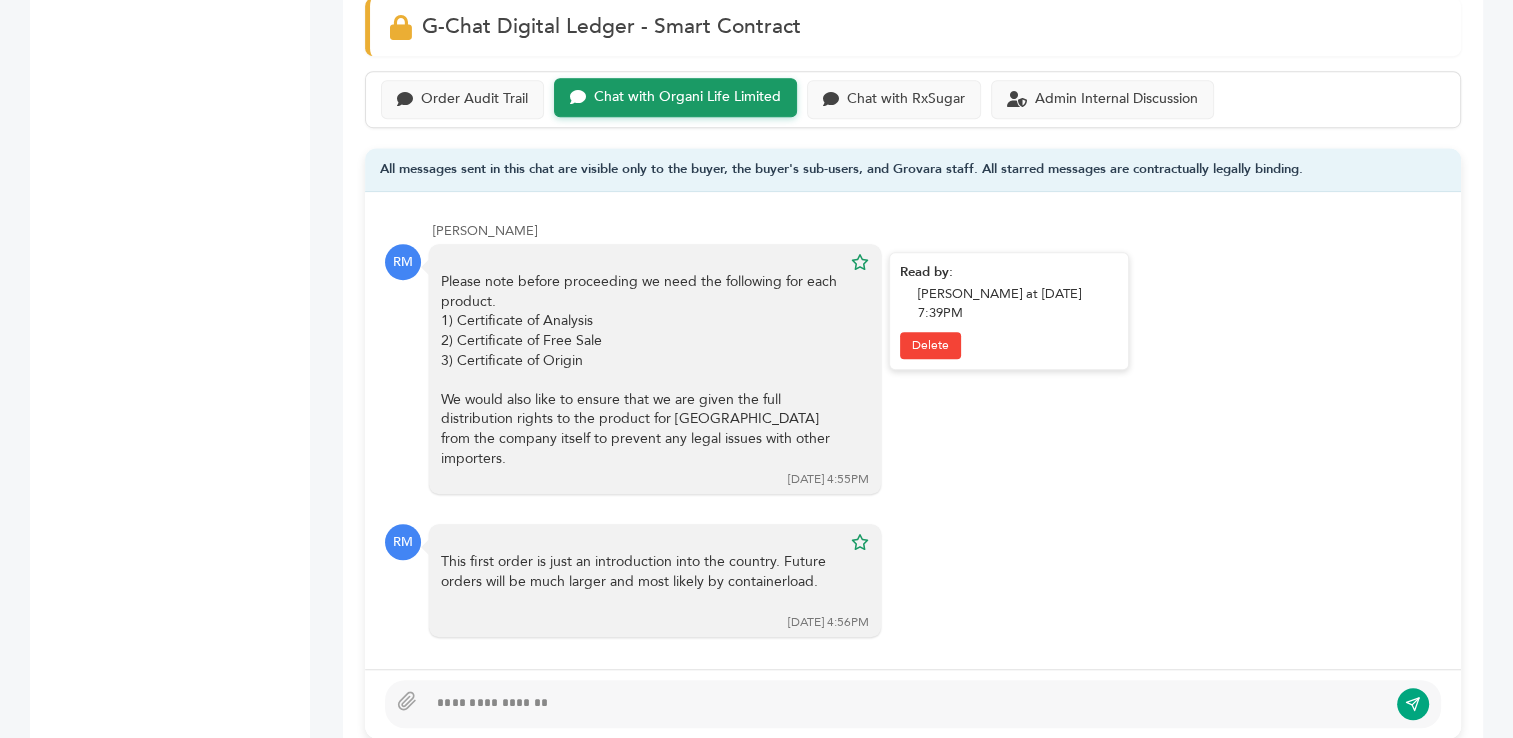 drag, startPoint x: 443, startPoint y: 258, endPoint x: 688, endPoint y: 446, distance: 308.81873 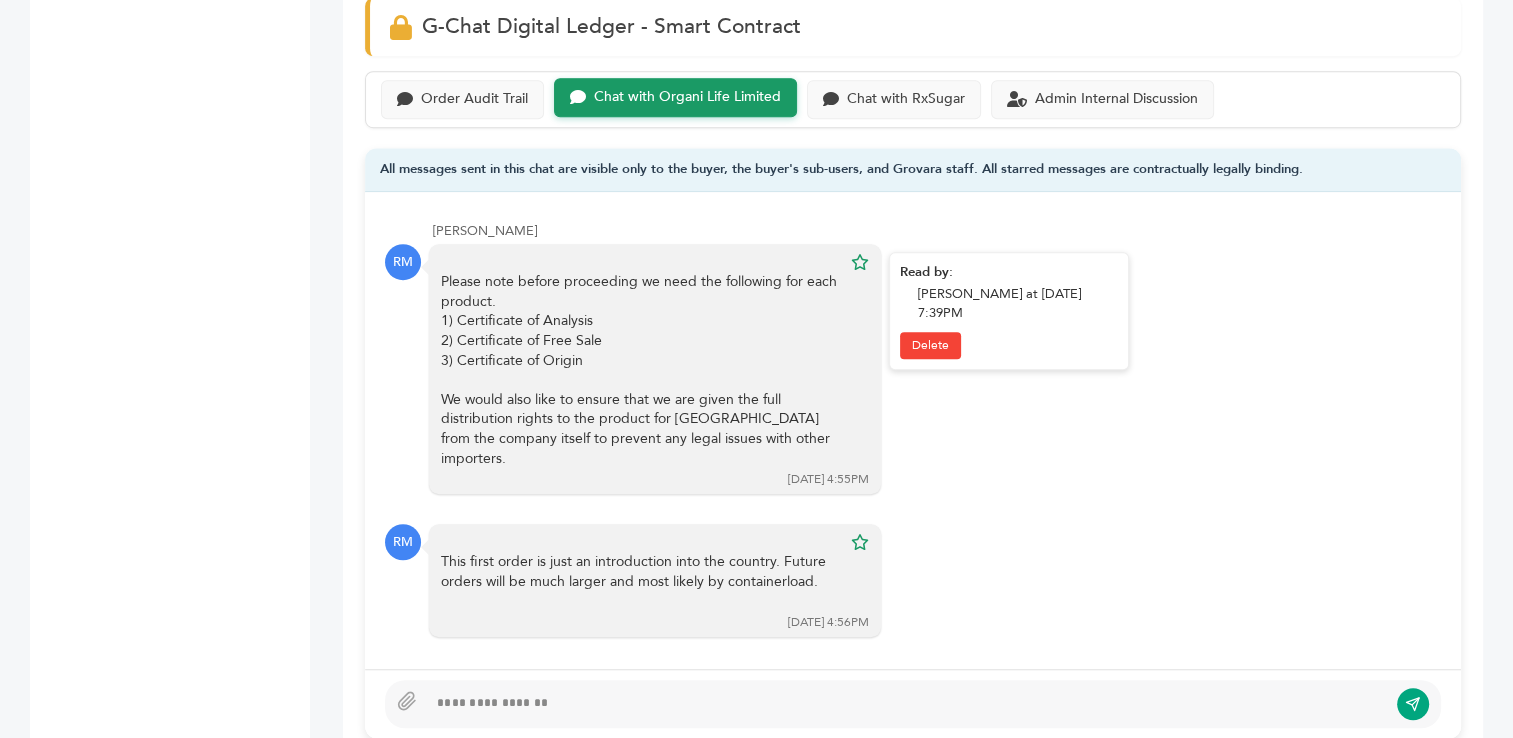 click on "Please note before proceeding we need the following for each product. 1) Certificate of Analysis 2) Certificate of Free Sale 3) Certificate of Origin We would also like to ensure that we are given the full distribution rights to the product for Trinidad and Tobago from the company itself to prevent any legal issues with other importers.
07/09/25 4:55PM" at bounding box center (655, 369) 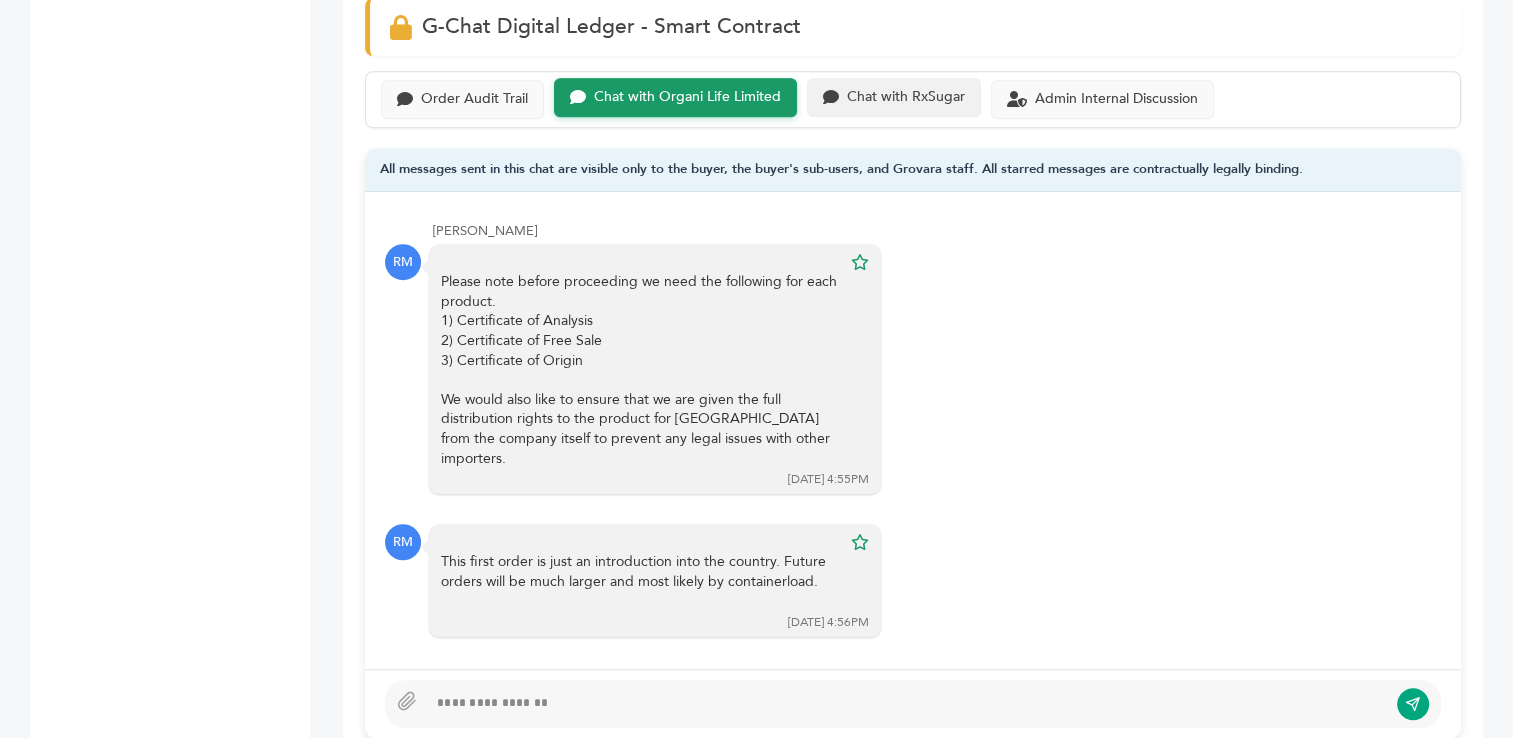 click on "Chat with RxSugar" at bounding box center (906, 97) 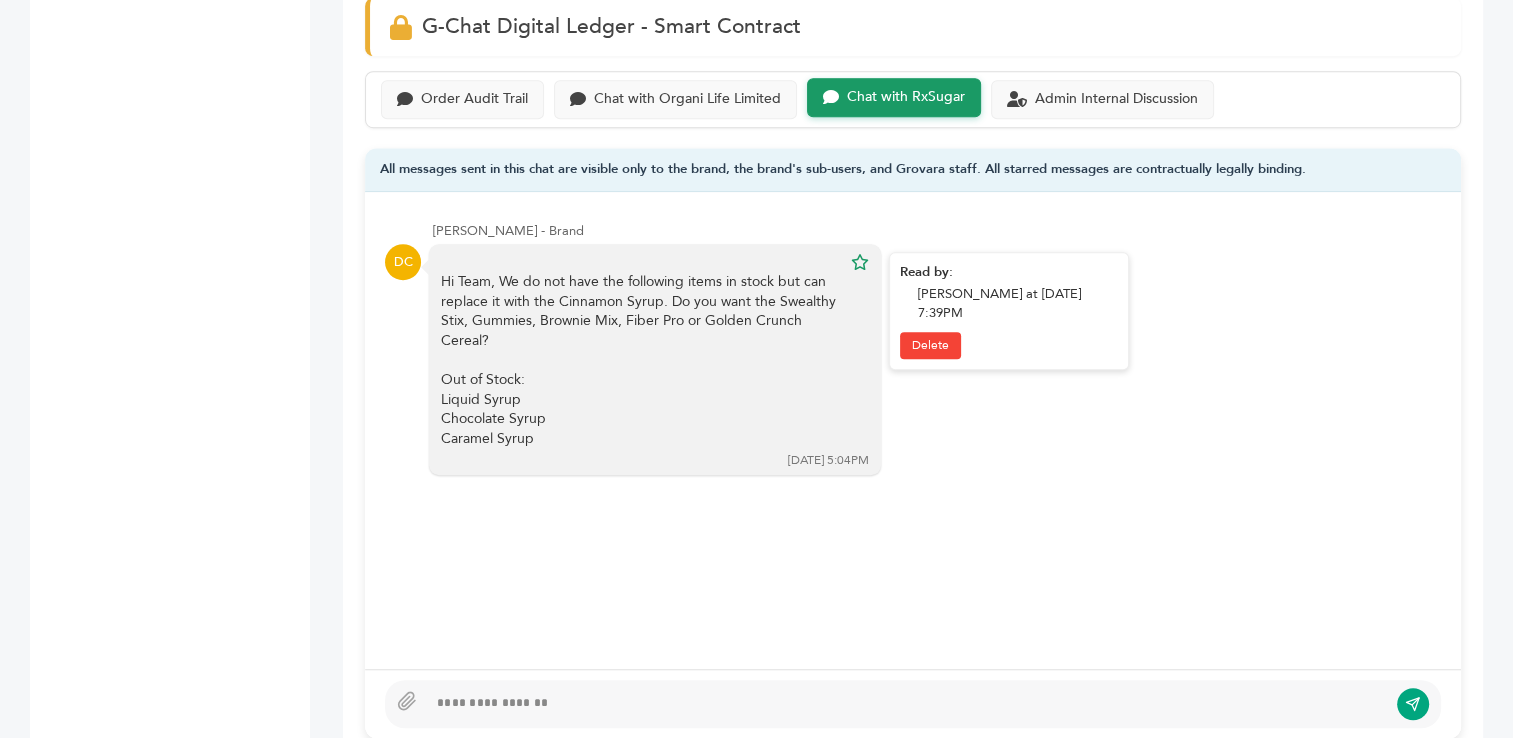 drag, startPoint x: 441, startPoint y: 258, endPoint x: 537, endPoint y: 414, distance: 183.17204 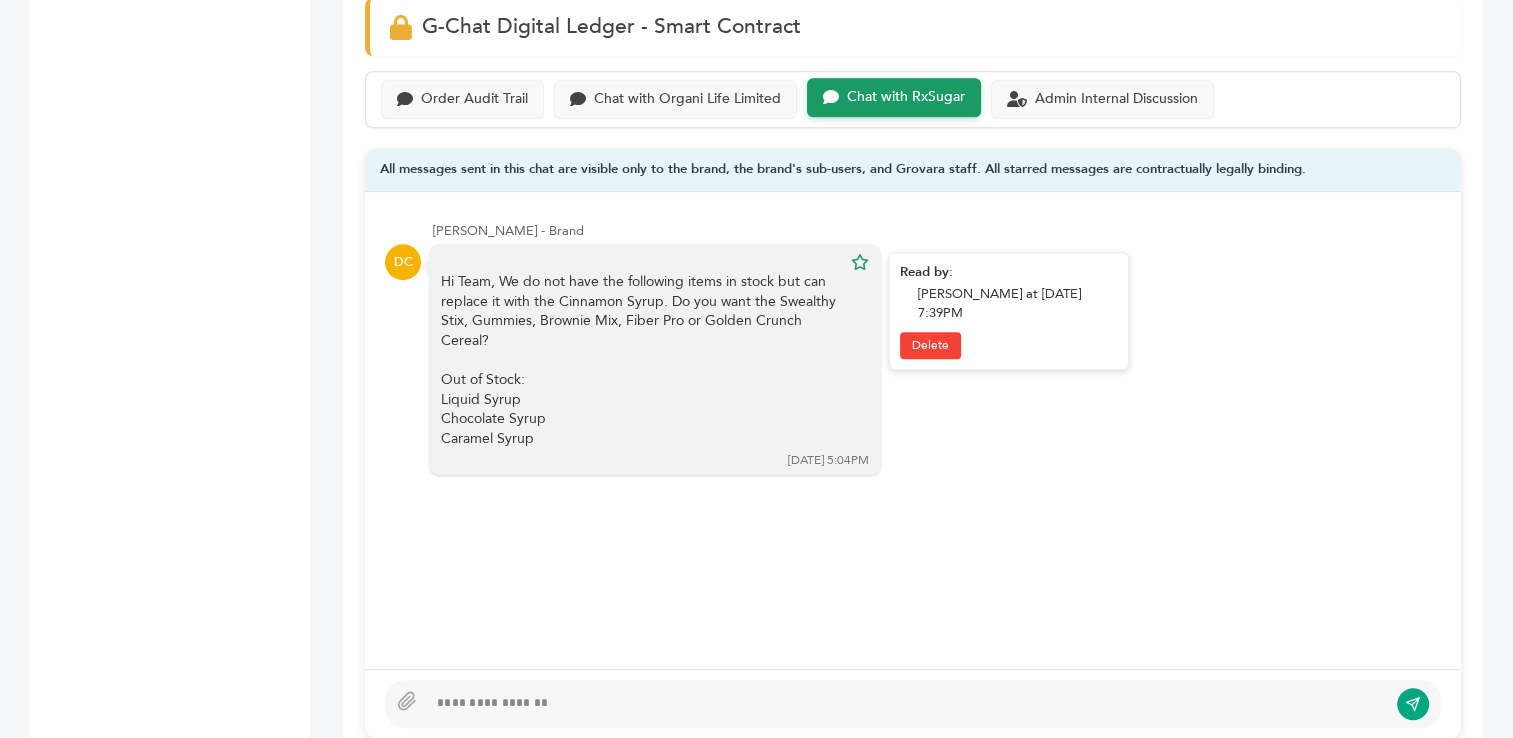 click on "Hi Team, We do not have the following items in stock but can replace it with the Cinnamon Syrup. Do you want the Swealthy Stix, Gummies, Brownie Mix, Fiber Pro or Golden Crunch Cereal?
Out of Stock:
Liquid Syrup
Chocolate Syrup
Caramel Syrup" at bounding box center [641, 360] 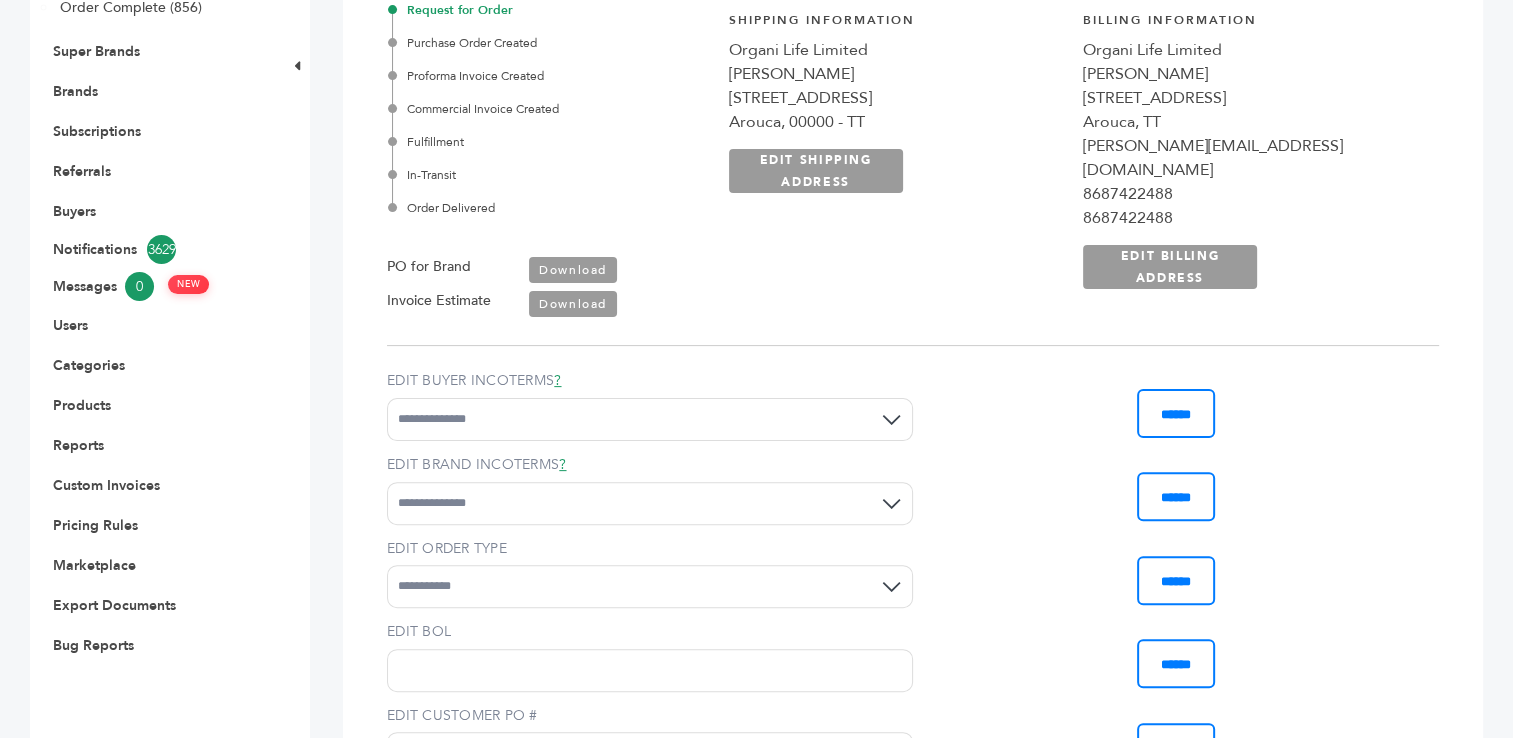 scroll, scrollTop: 1300, scrollLeft: 0, axis: vertical 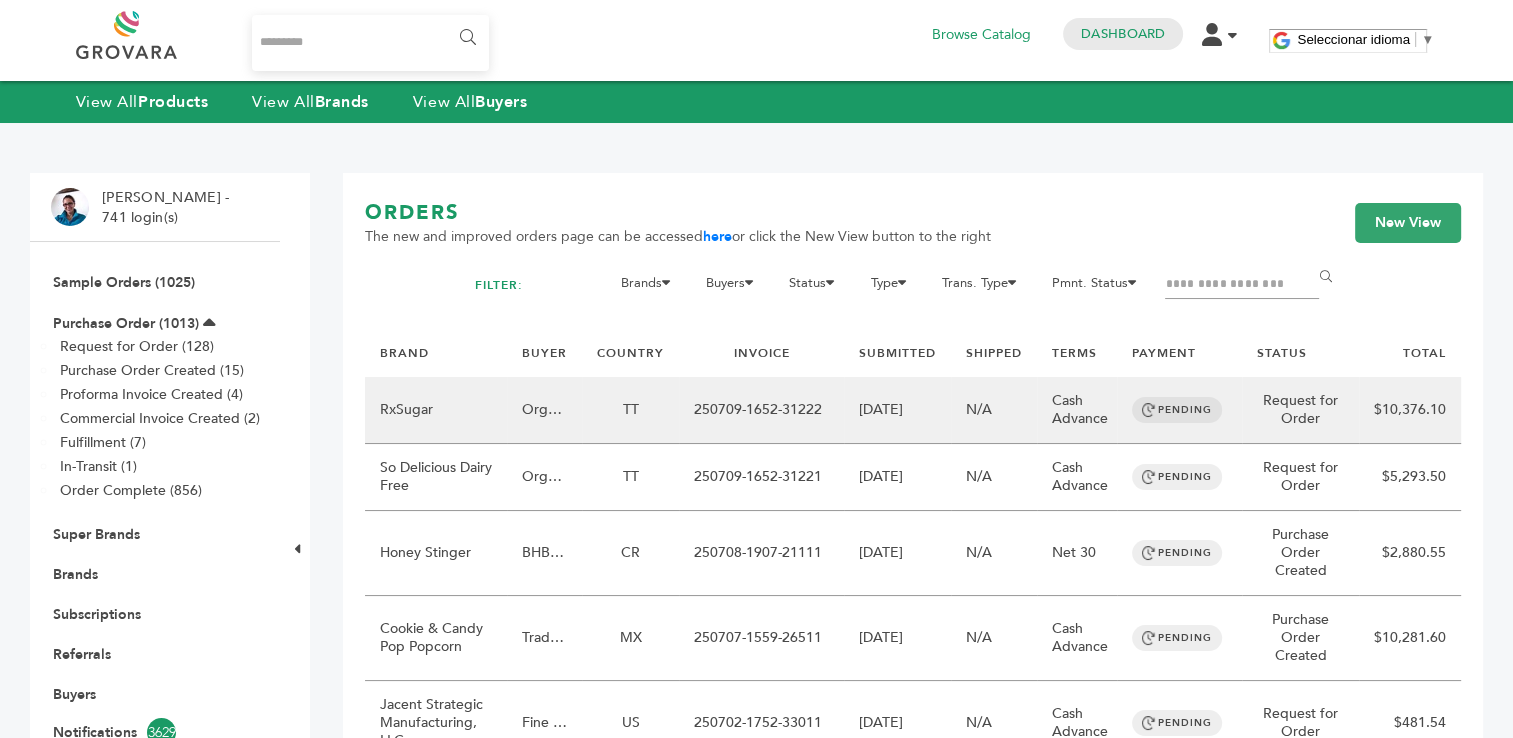 click on "250709-1652-31222" at bounding box center (761, 410) 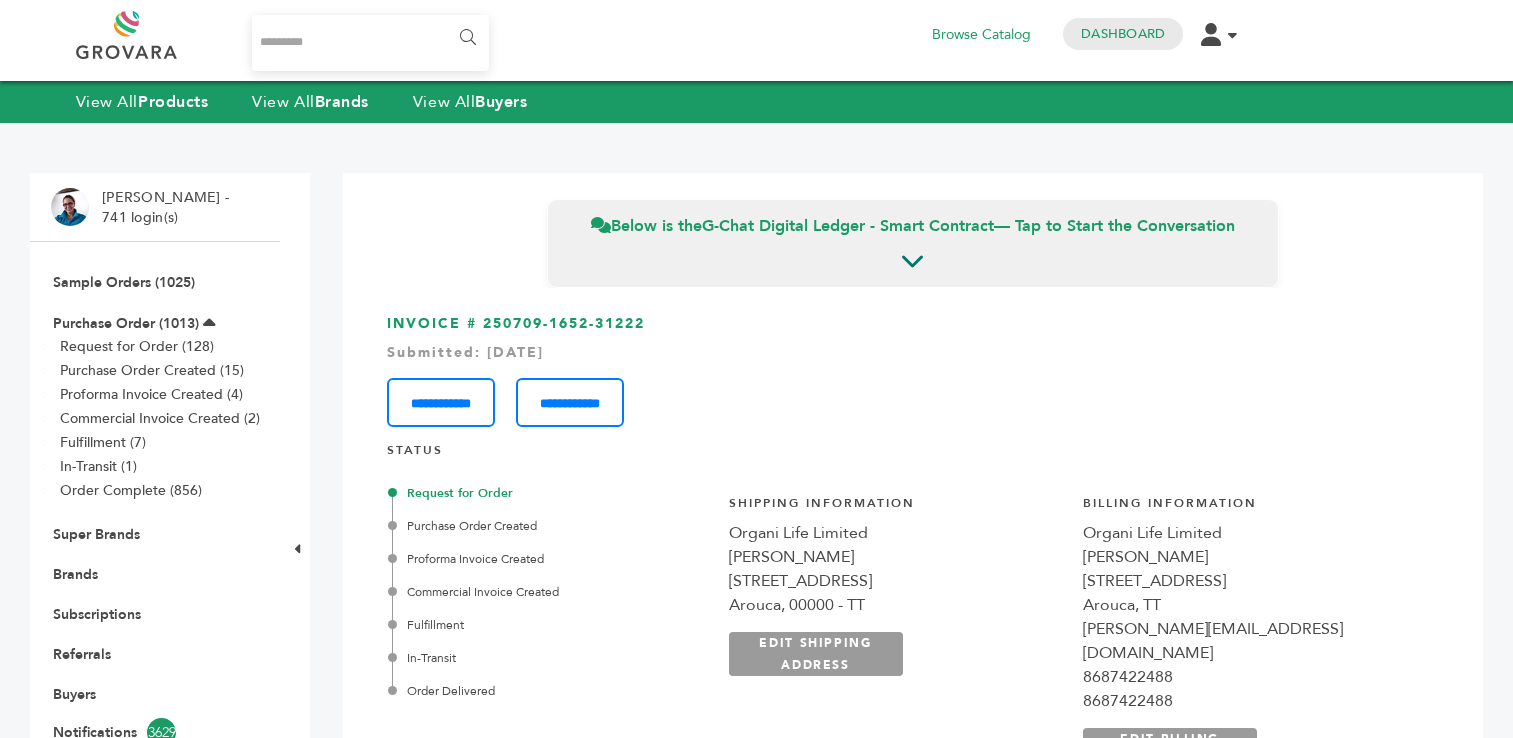 scroll, scrollTop: 0, scrollLeft: 0, axis: both 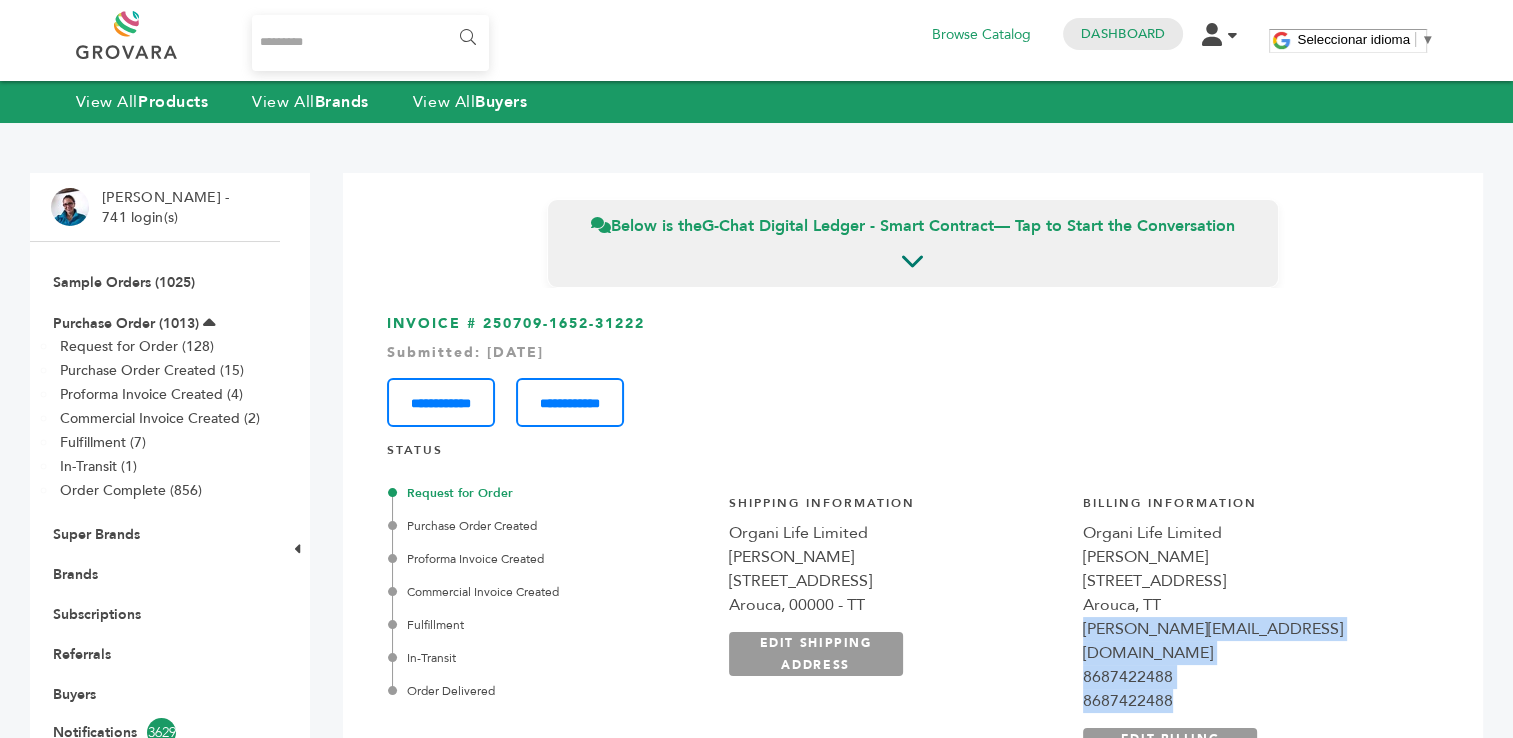 drag, startPoint x: 1181, startPoint y: 630, endPoint x: 1420, endPoint y: 674, distance: 243.01646 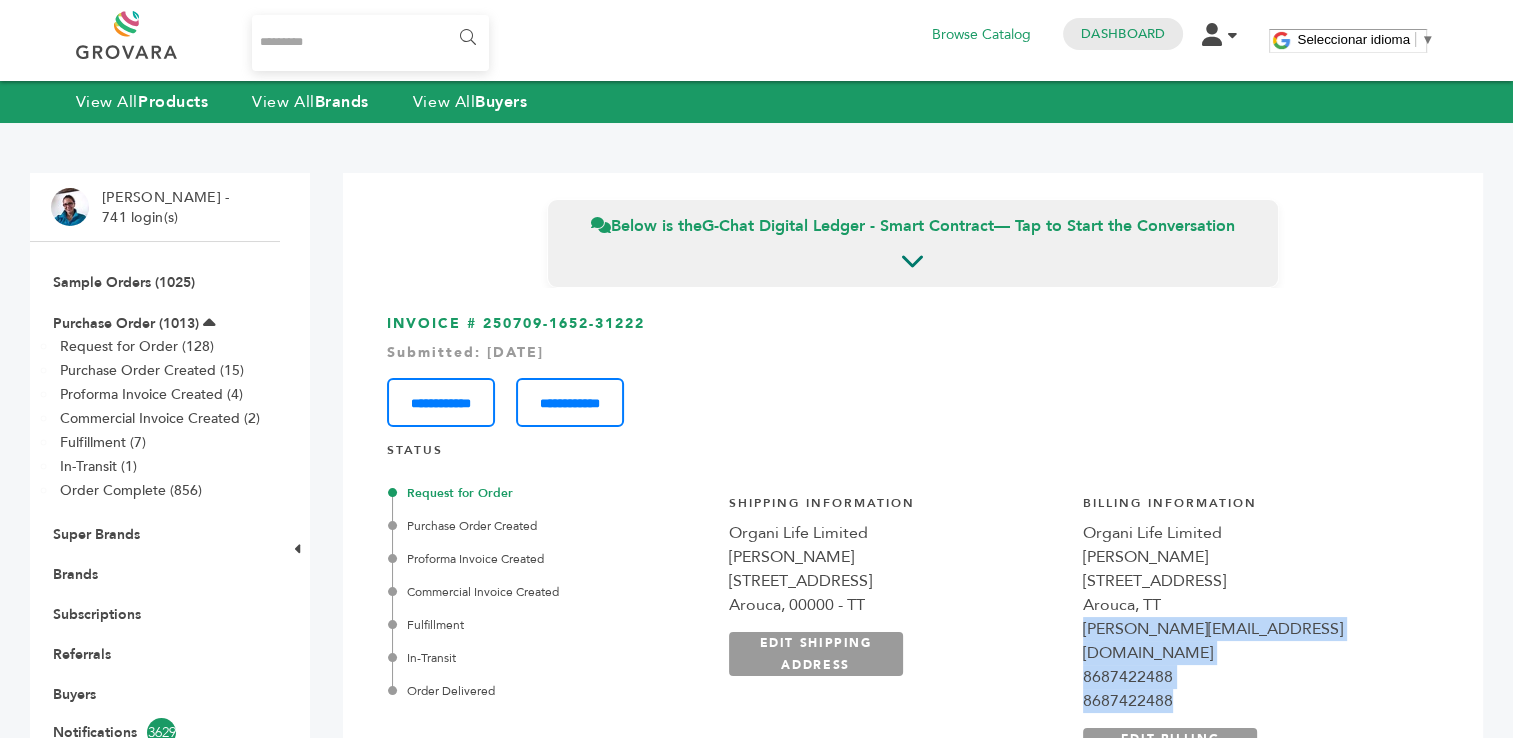 click on "**********" at bounding box center [1073, 644] 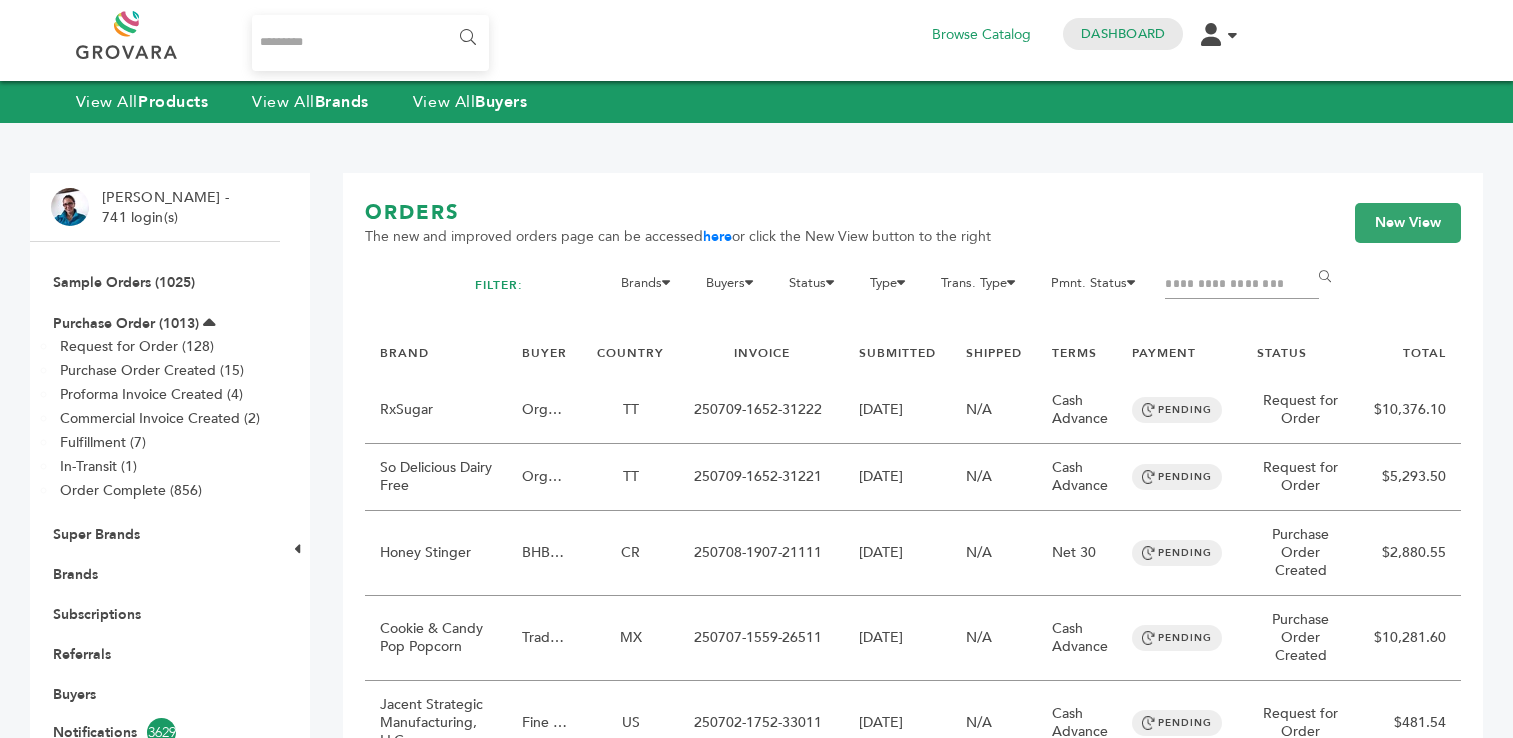 scroll, scrollTop: 0, scrollLeft: 0, axis: both 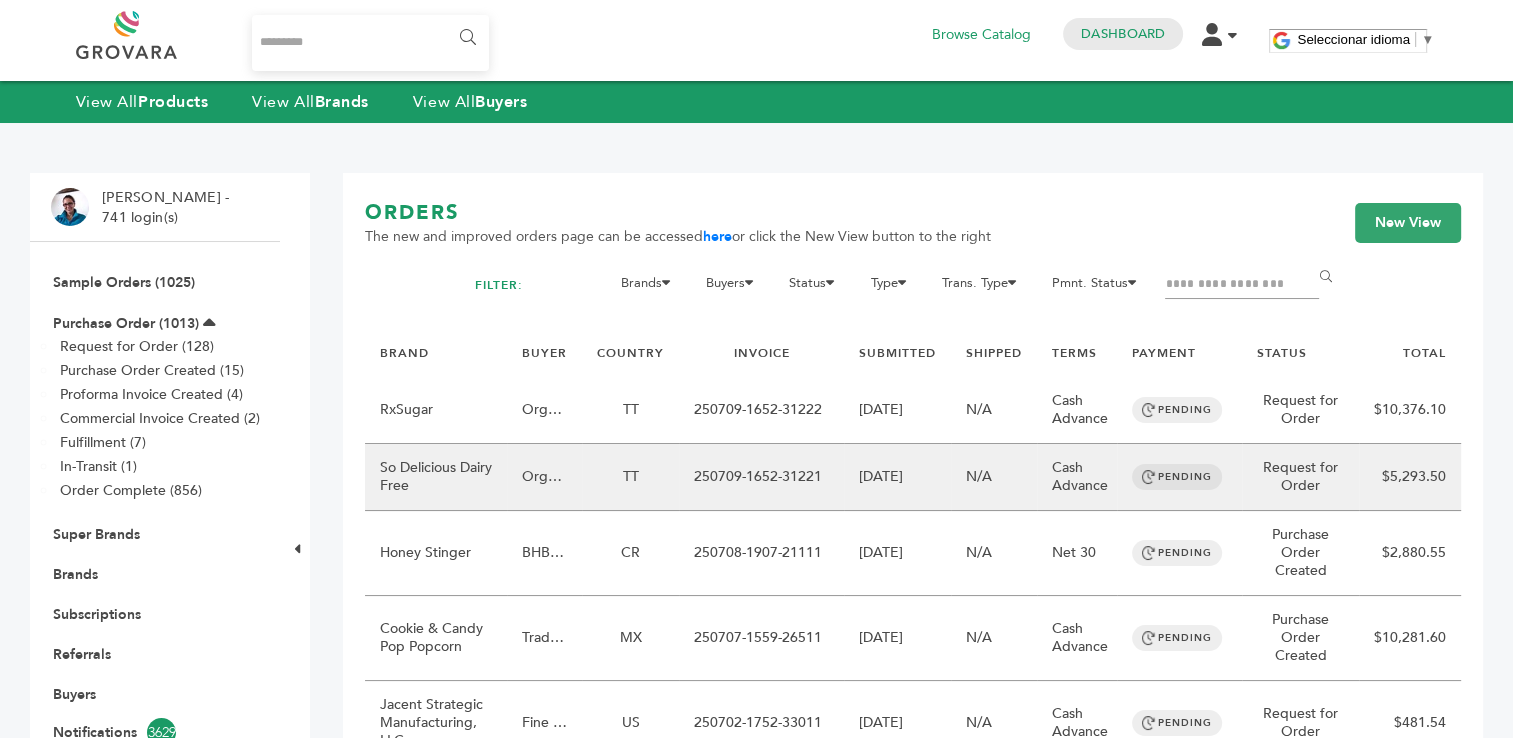 click on "So Delicious Dairy Free" at bounding box center [436, 477] 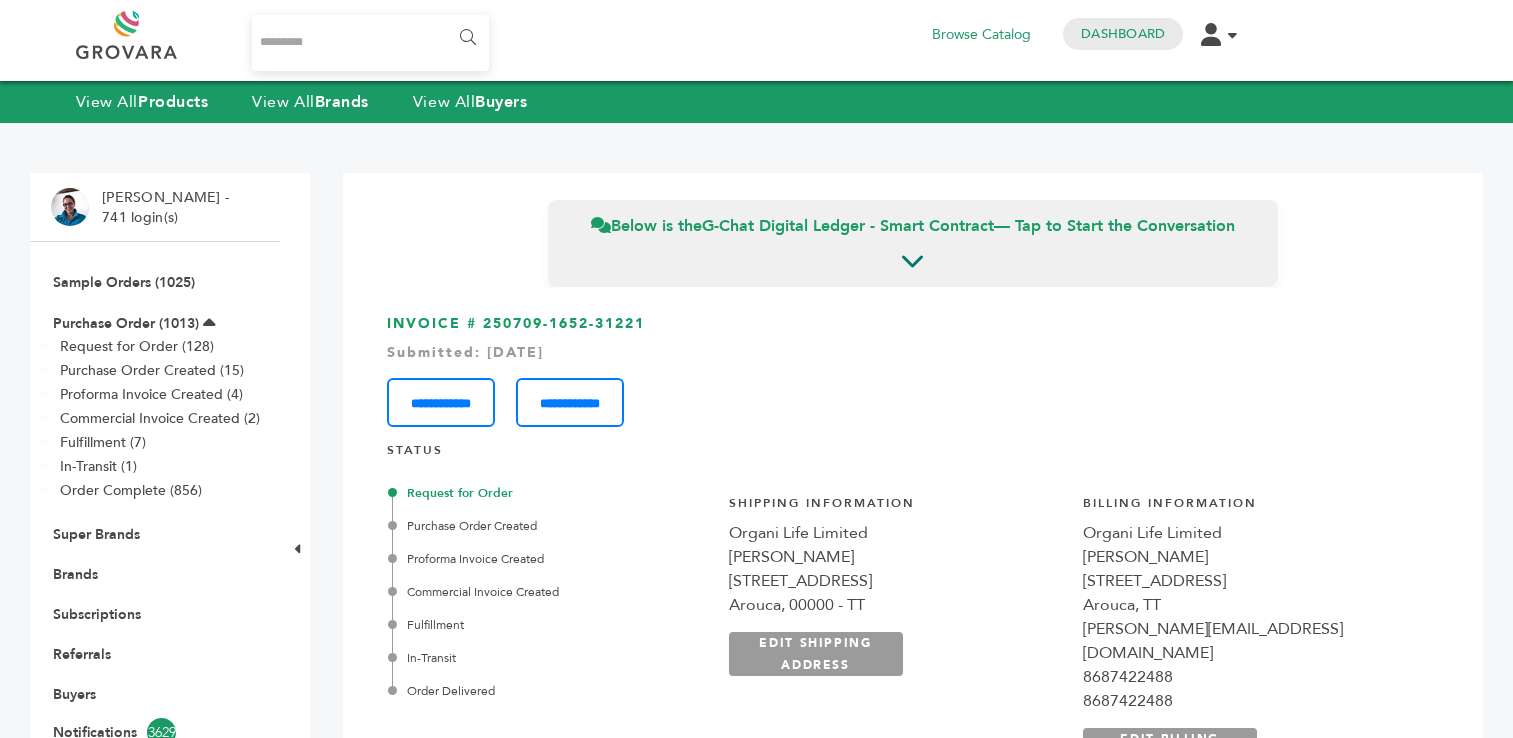 scroll, scrollTop: 0, scrollLeft: 0, axis: both 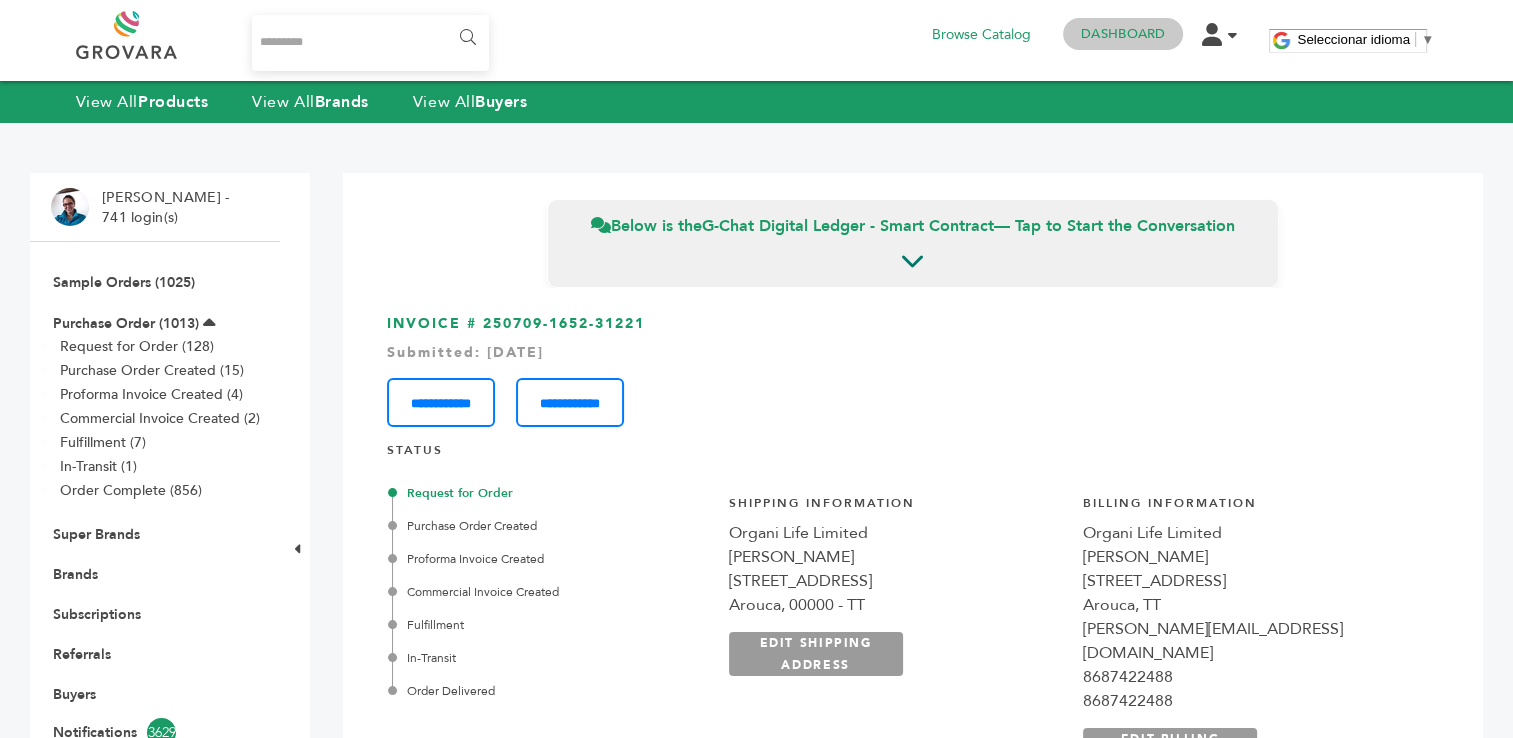 click on "Dashboard" at bounding box center (1123, 34) 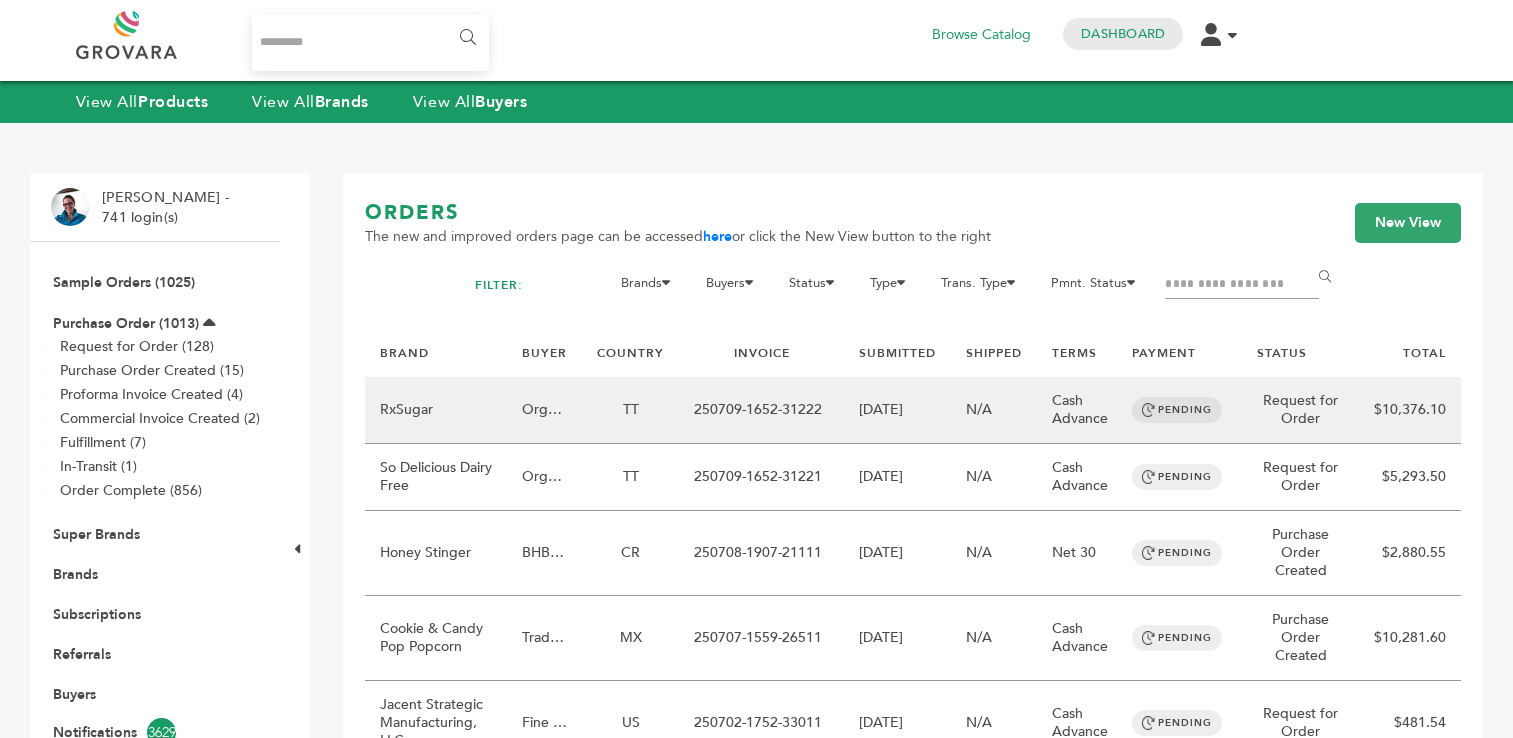 scroll, scrollTop: 0, scrollLeft: 0, axis: both 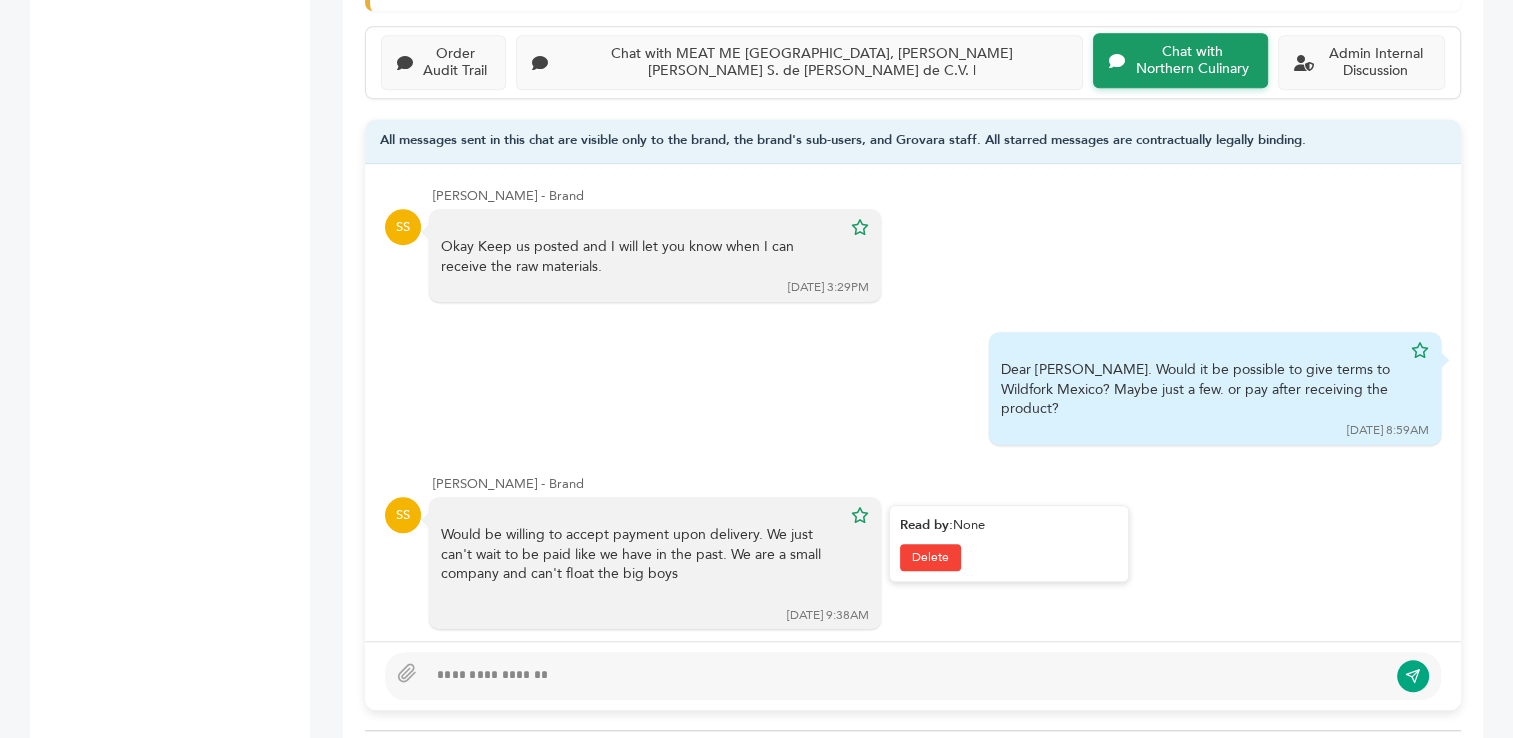 drag, startPoint x: 443, startPoint y: 490, endPoint x: 730, endPoint y: 532, distance: 290.0569 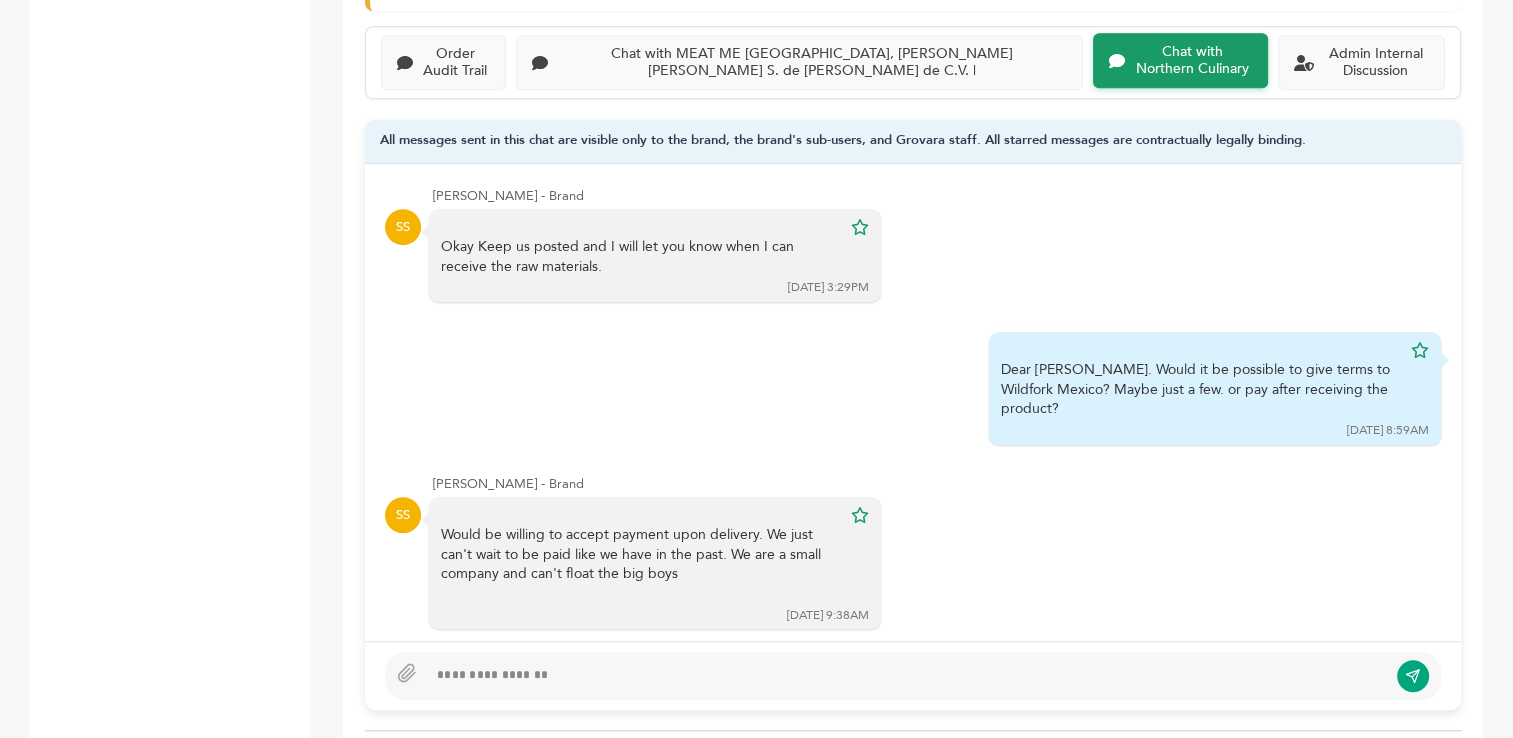 copy on "Would be willing to accept payment upon delivery.  We just can't wait to be paid like we have in the past.  We are a small company and can't float the big boys" 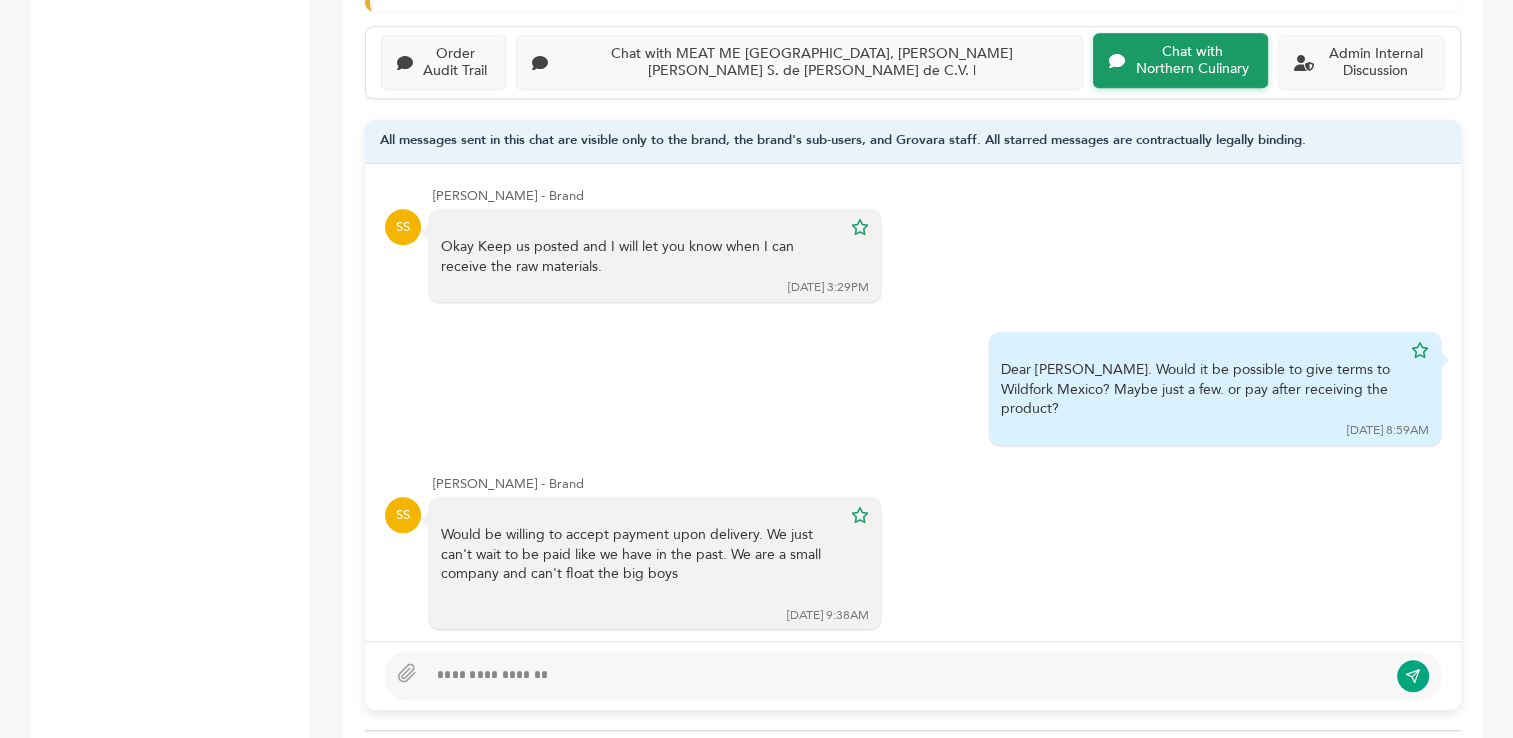 click at bounding box center (907, 676) 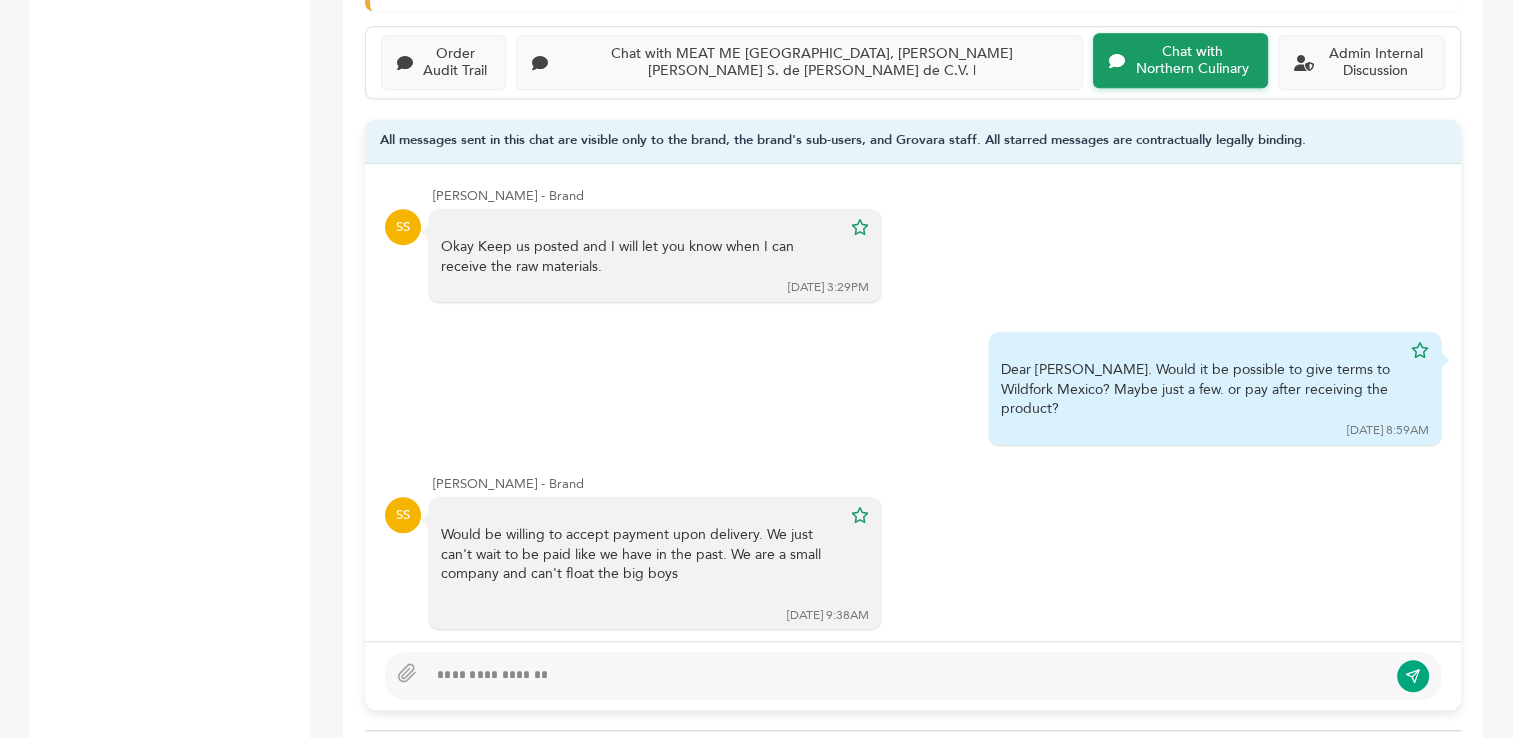 type 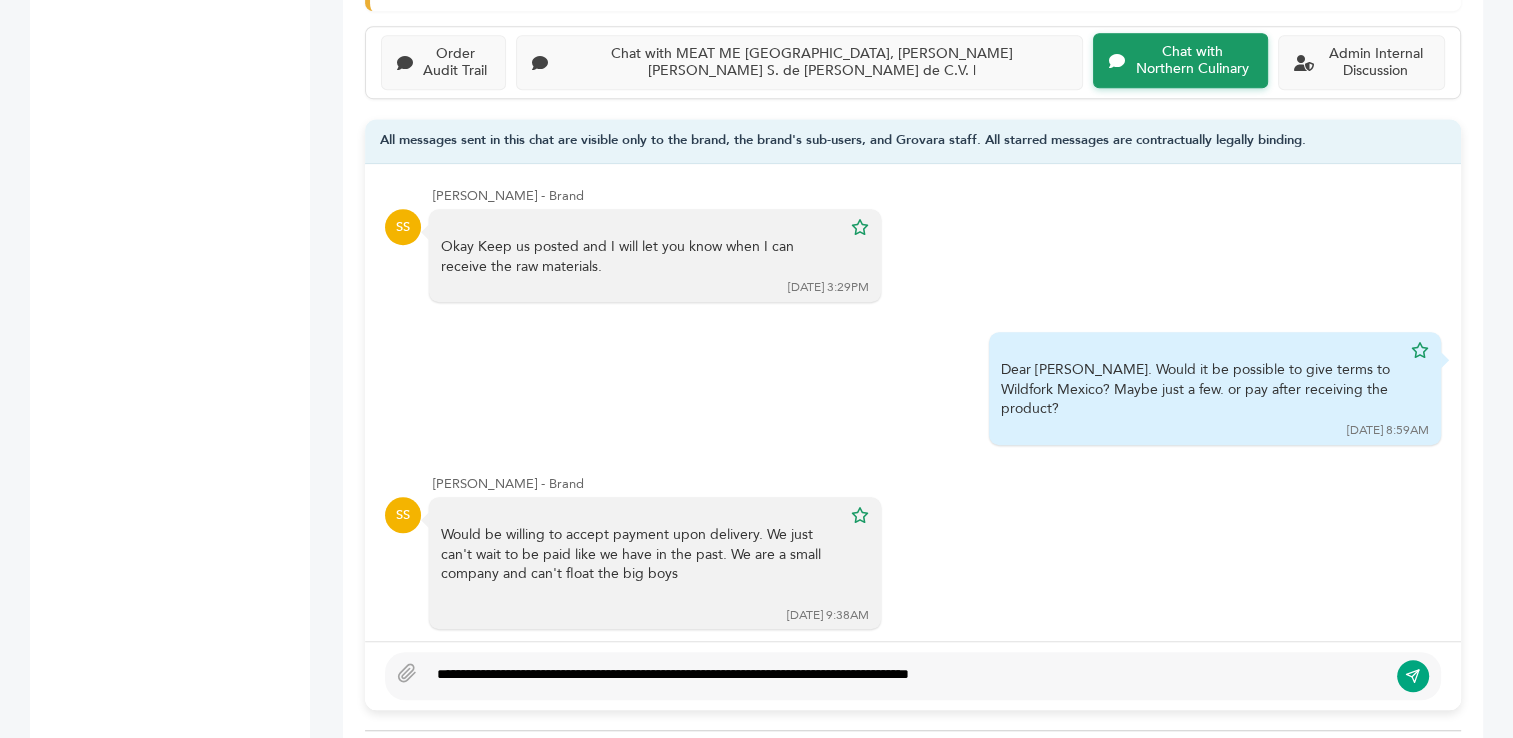 type on "**********" 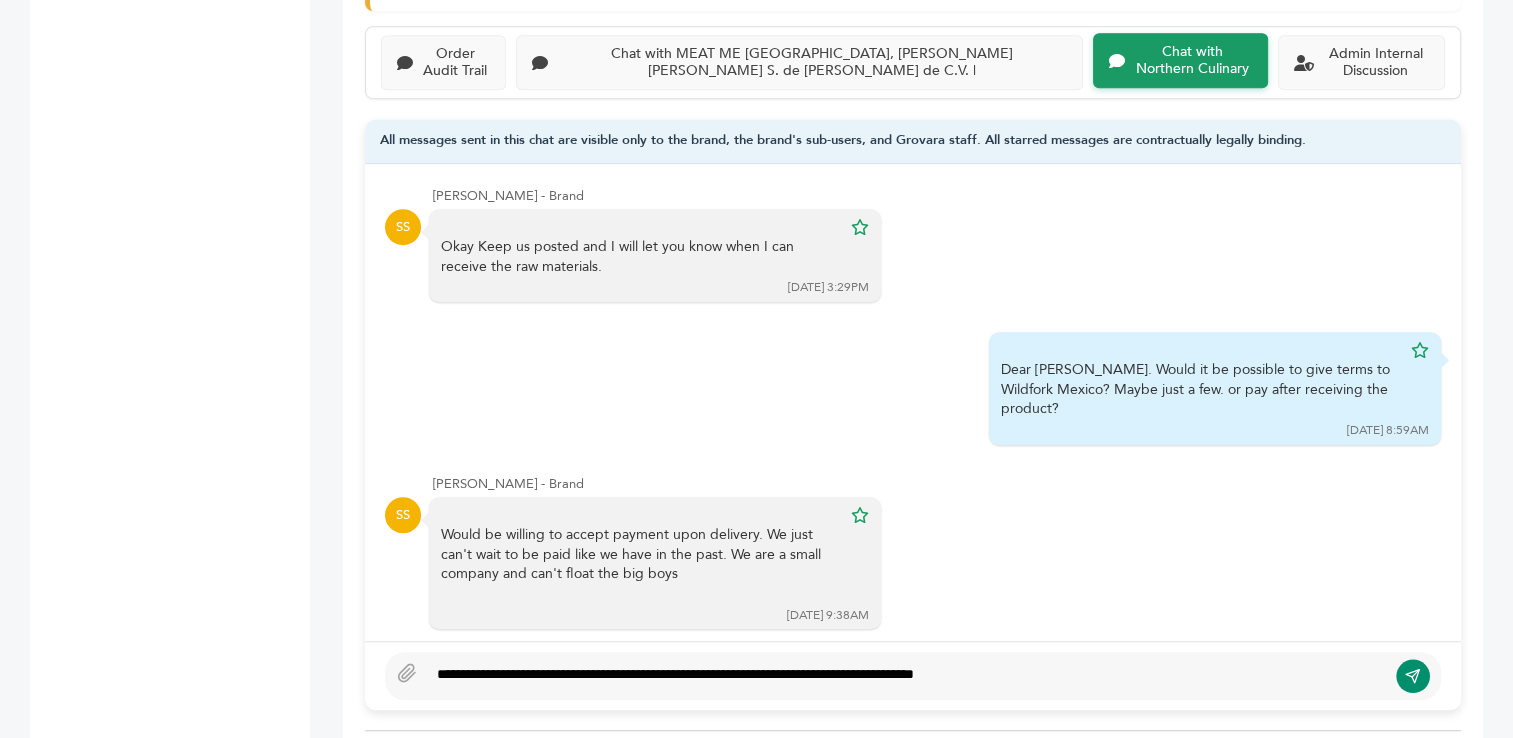 click 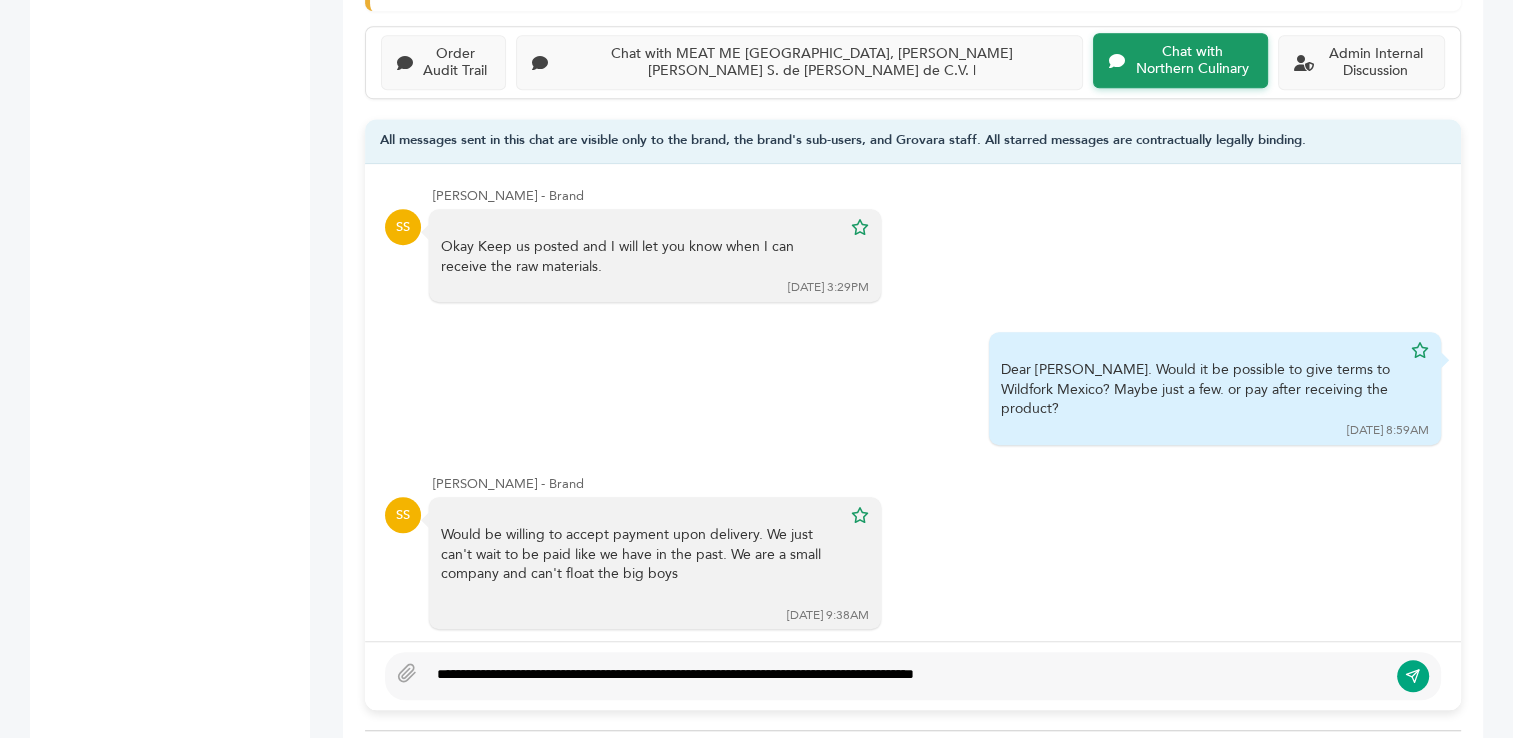 type 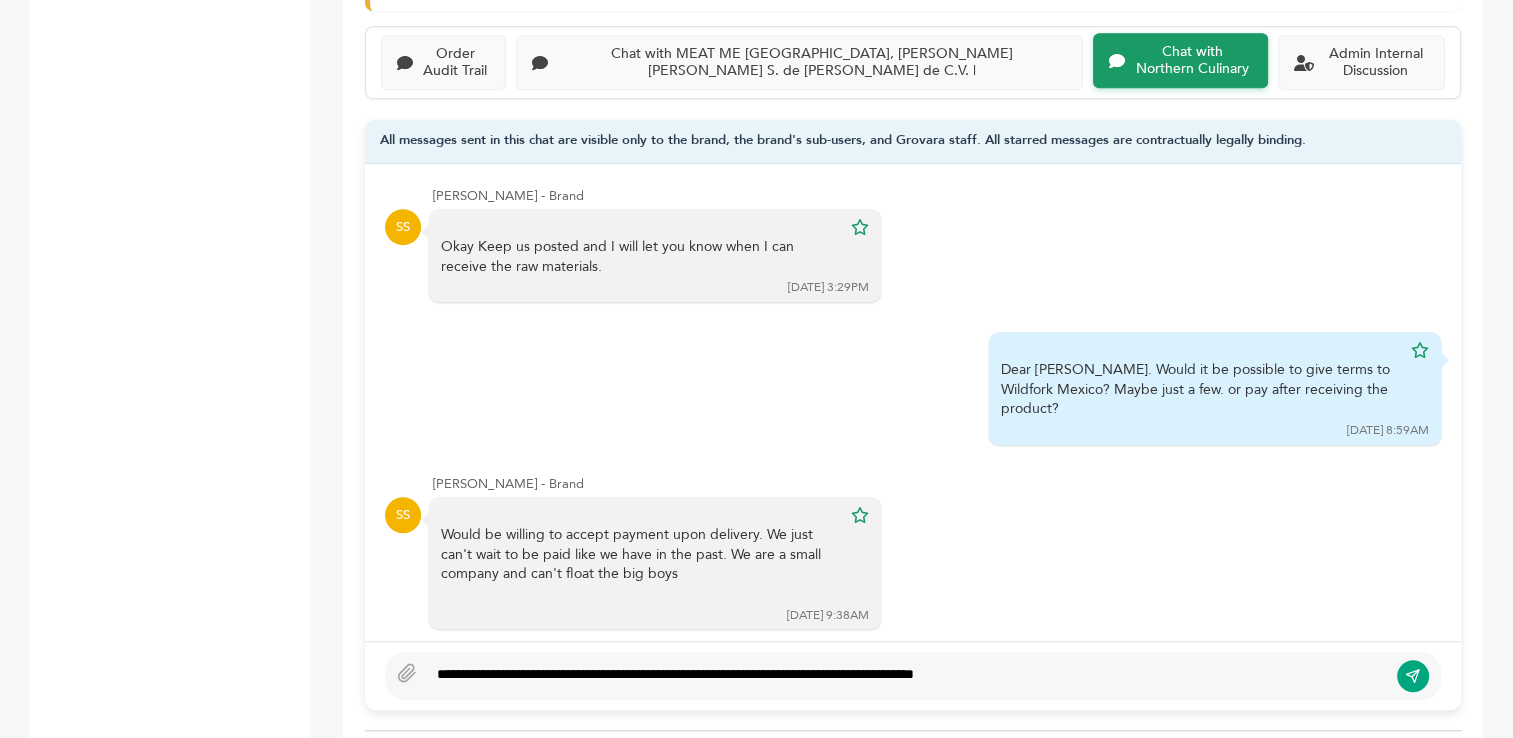 scroll, scrollTop: 792, scrollLeft: 0, axis: vertical 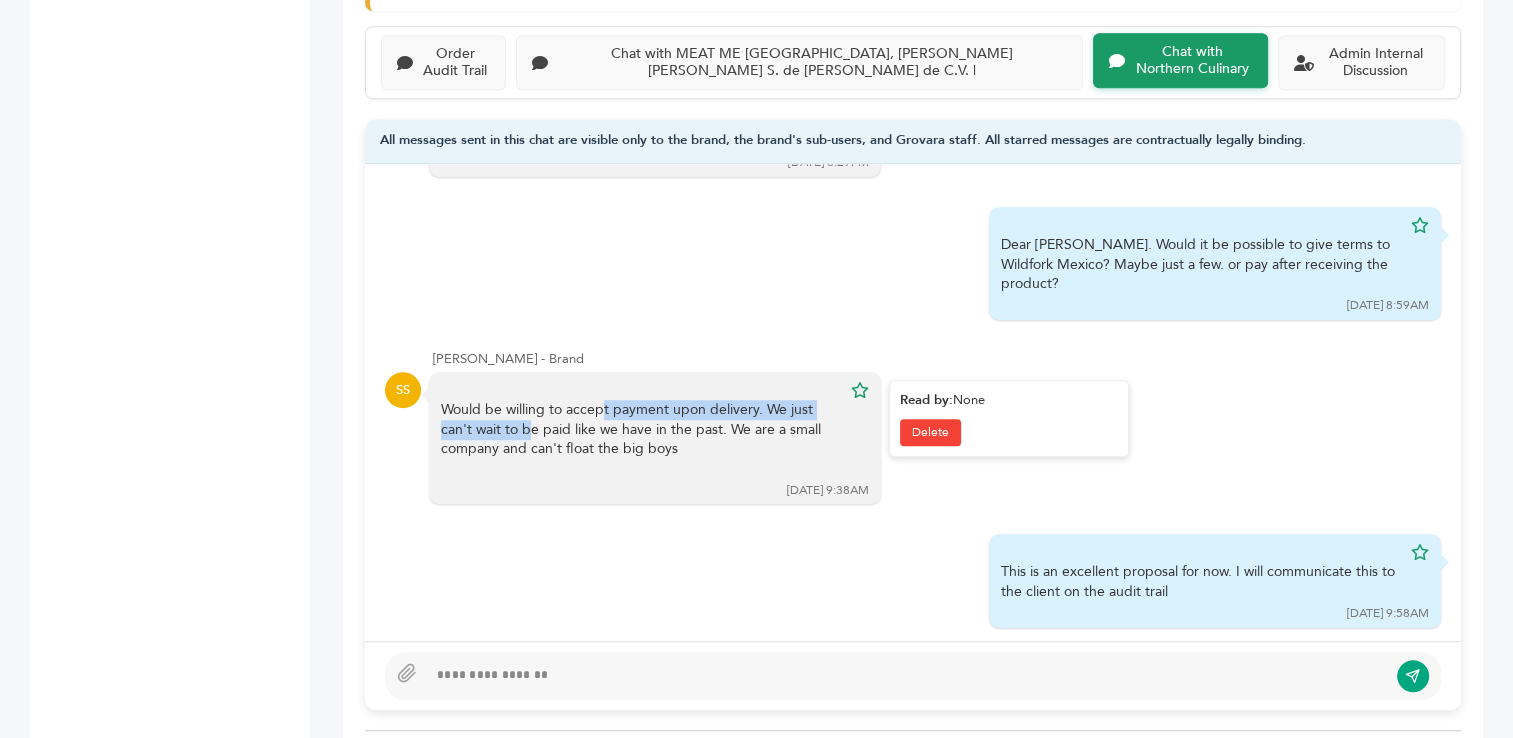 drag, startPoint x: 443, startPoint y: 363, endPoint x: 759, endPoint y: 374, distance: 316.1914 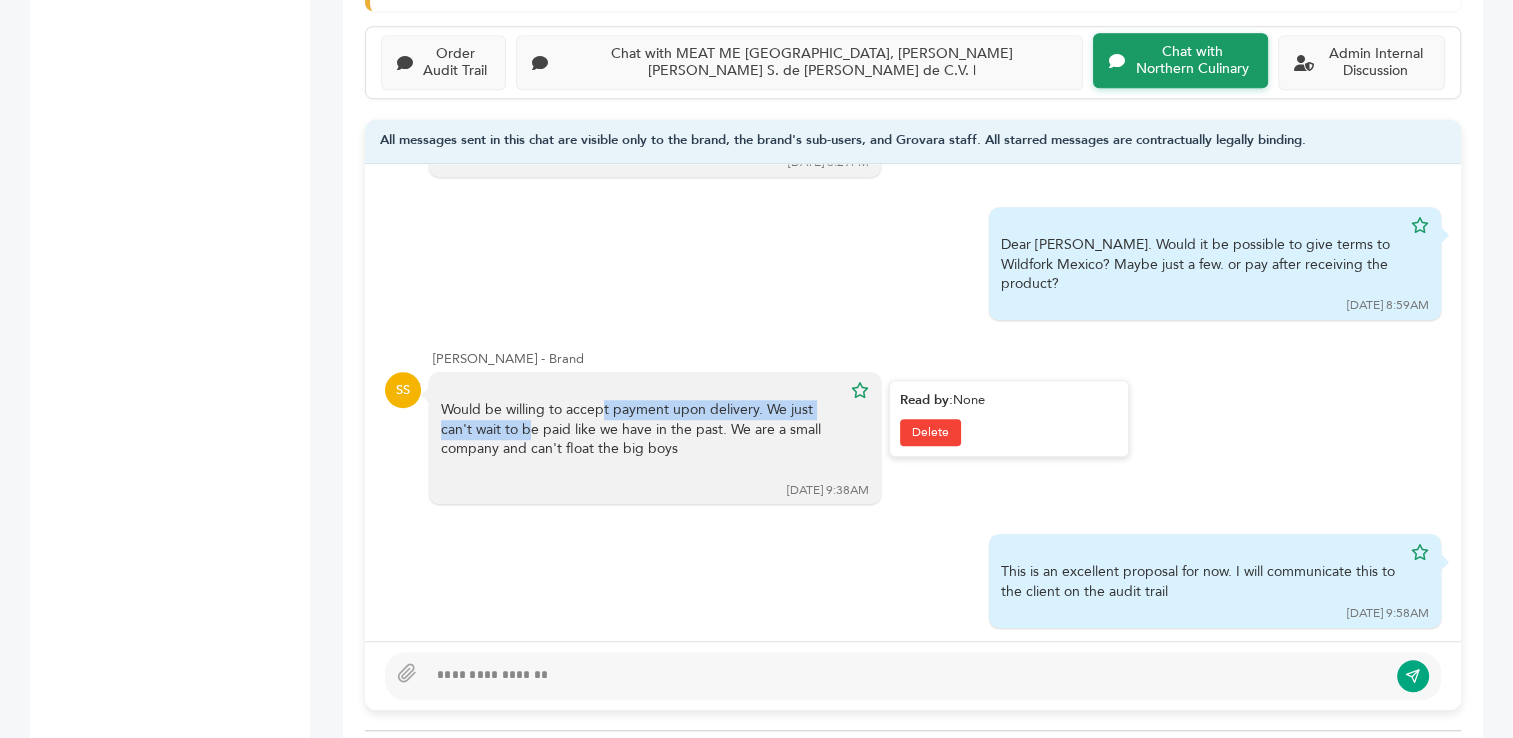 click on "Would be willing to accept payment upon delivery.  We just can't wait to be paid like we have in the past.  We are a small company and can't float the big boys" at bounding box center (641, 439) 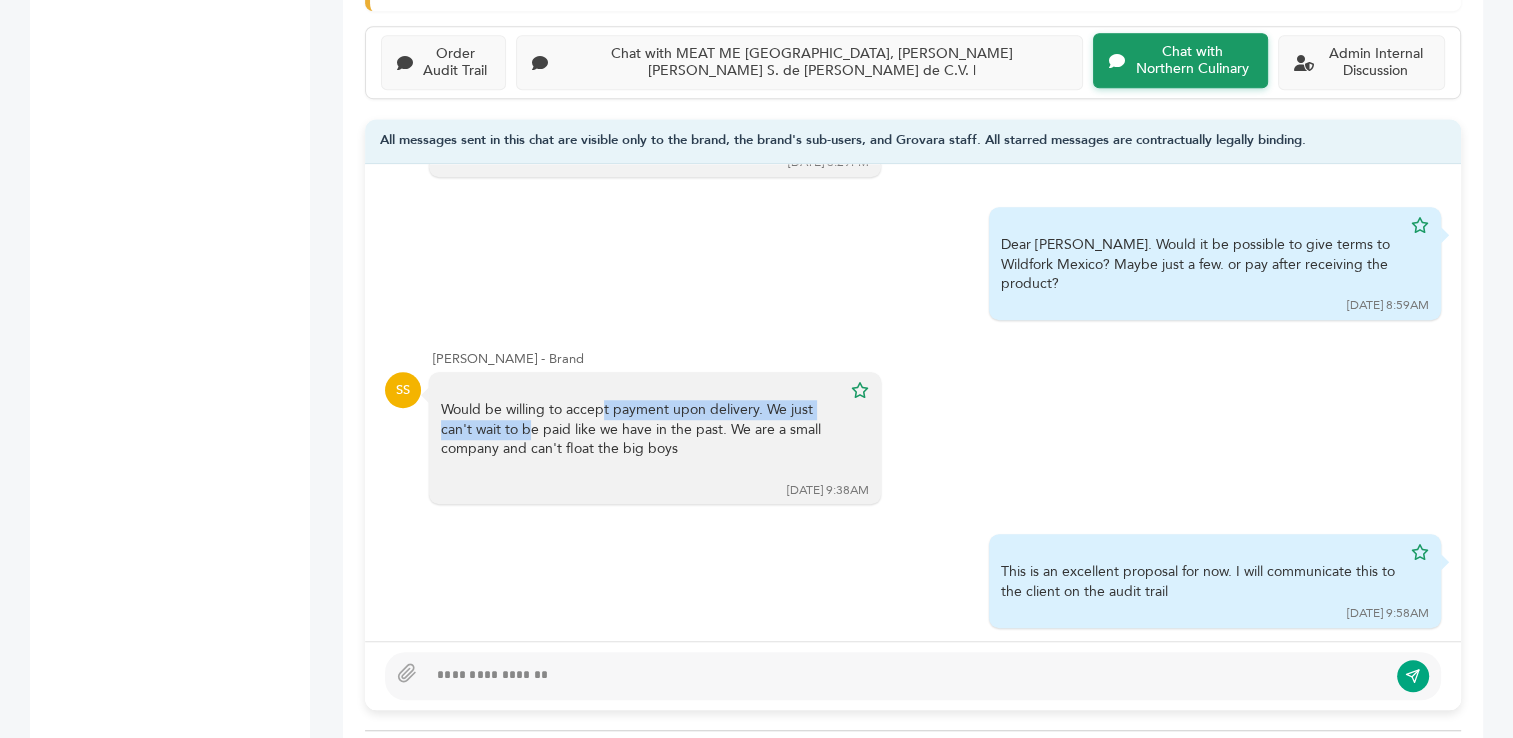 copy on "Would be willing to accept payment upon delivery." 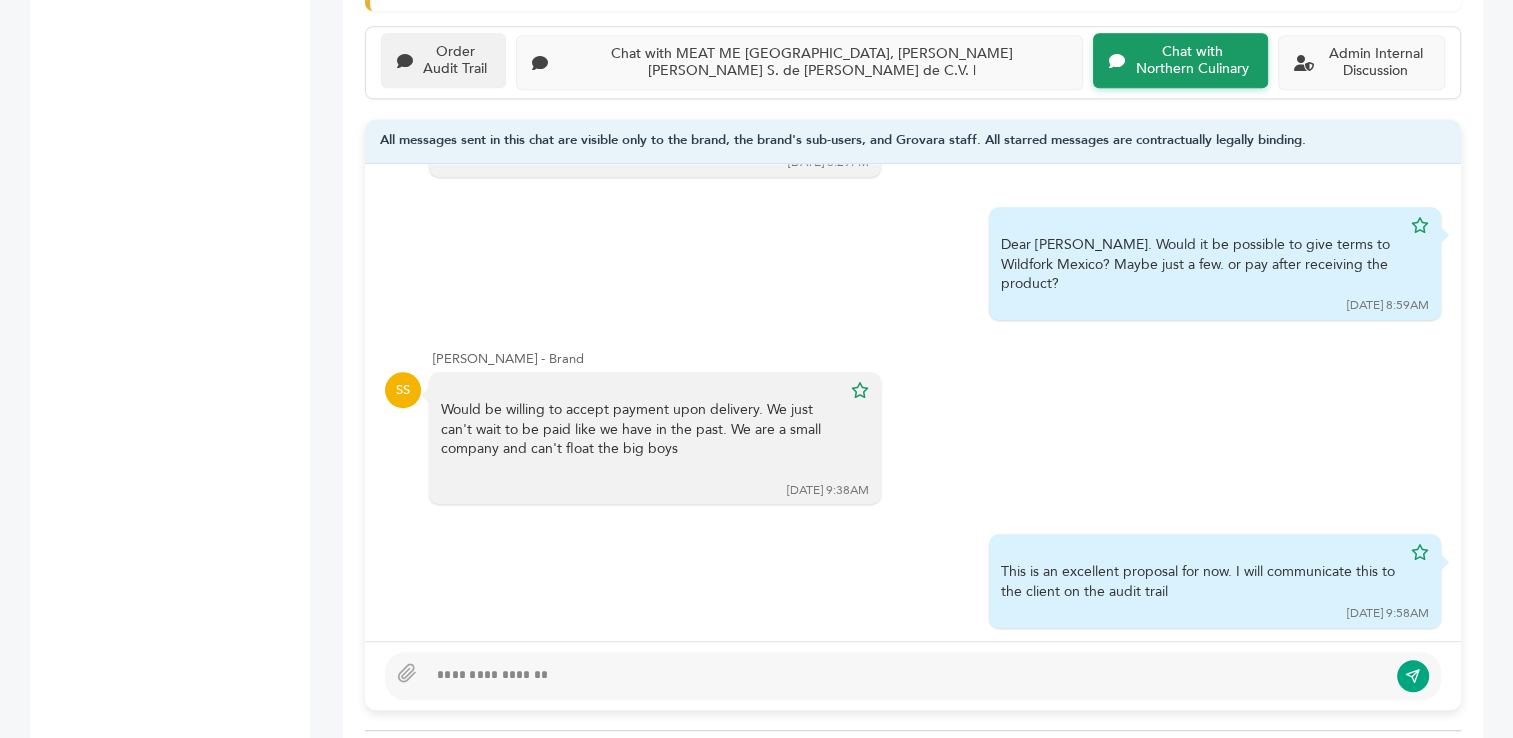 click on "Order Audit Trail" at bounding box center (455, 61) 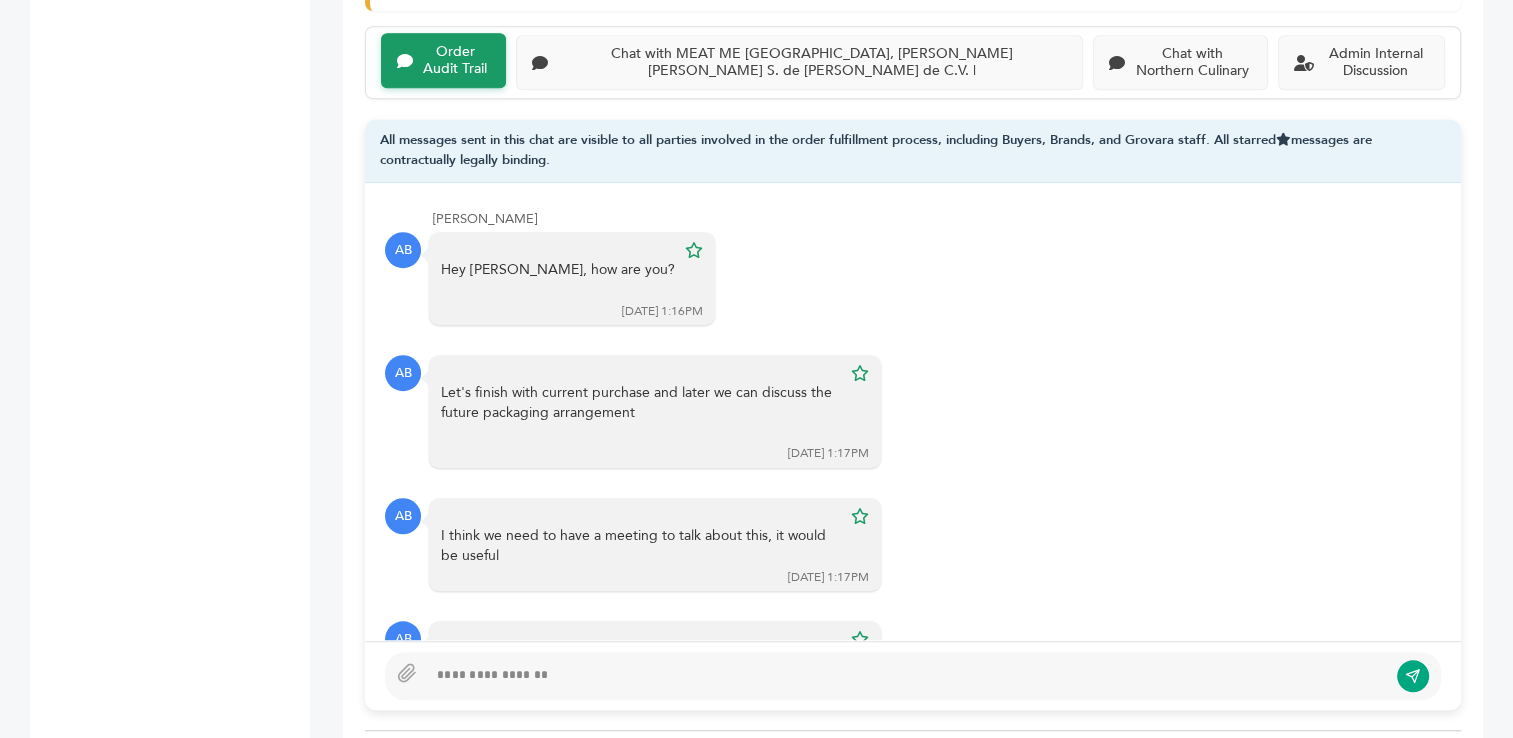 scroll, scrollTop: 6392, scrollLeft: 0, axis: vertical 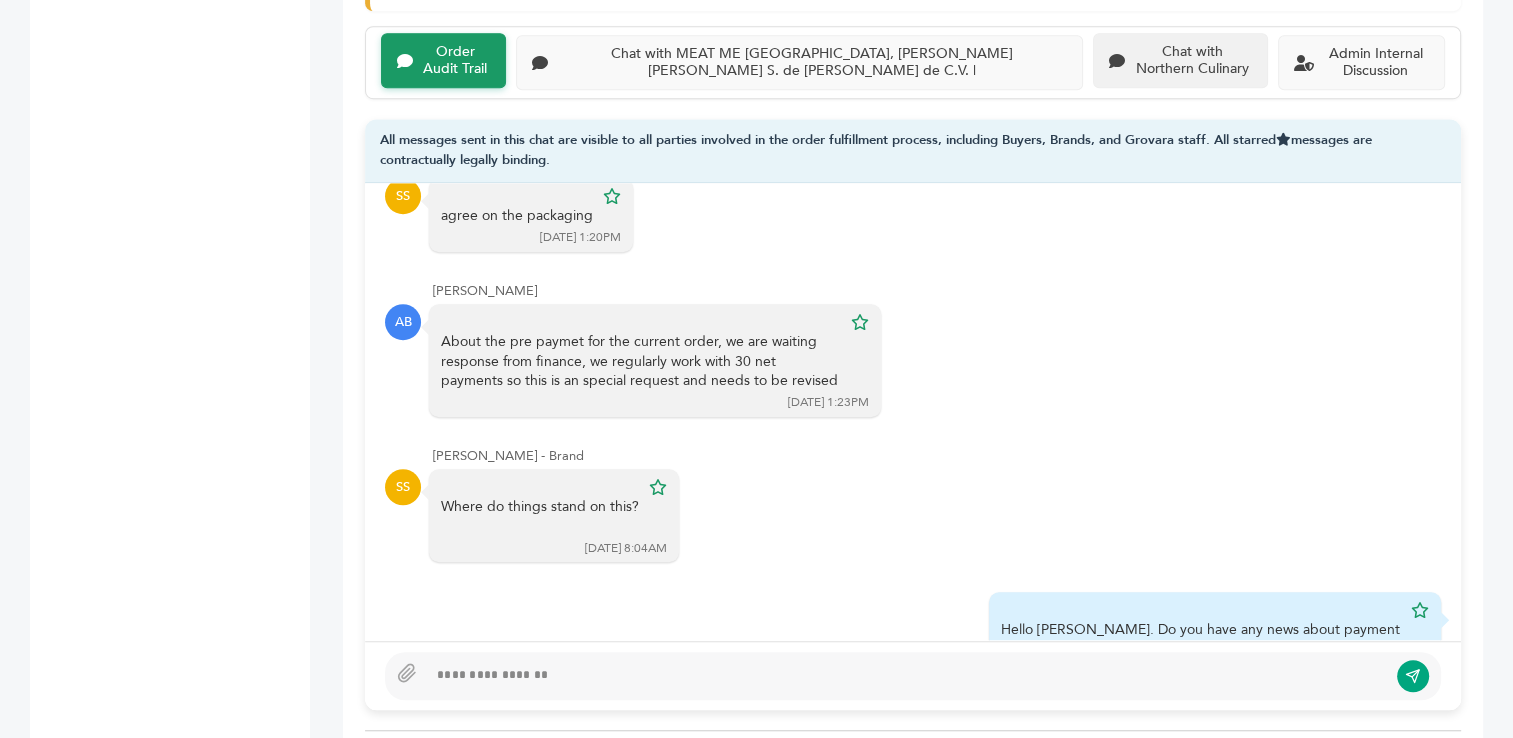 click on "Chat with Northern  Culinary" at bounding box center (1192, 61) 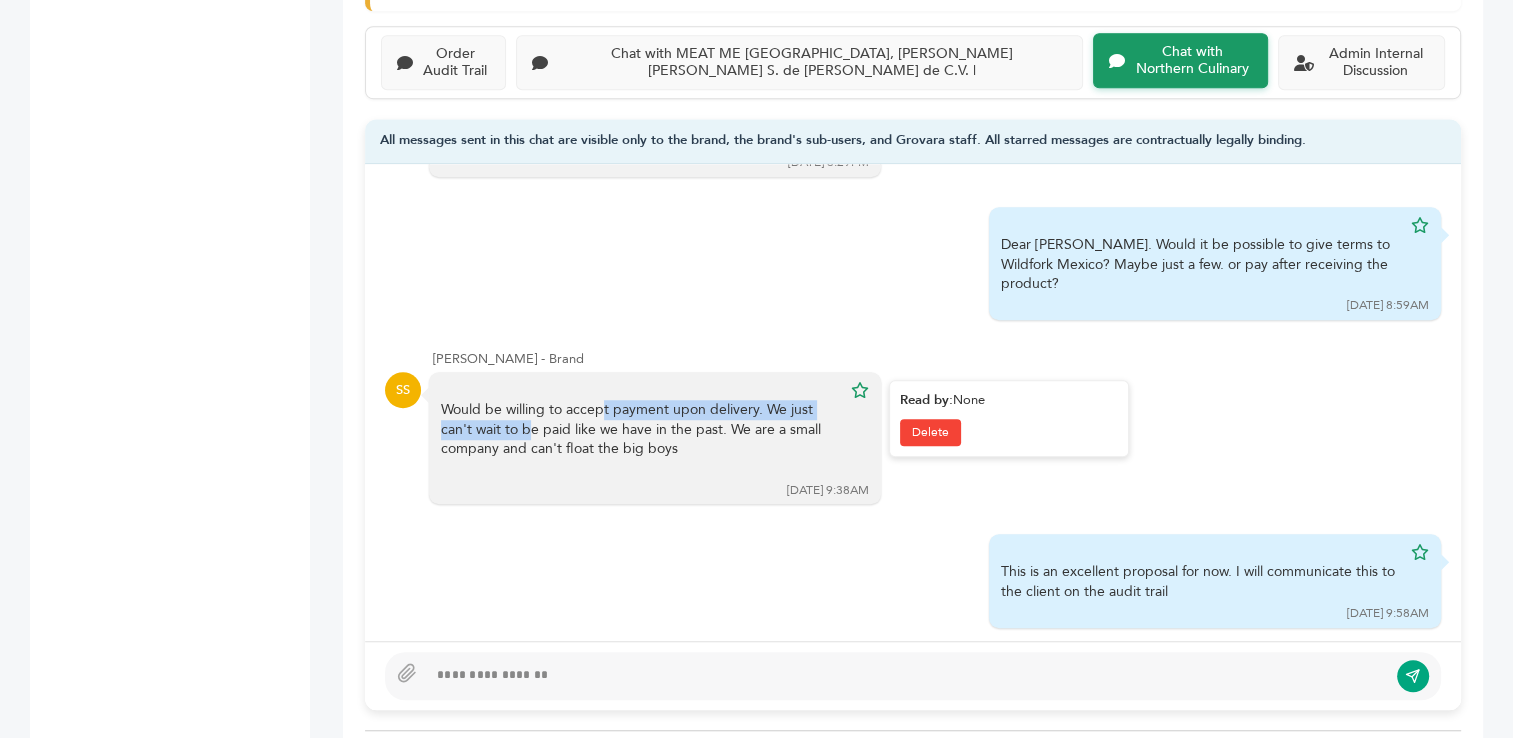 drag, startPoint x: 443, startPoint y: 364, endPoint x: 761, endPoint y: 362, distance: 318.0063 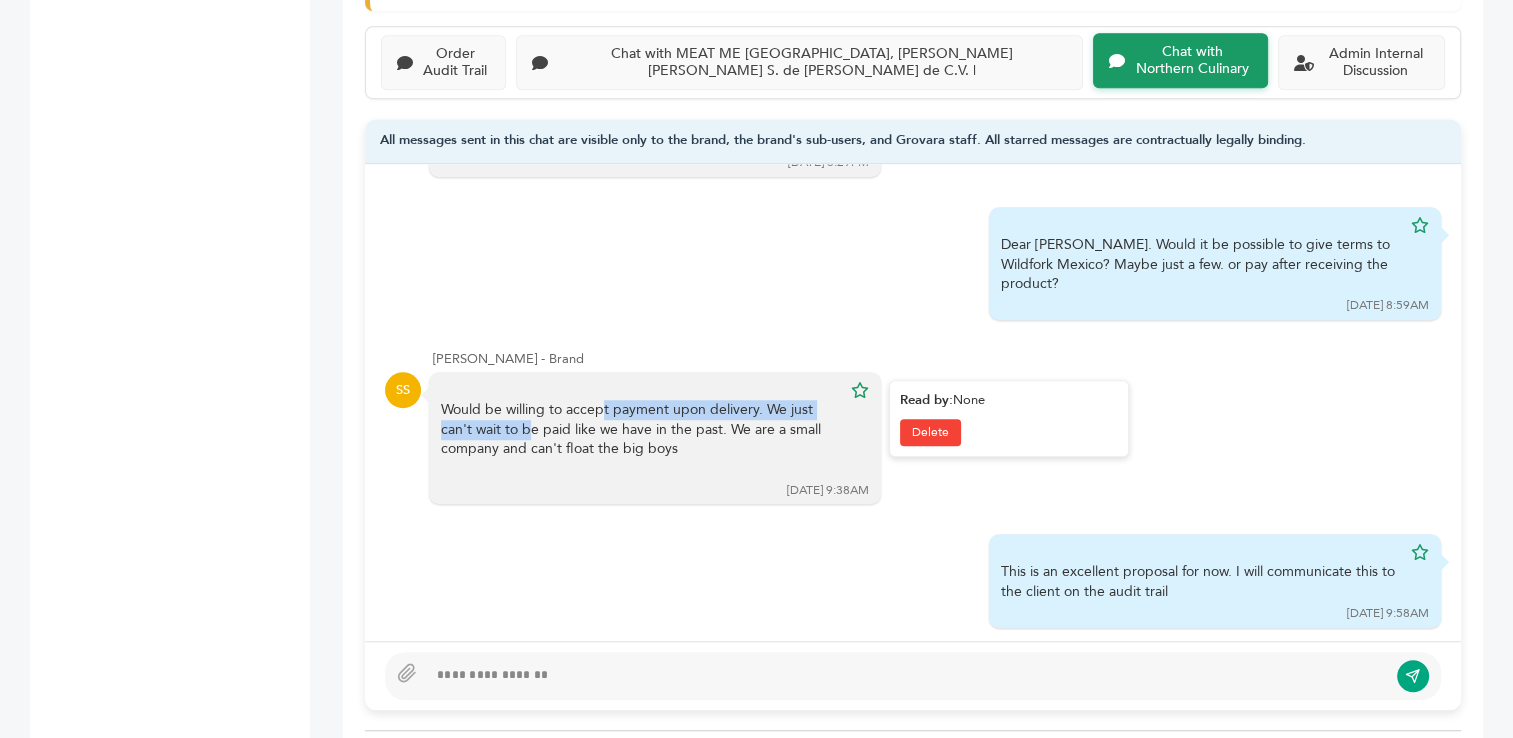 click on "Would be willing to accept payment upon delivery.  We just can't wait to be paid like we have in the past.  We are a small company and can't float the big boys" at bounding box center (641, 439) 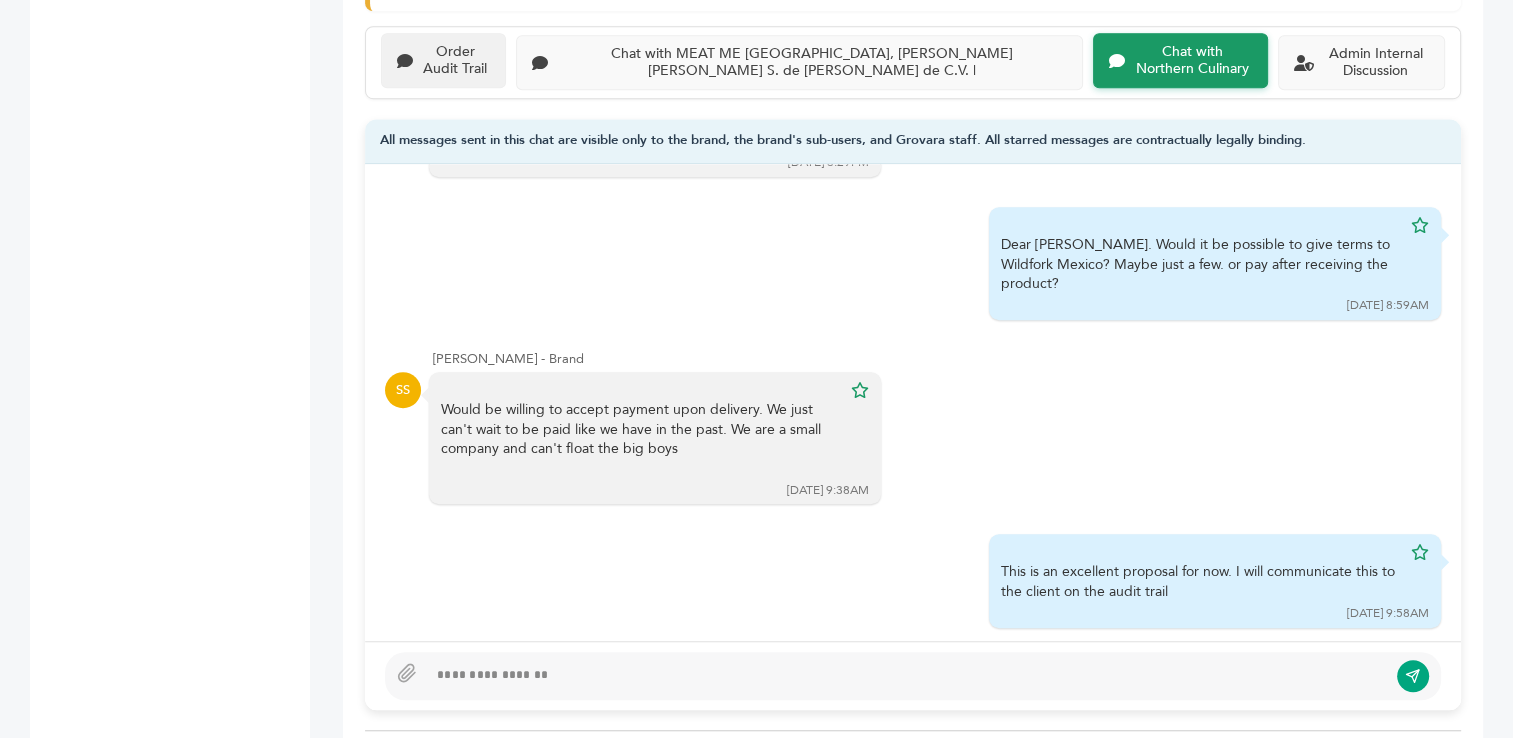 click on "Order Audit Trail" at bounding box center (455, 61) 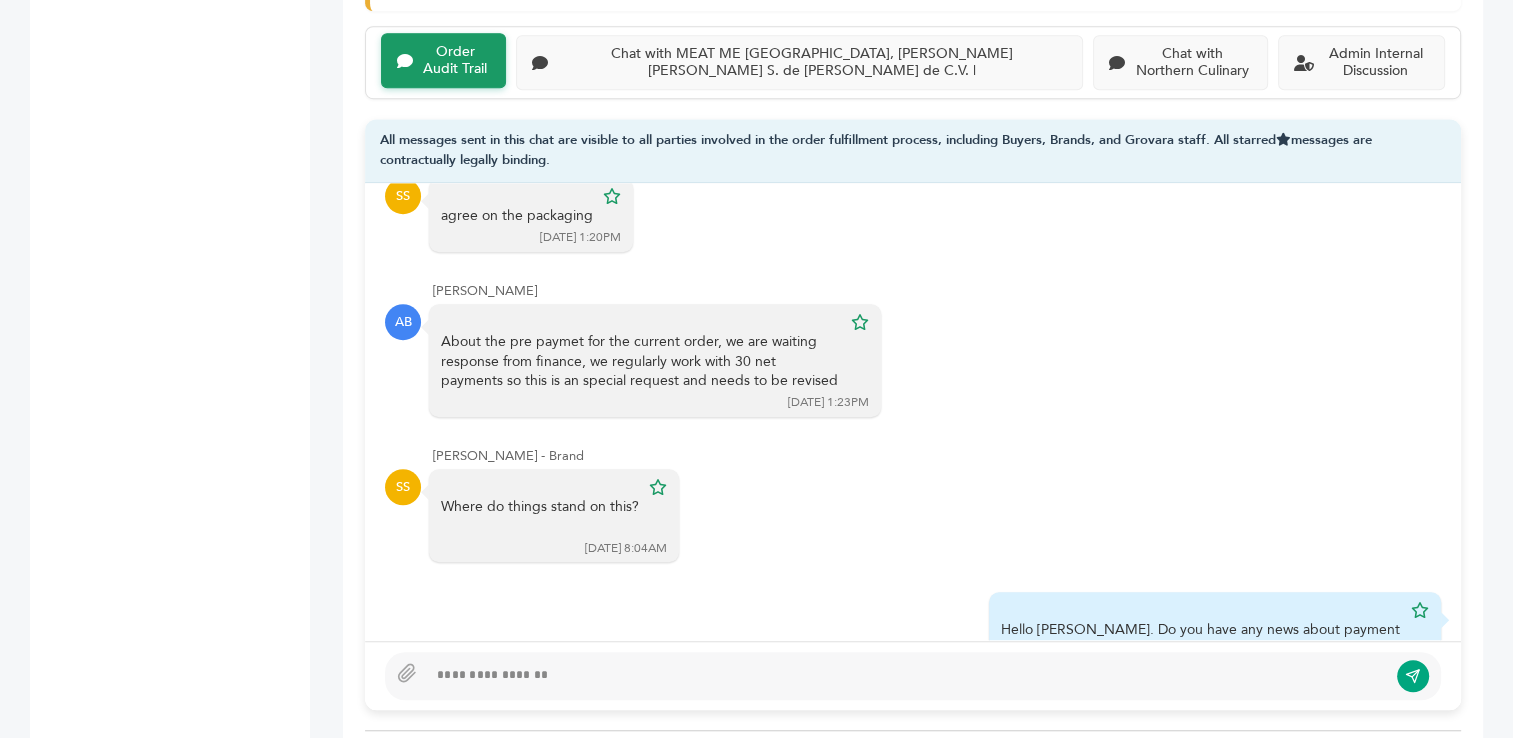 click at bounding box center (907, 676) 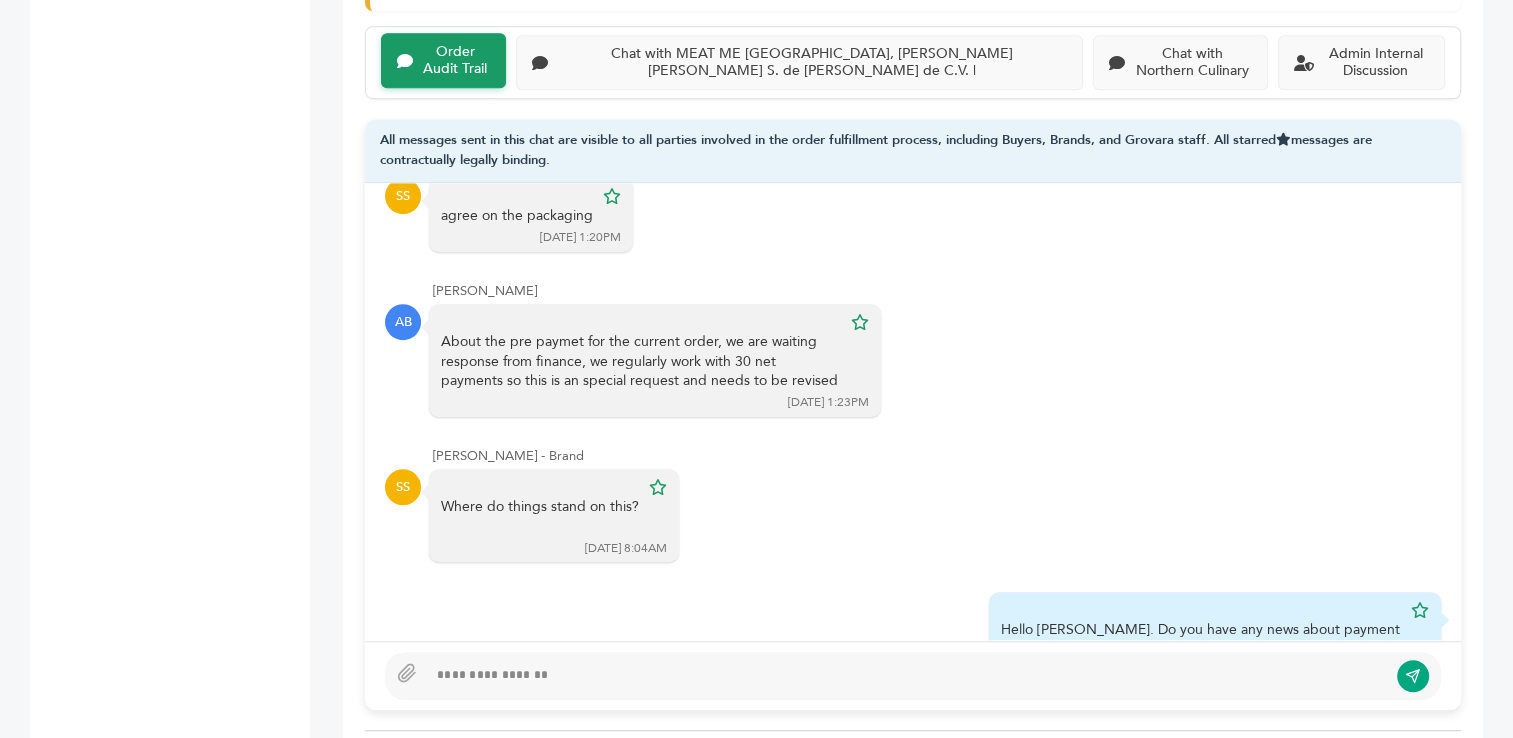type 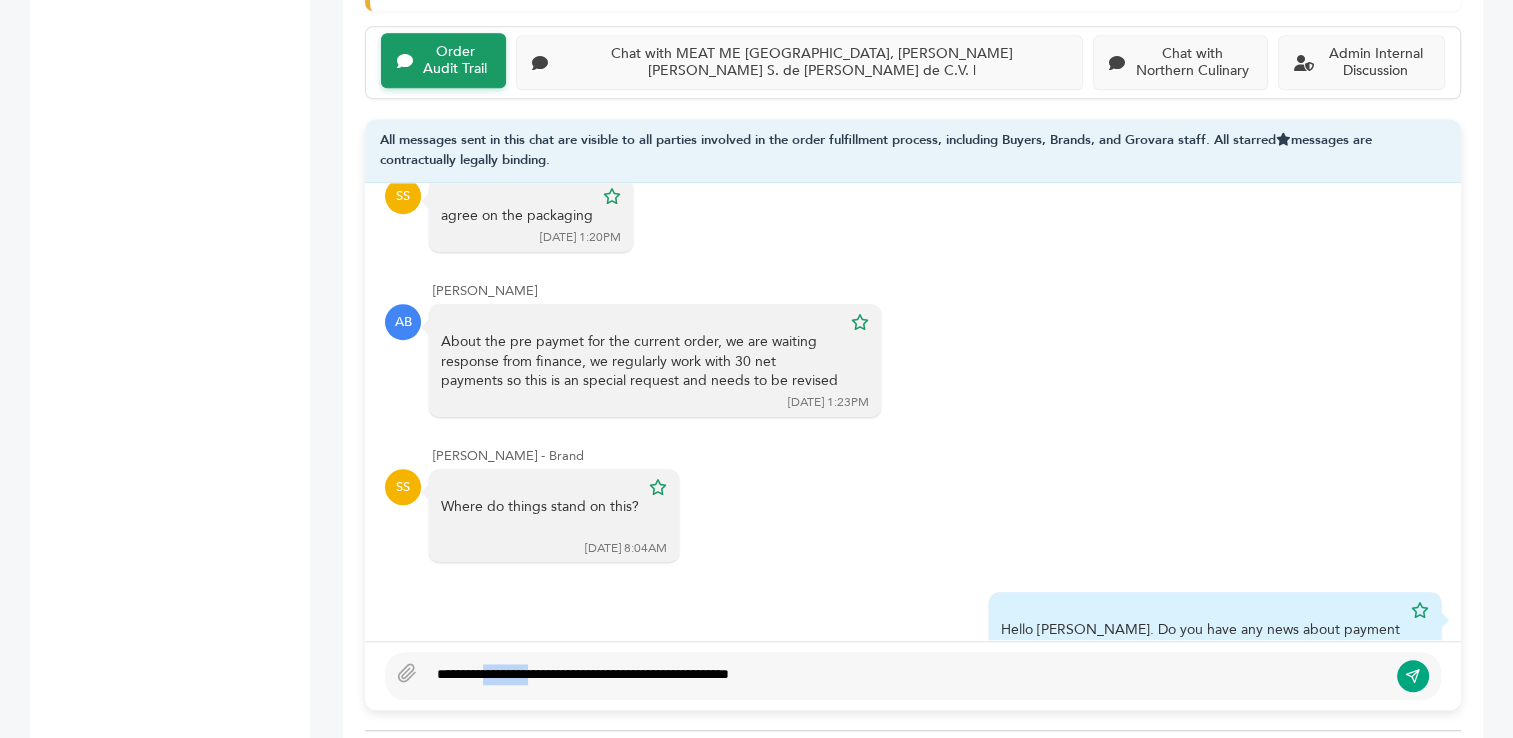 drag, startPoint x: 556, startPoint y: 653, endPoint x: 492, endPoint y: 643, distance: 64.77654 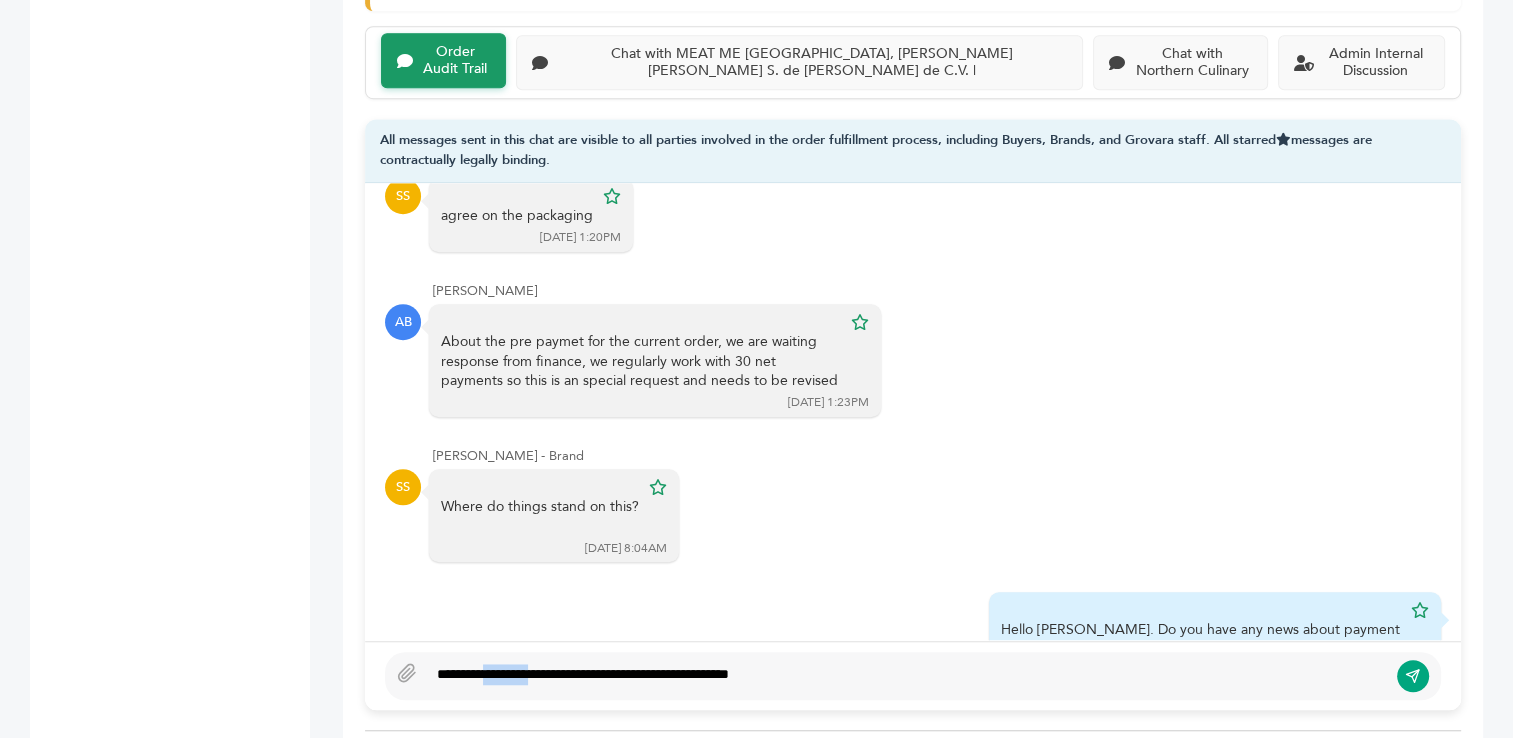 click on "**********" at bounding box center (907, 676) 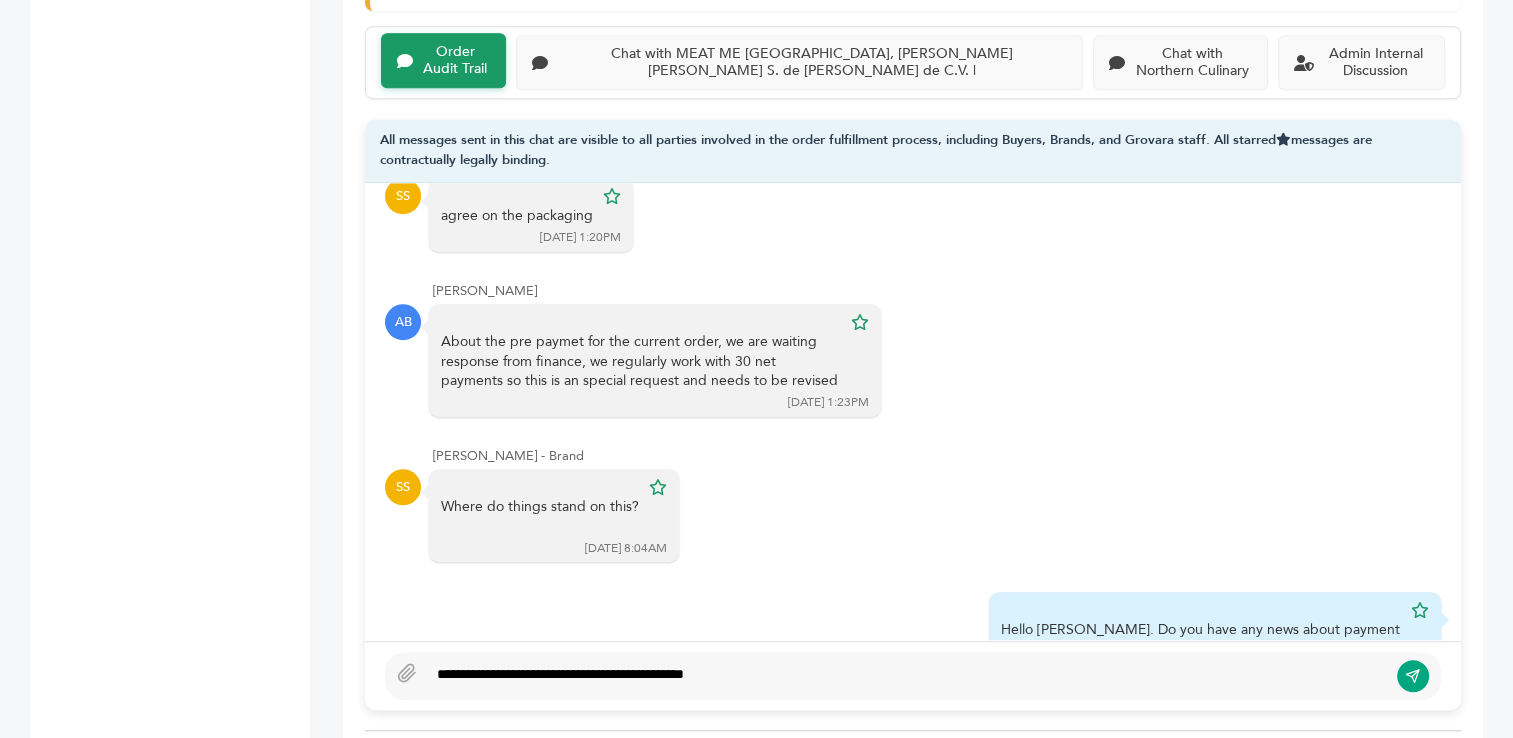 click on "**********" at bounding box center (907, 676) 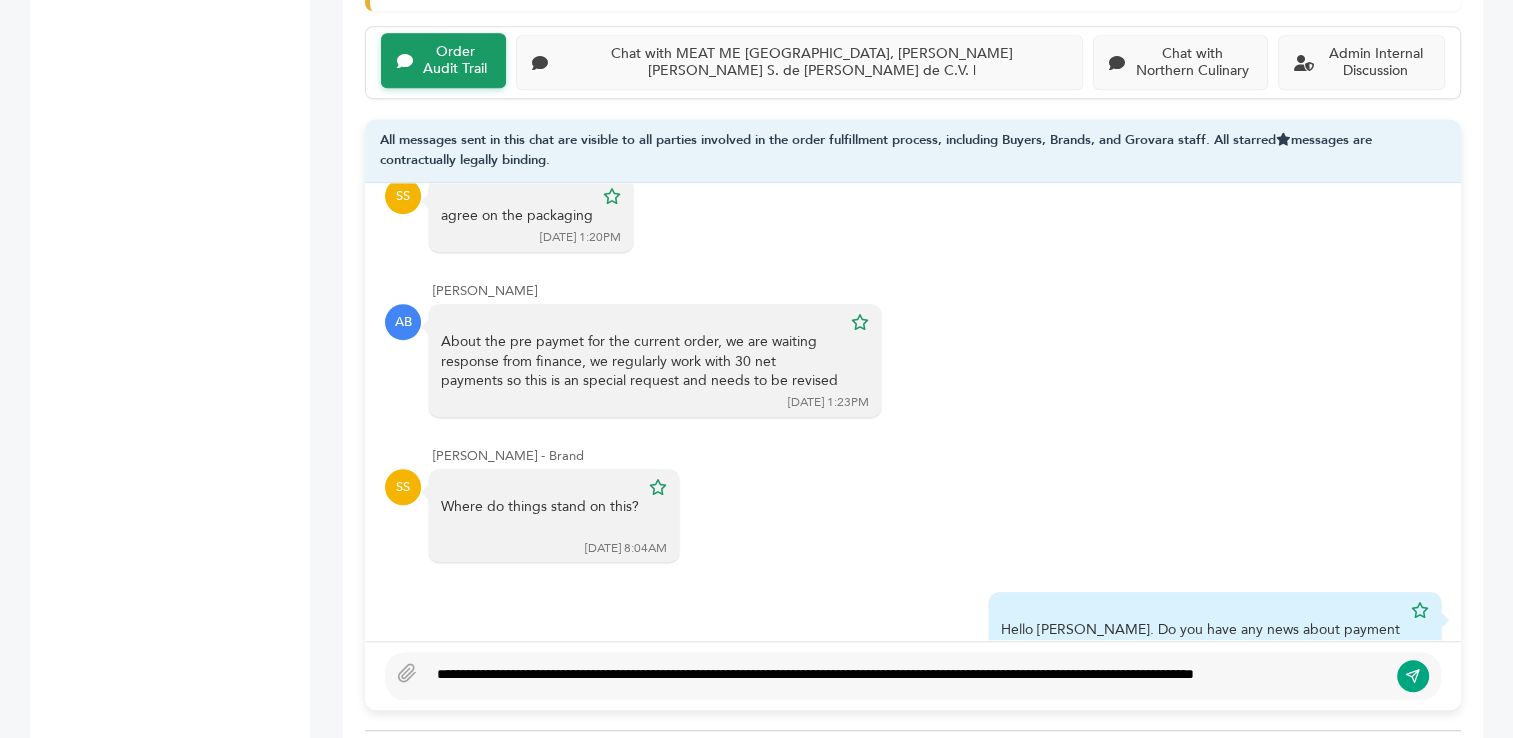 scroll, scrollTop: 1356, scrollLeft: 0, axis: vertical 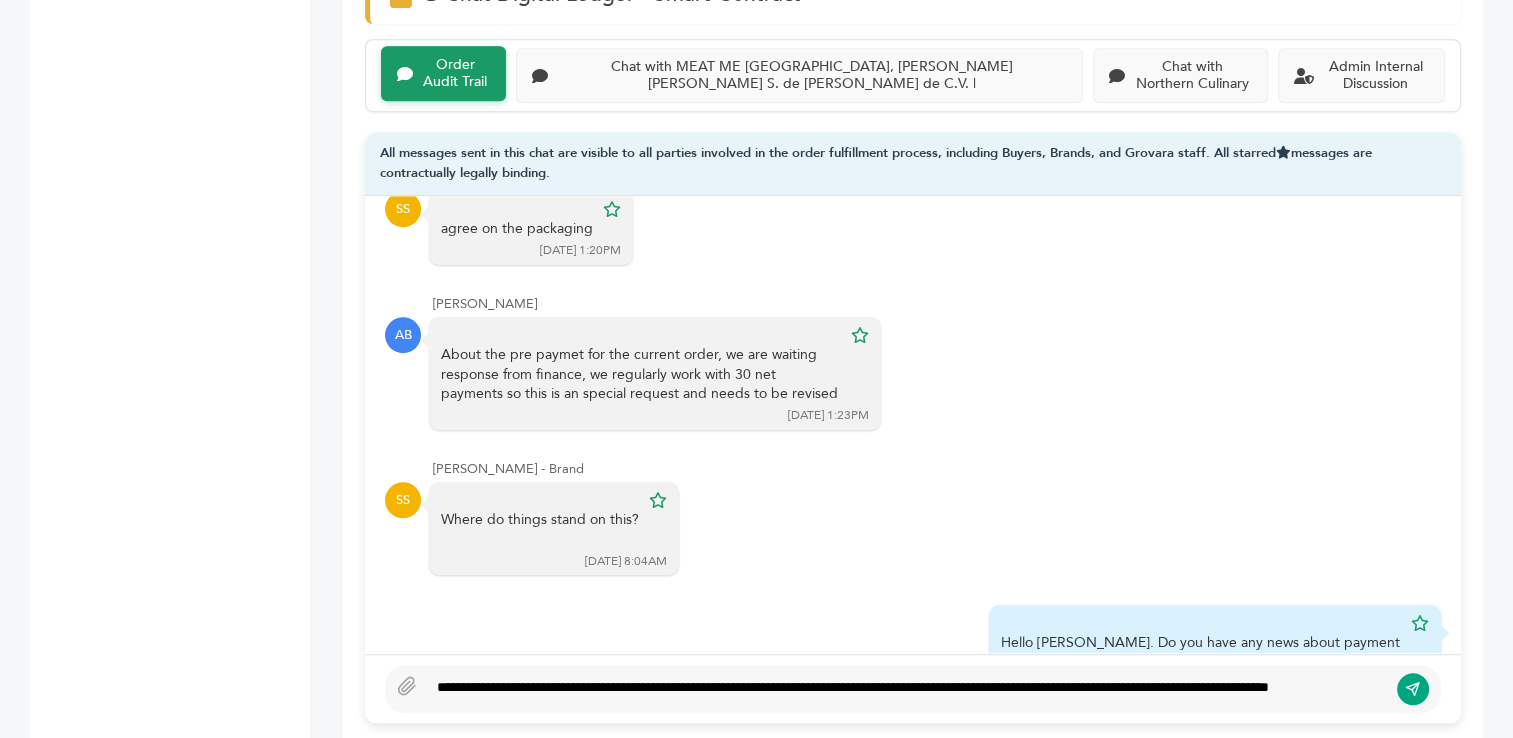 click on "**********" at bounding box center [907, 689] 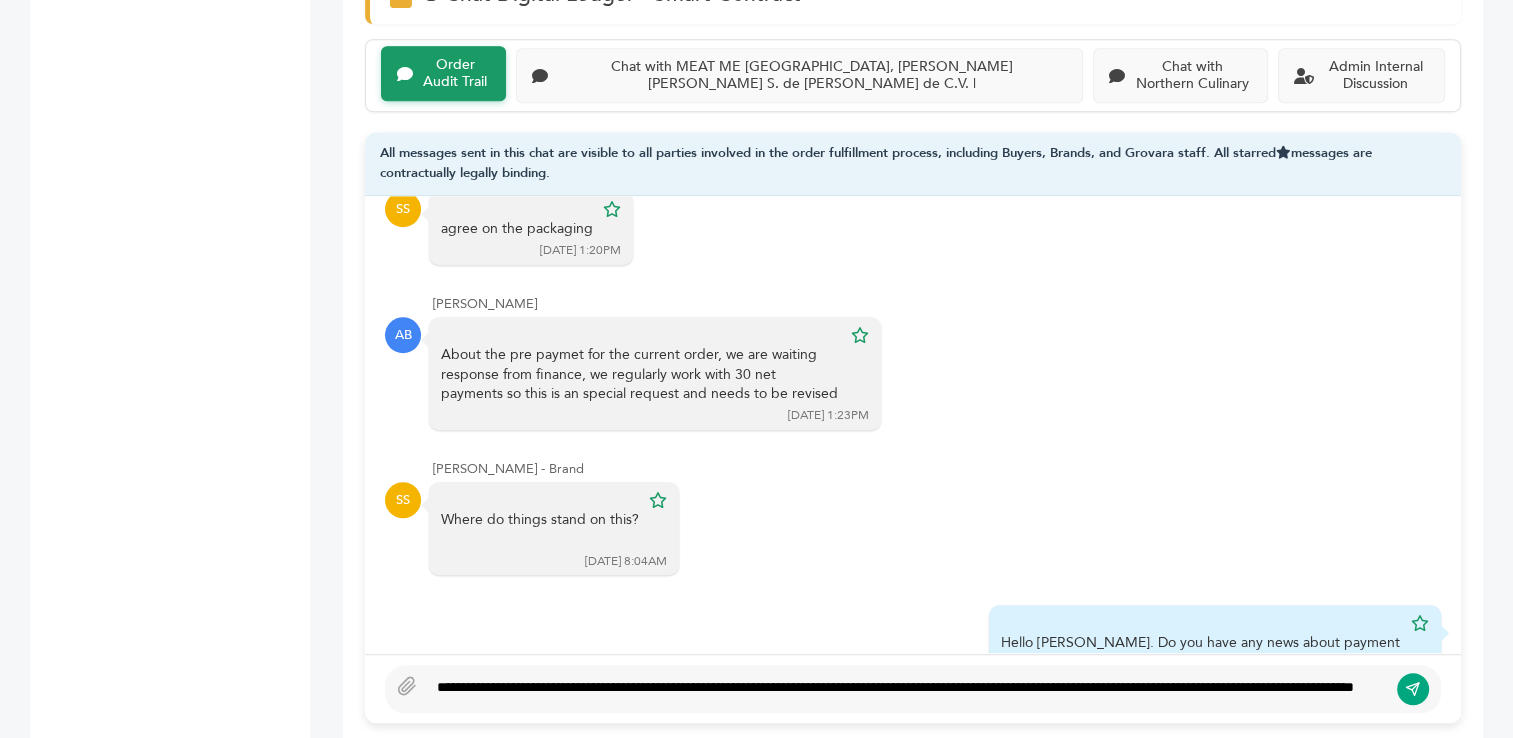 type on "**********" 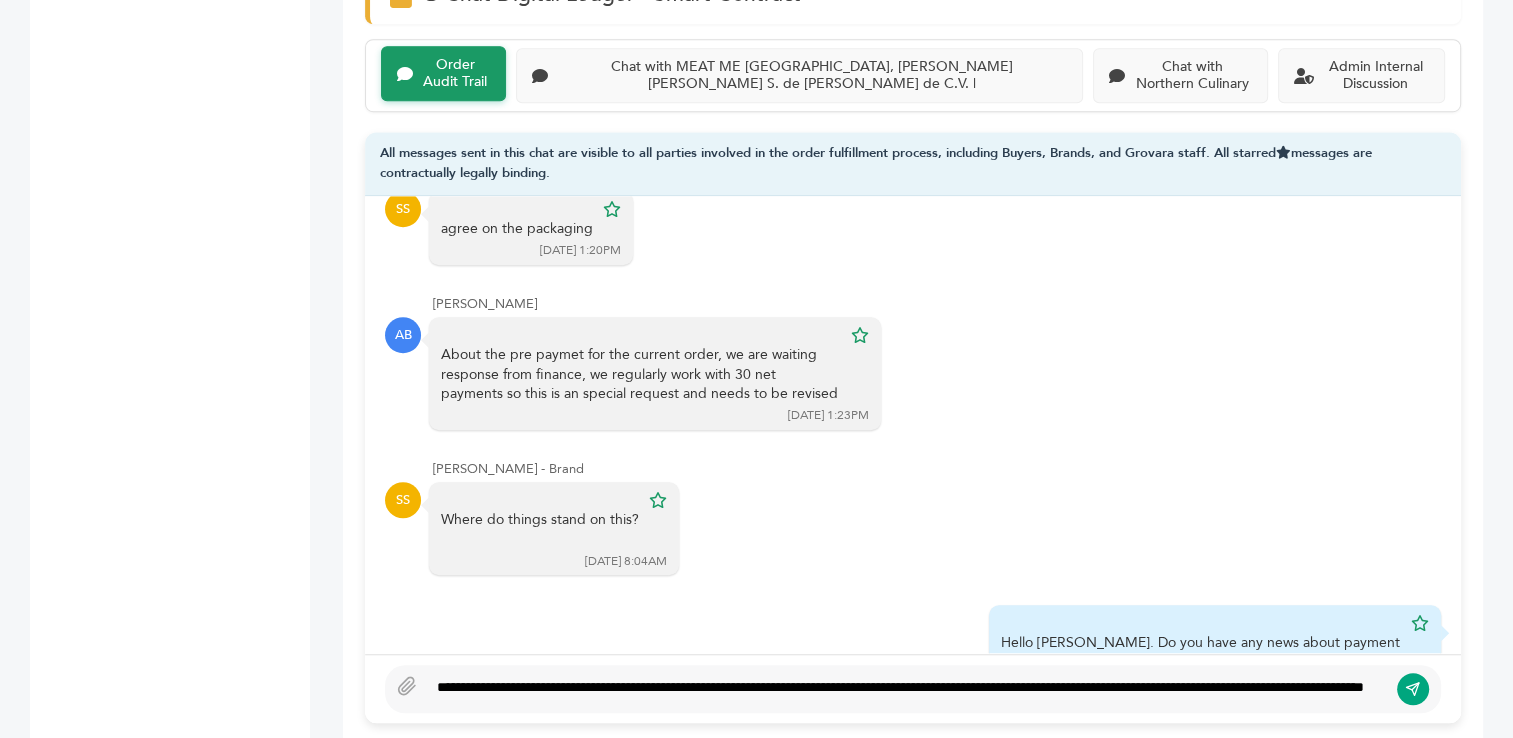 click on "**********" at bounding box center [907, 689] 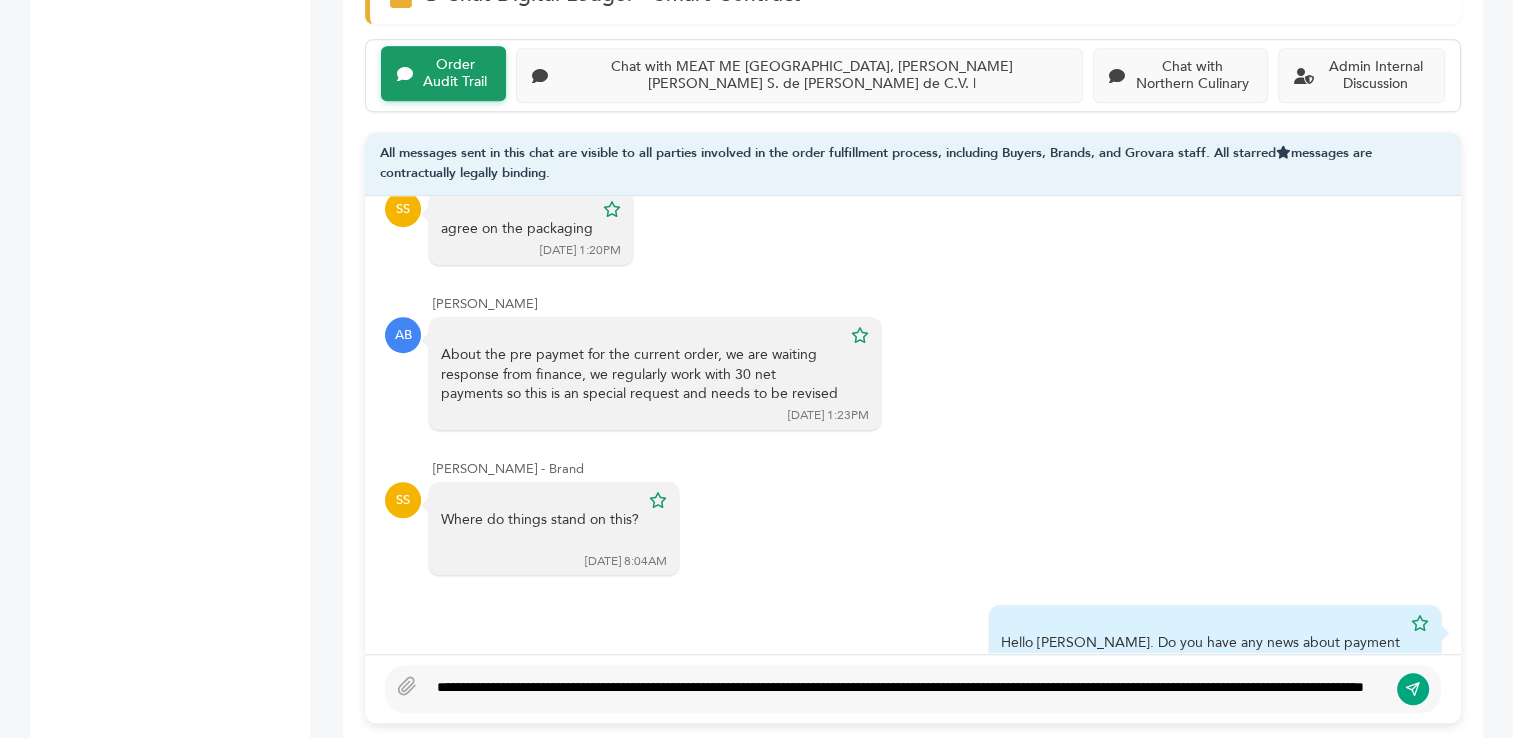 type 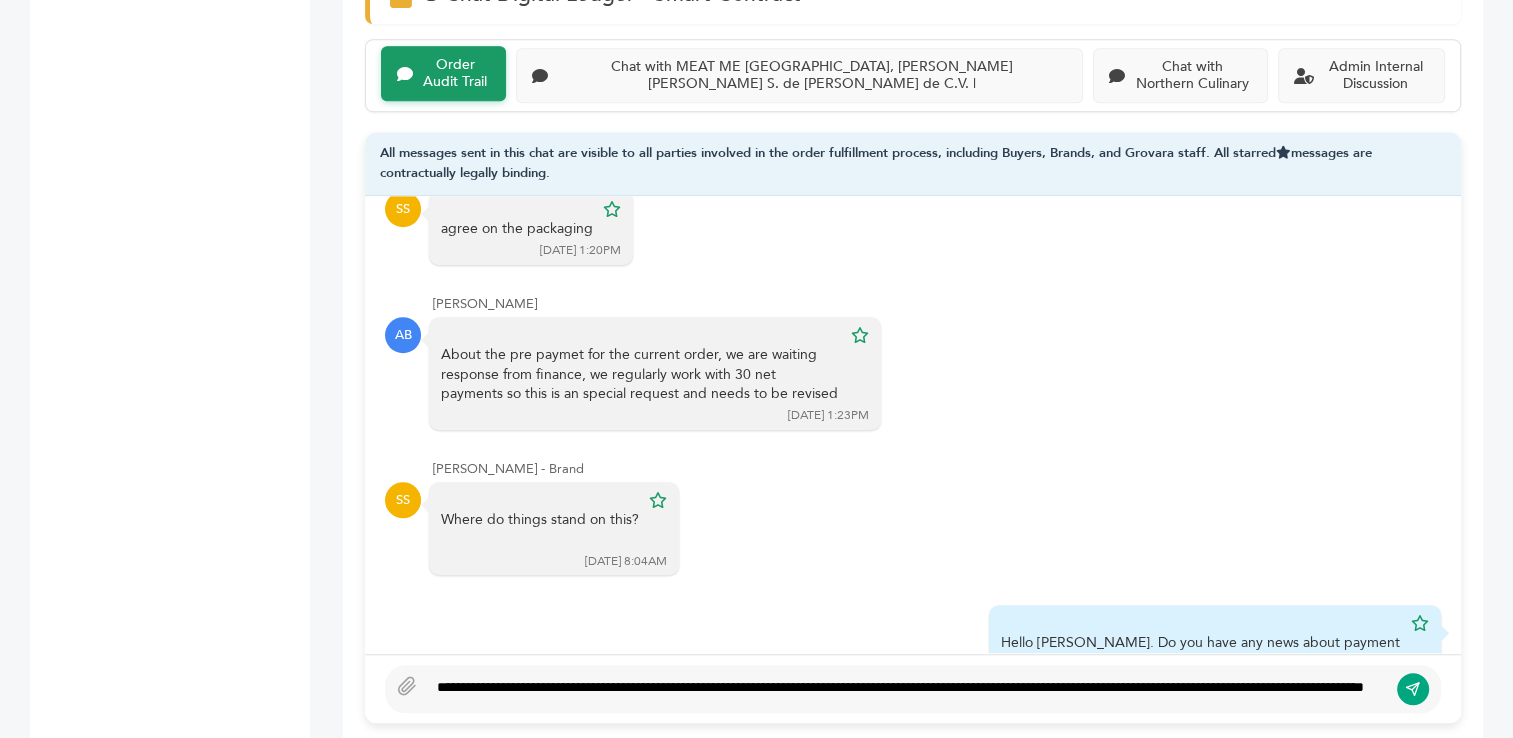 scroll, scrollTop: 6535, scrollLeft: 0, axis: vertical 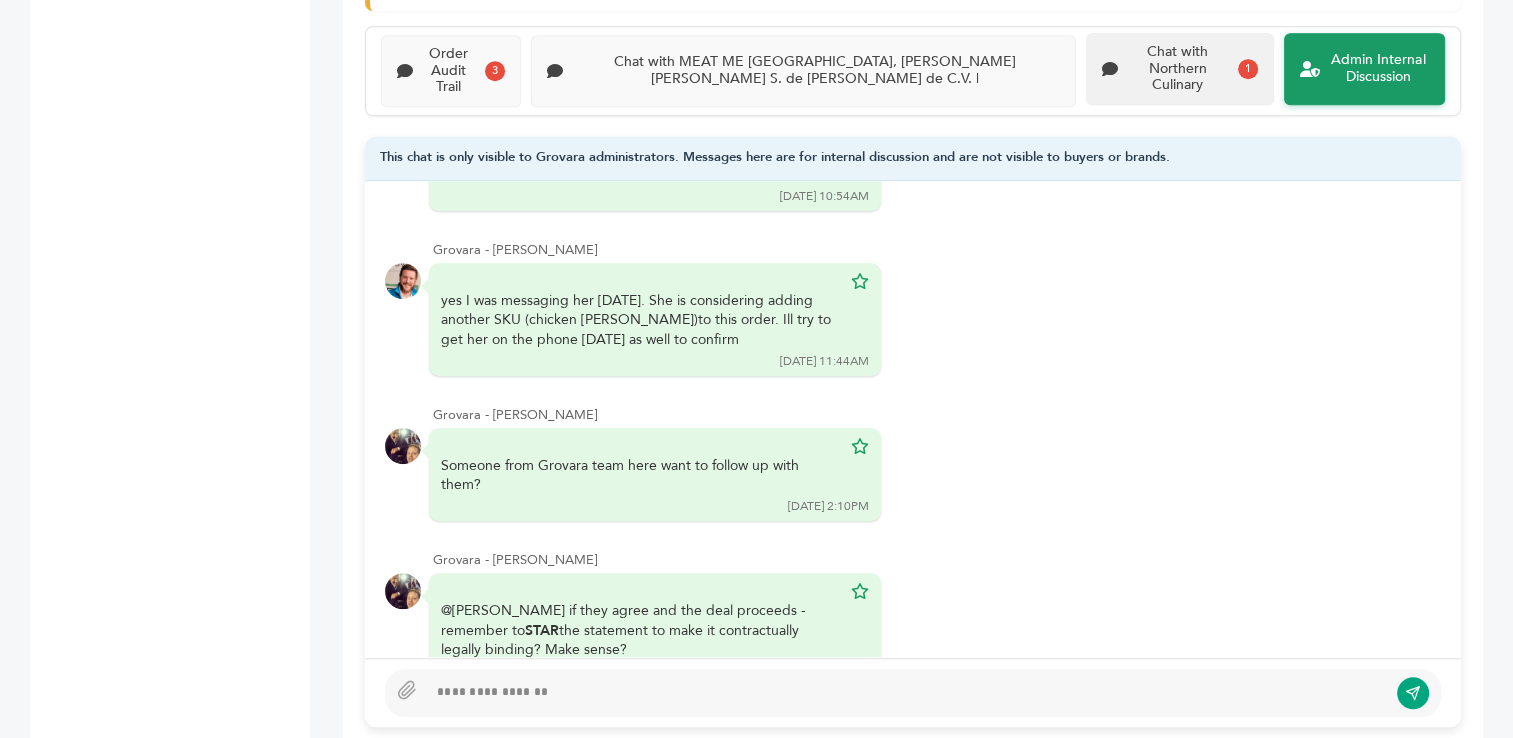 click on "Chat with Northern  Culinary" at bounding box center [1178, 69] 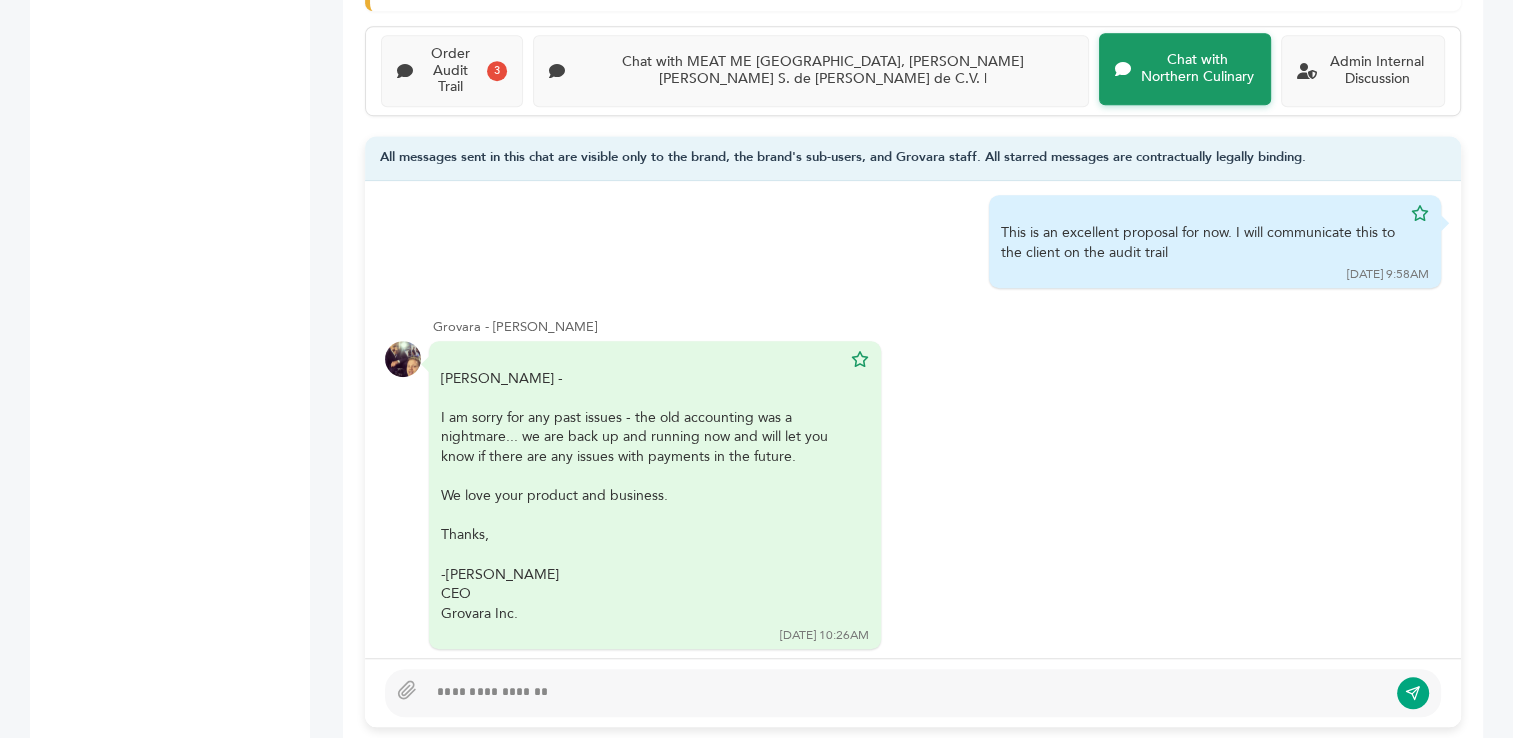 scroll, scrollTop: 1152, scrollLeft: 0, axis: vertical 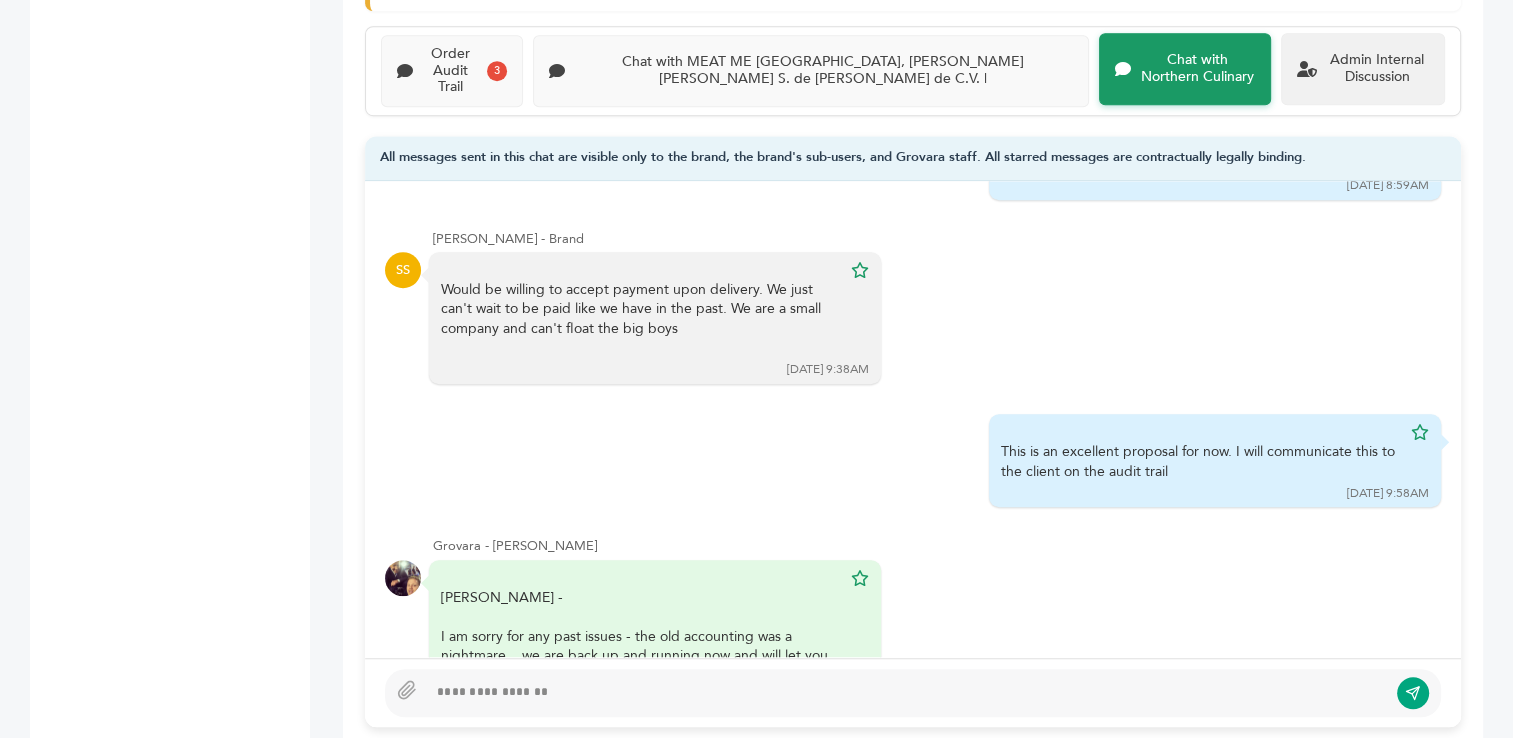 click on "Admin Internal Discussion" at bounding box center (1377, 69) 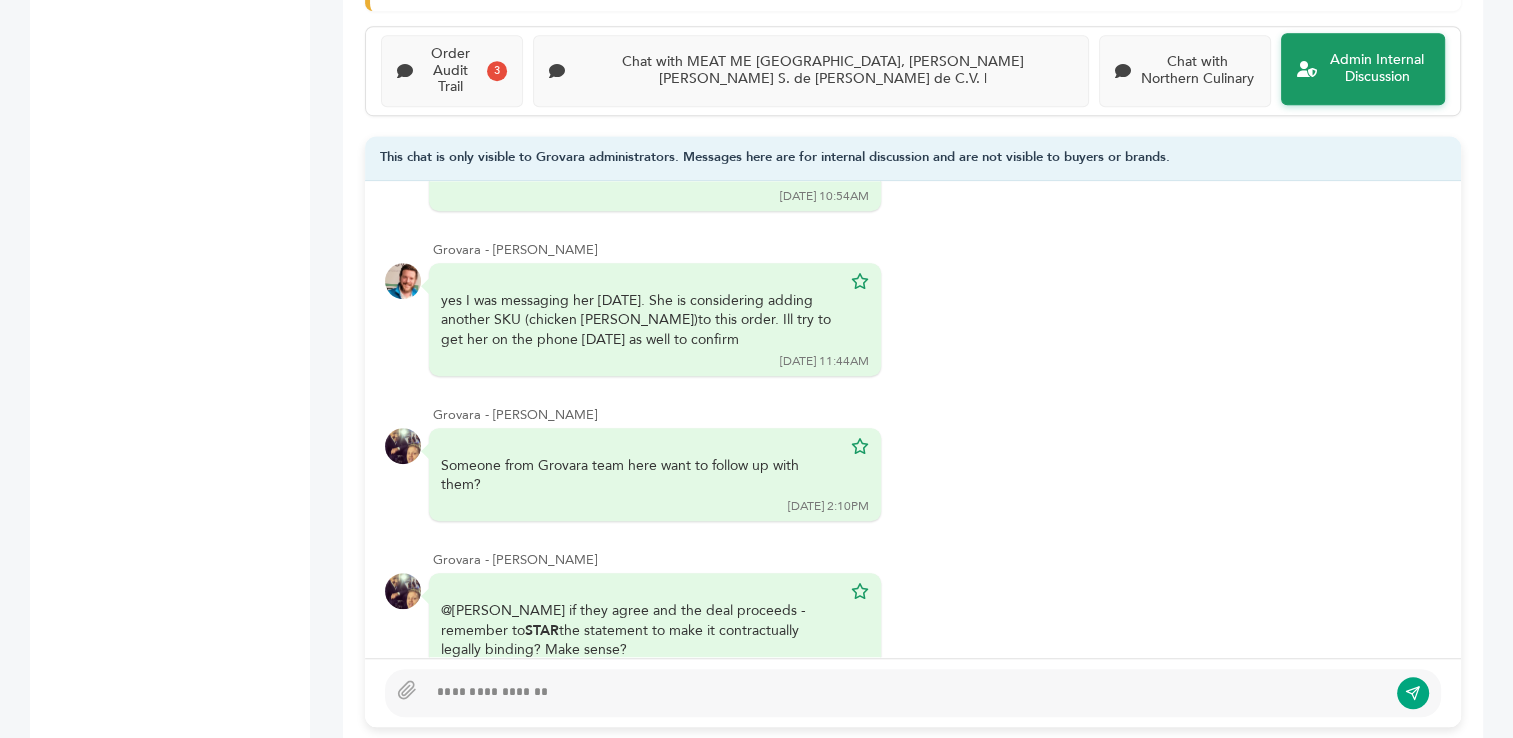 scroll, scrollTop: 752, scrollLeft: 0, axis: vertical 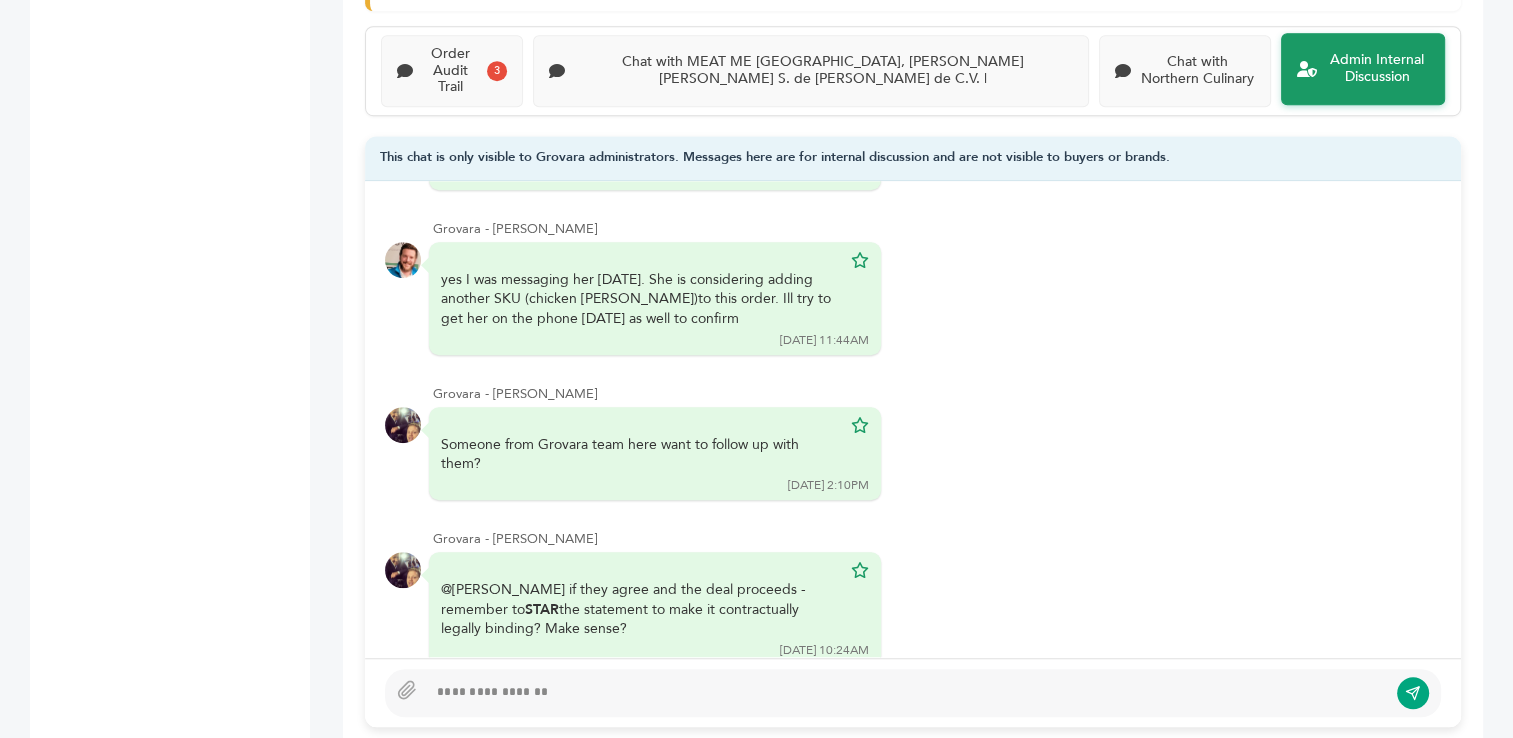 click at bounding box center [907, 693] 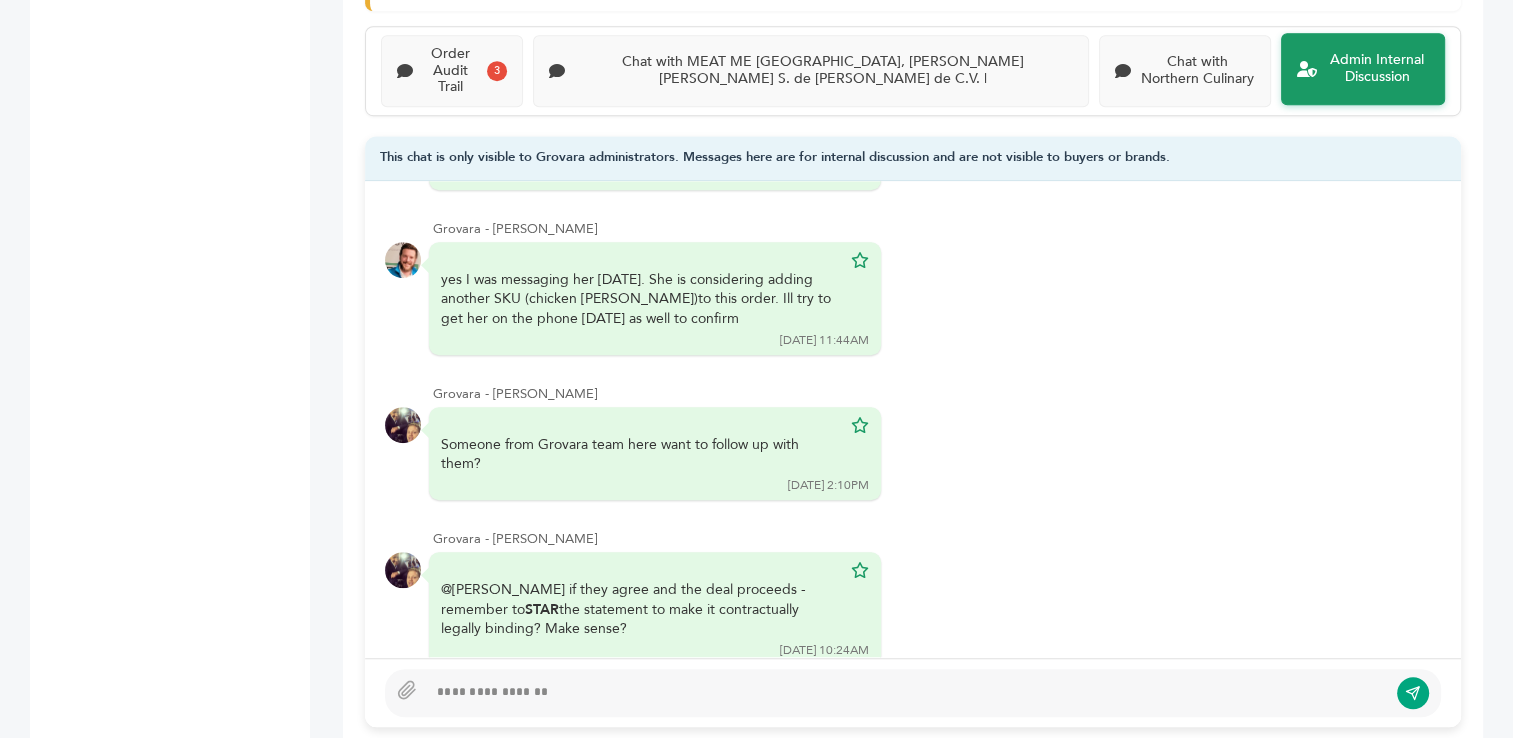 type 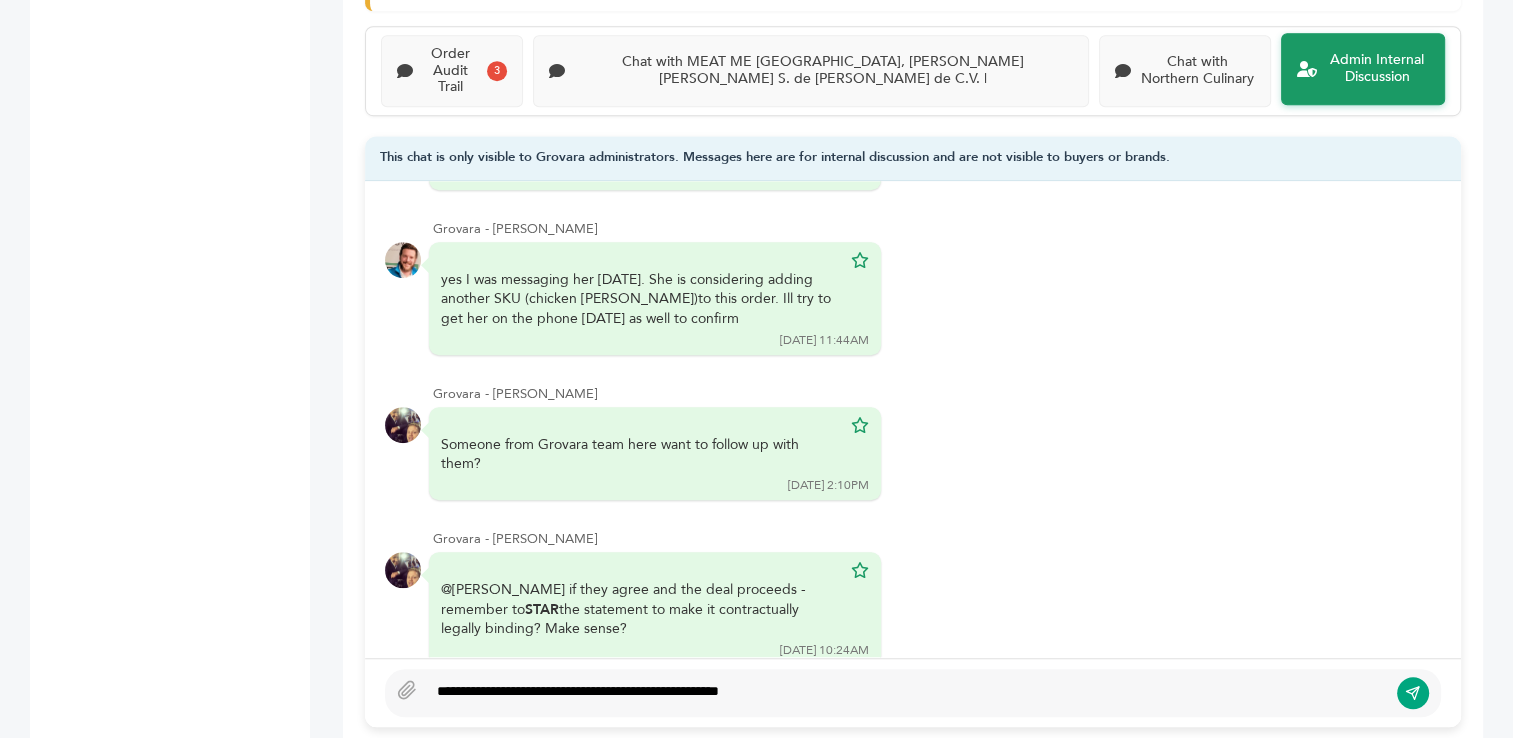 type on "**********" 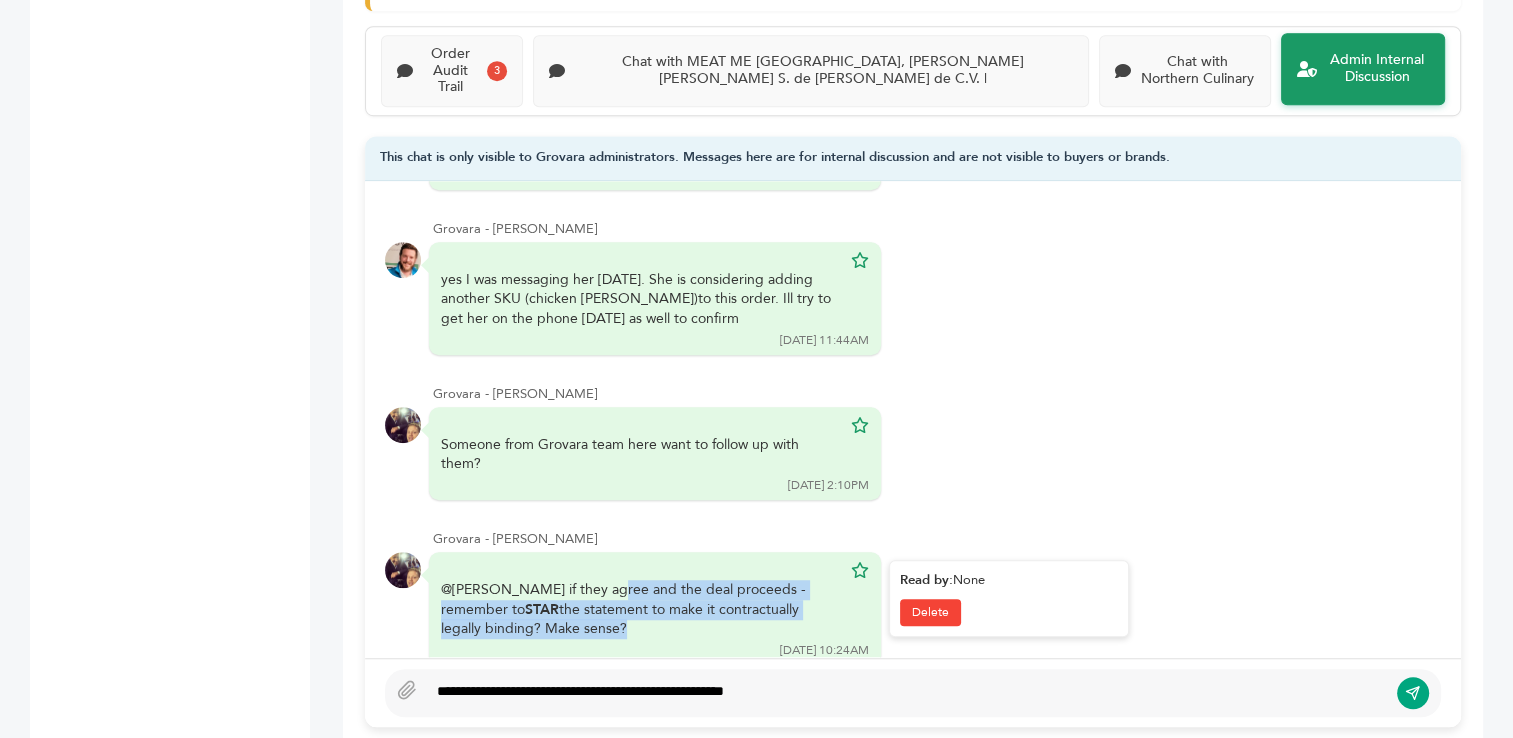 drag, startPoint x: 441, startPoint y: 510, endPoint x: 652, endPoint y: 556, distance: 215.95601 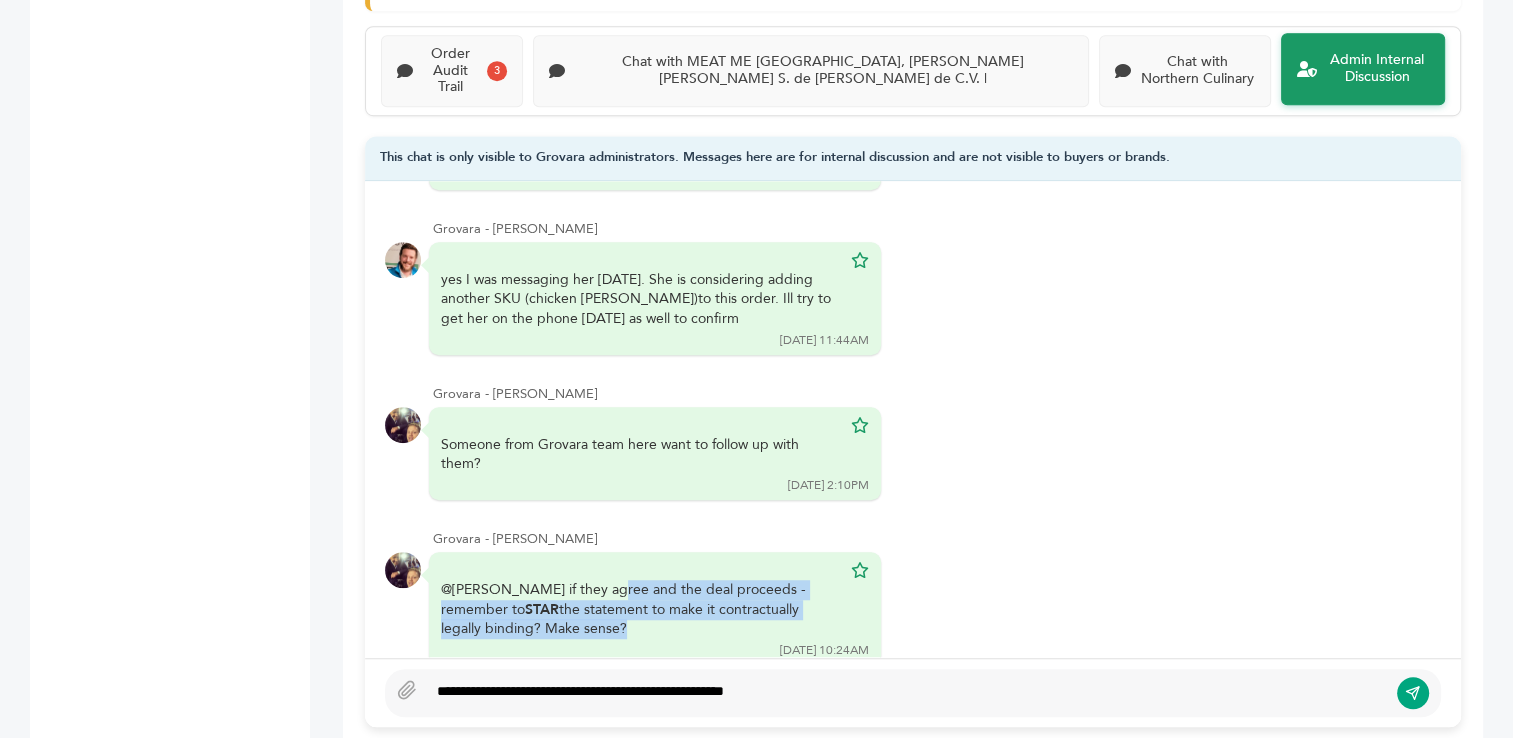 copy on "@Gena if they agree and the deal proceeds - remember to  STAR  the statement to make it contractually legally binding?  Make sense?" 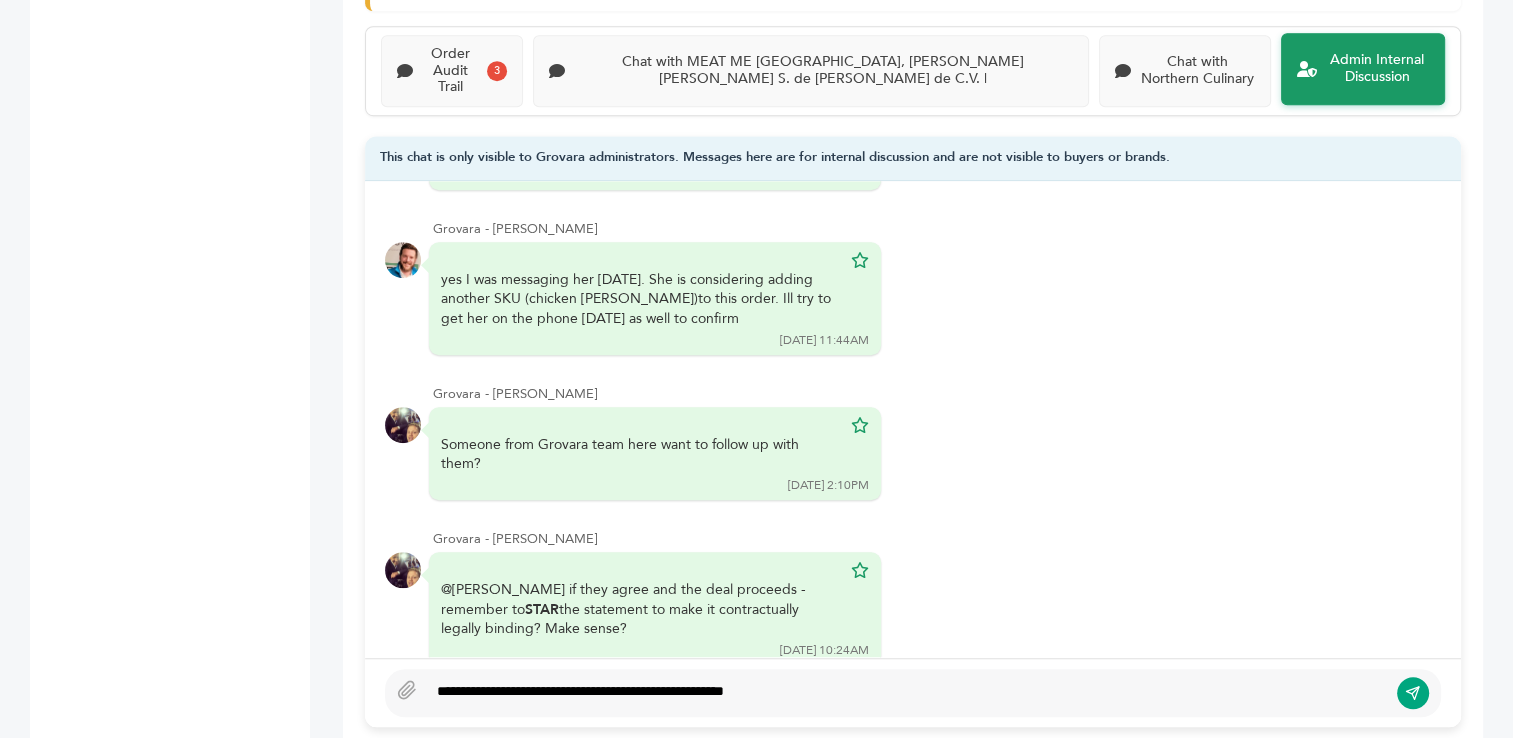 click on "**********" at bounding box center [907, 693] 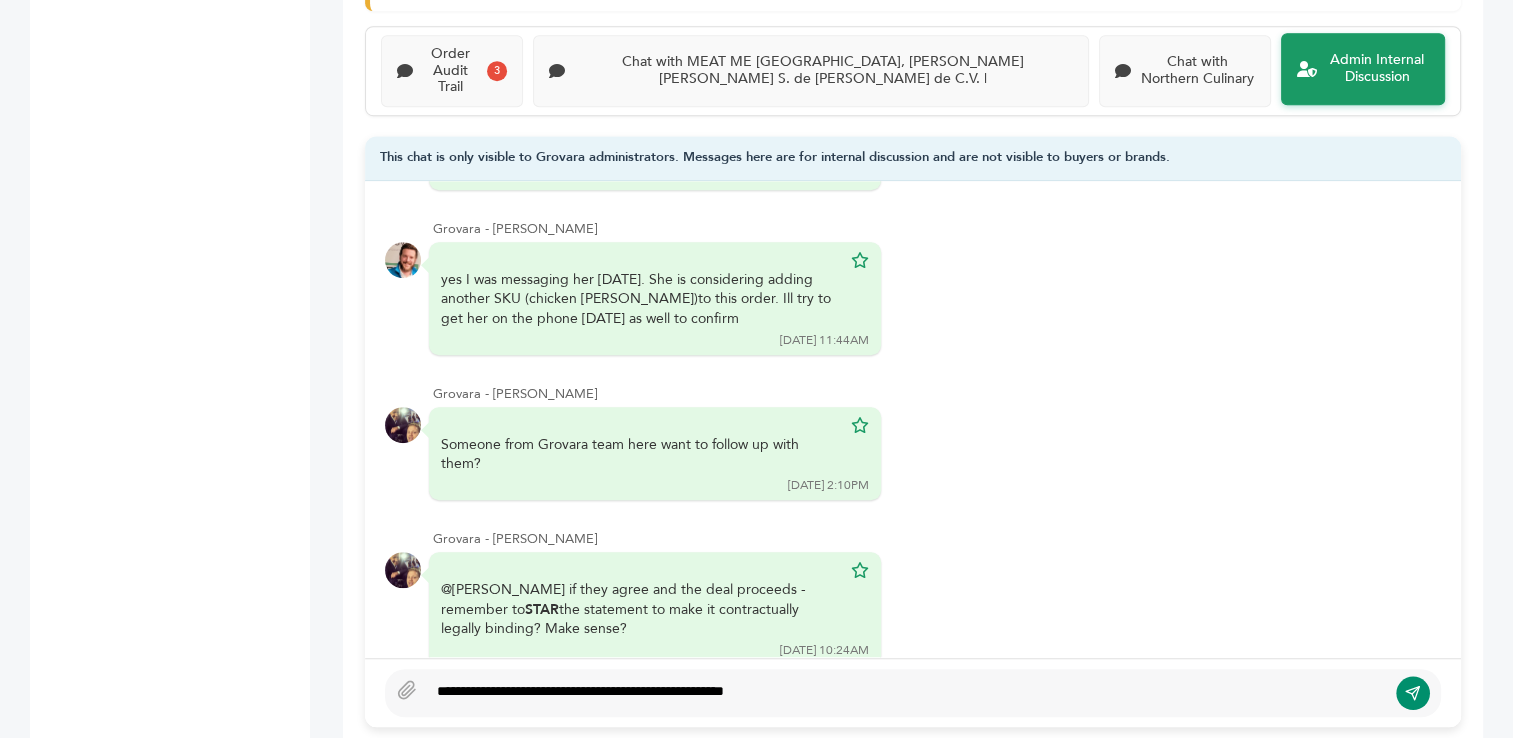 click 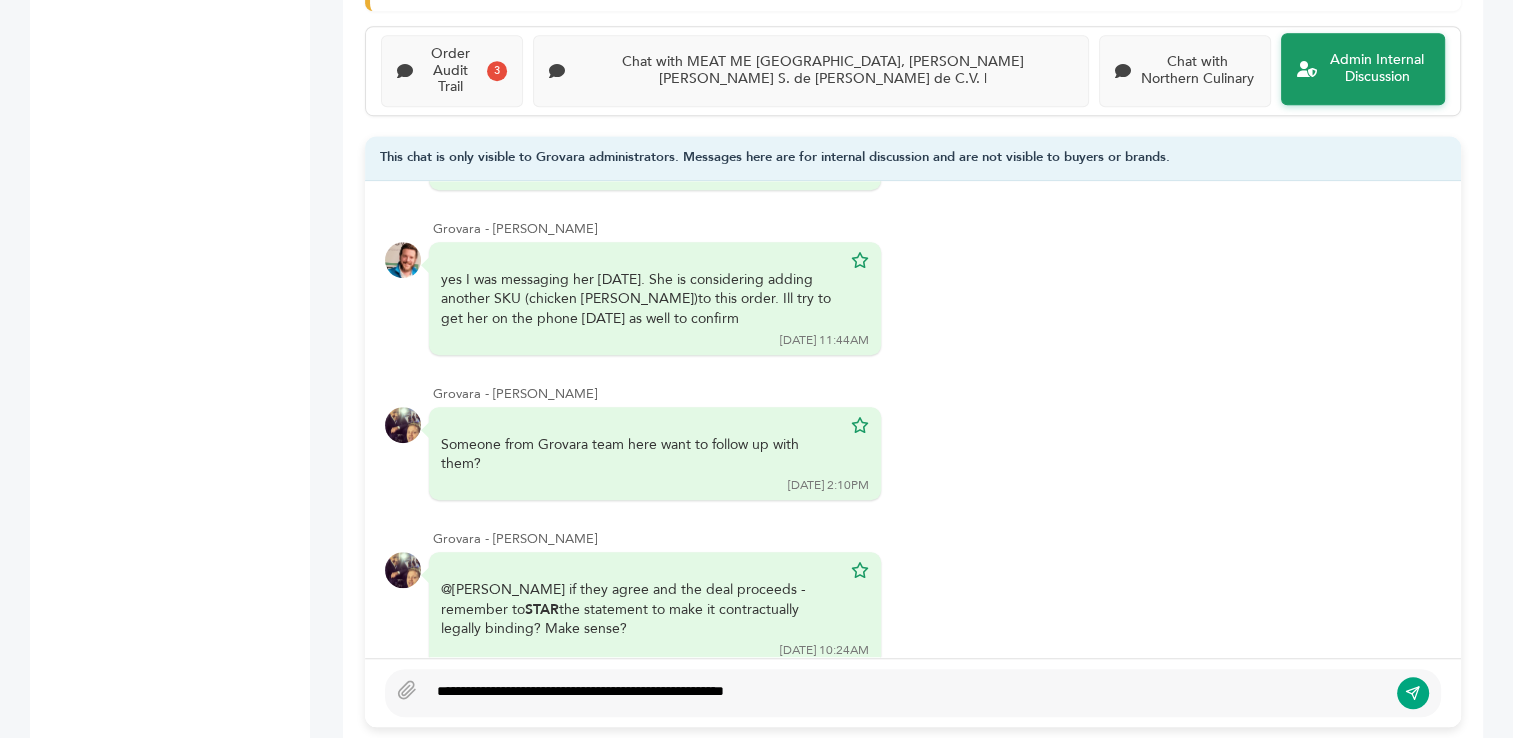 type 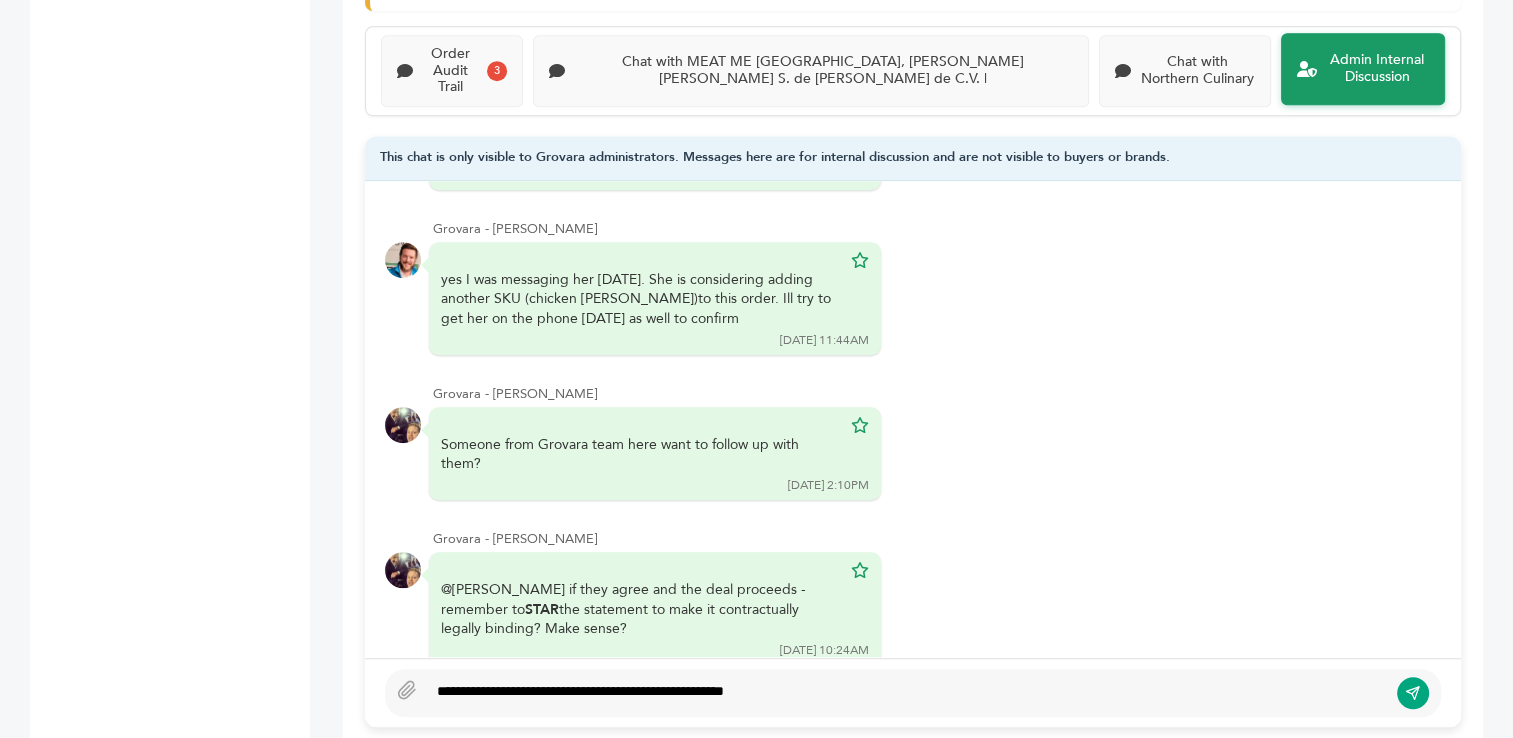 scroll, scrollTop: 856, scrollLeft: 0, axis: vertical 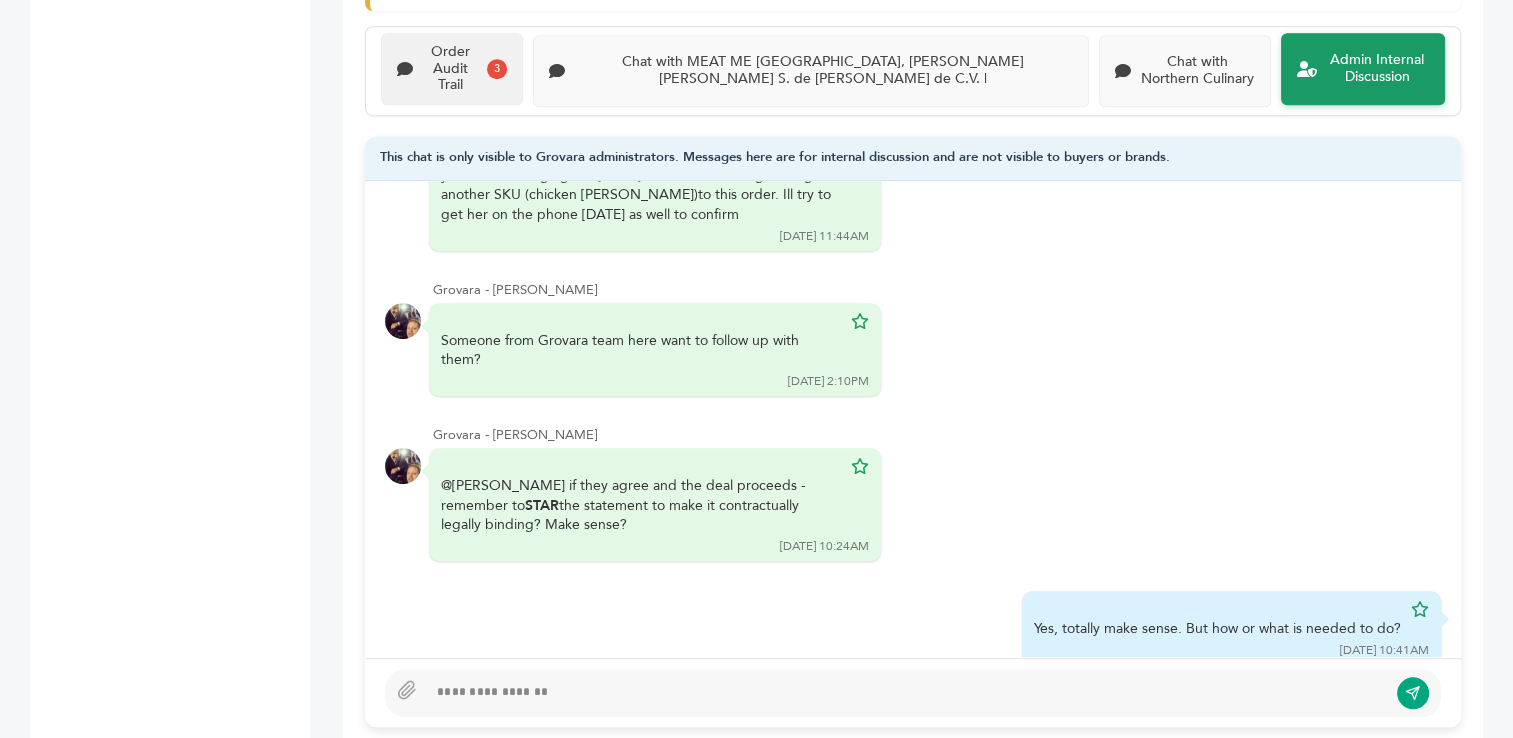 click on "Order Audit Trail" at bounding box center [450, 69] 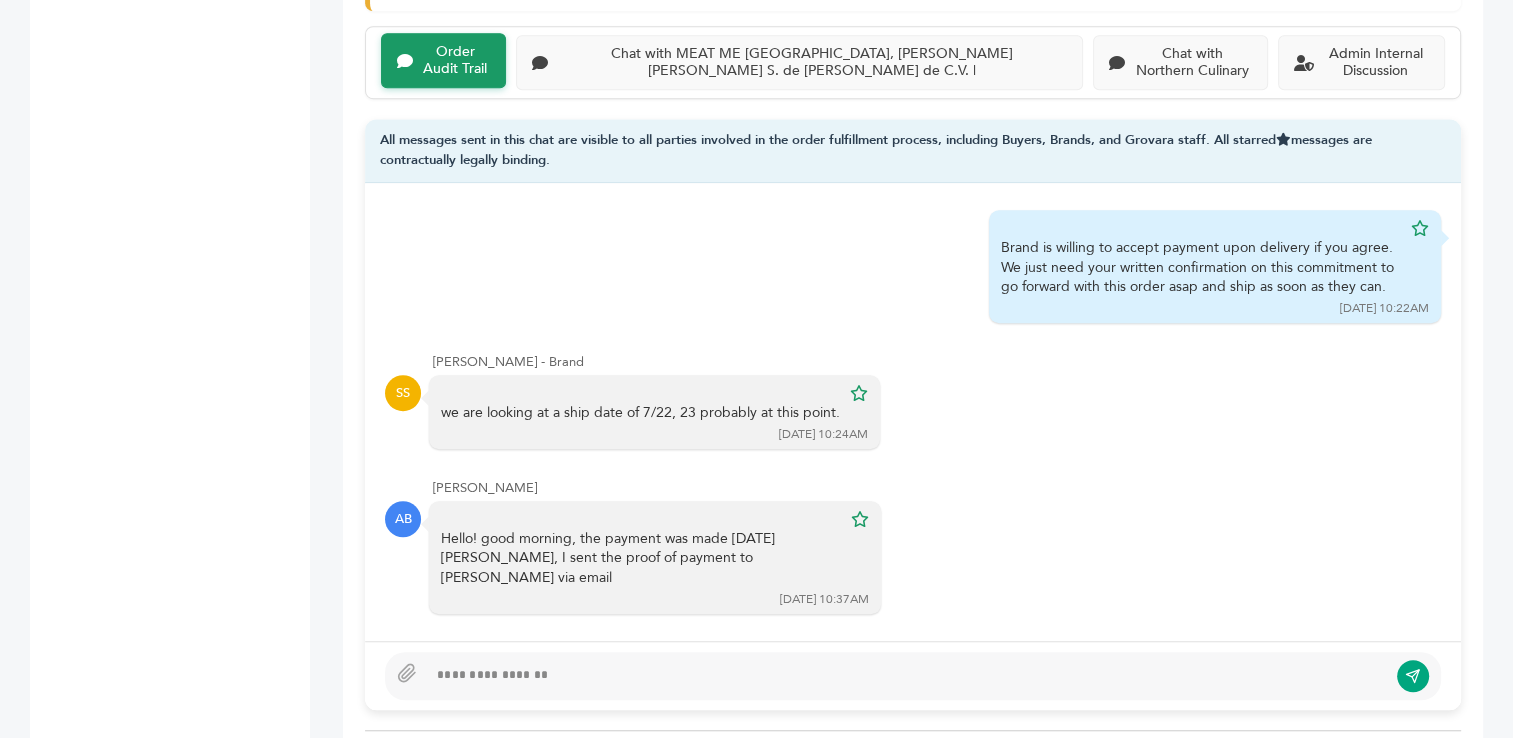 scroll, scrollTop: 6939, scrollLeft: 0, axis: vertical 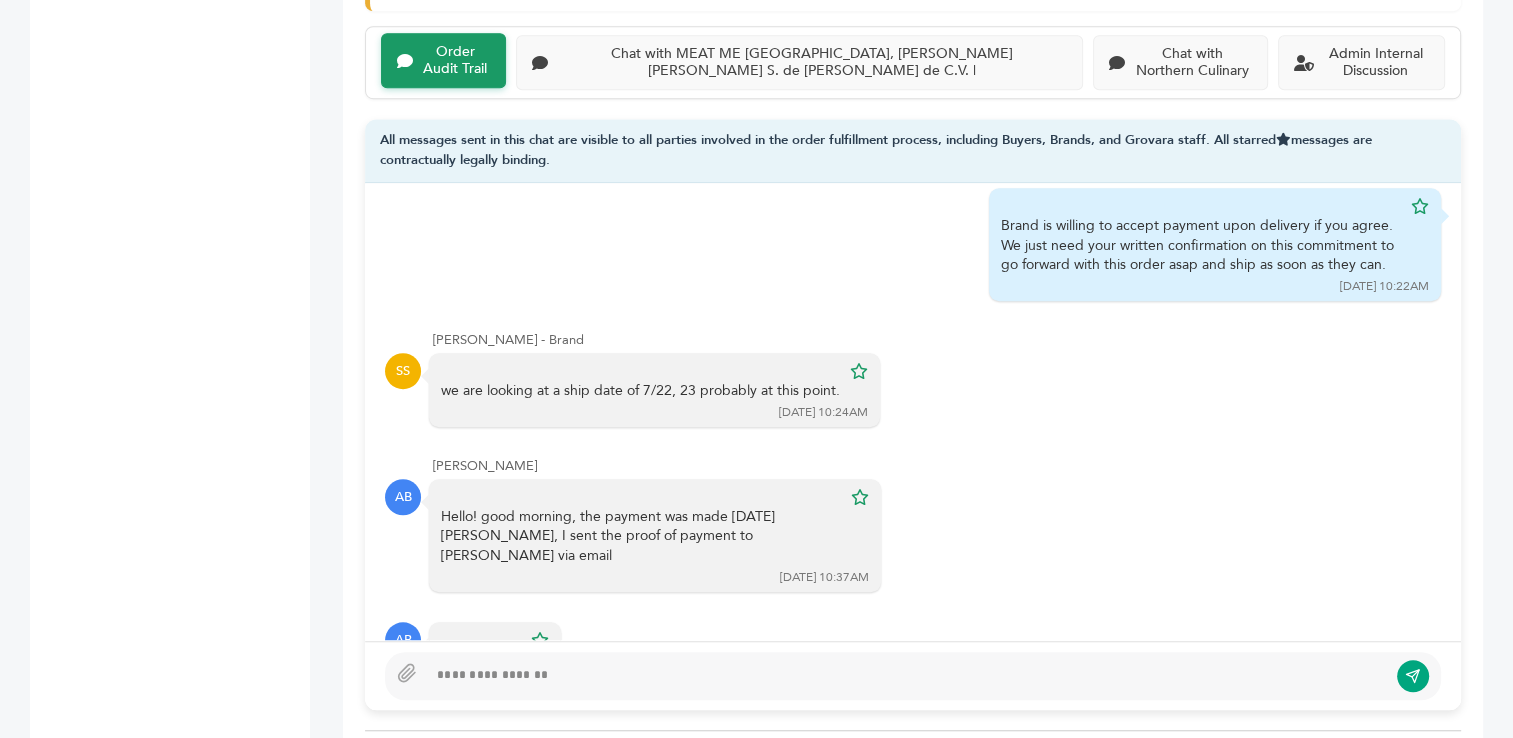 click at bounding box center [907, 676] 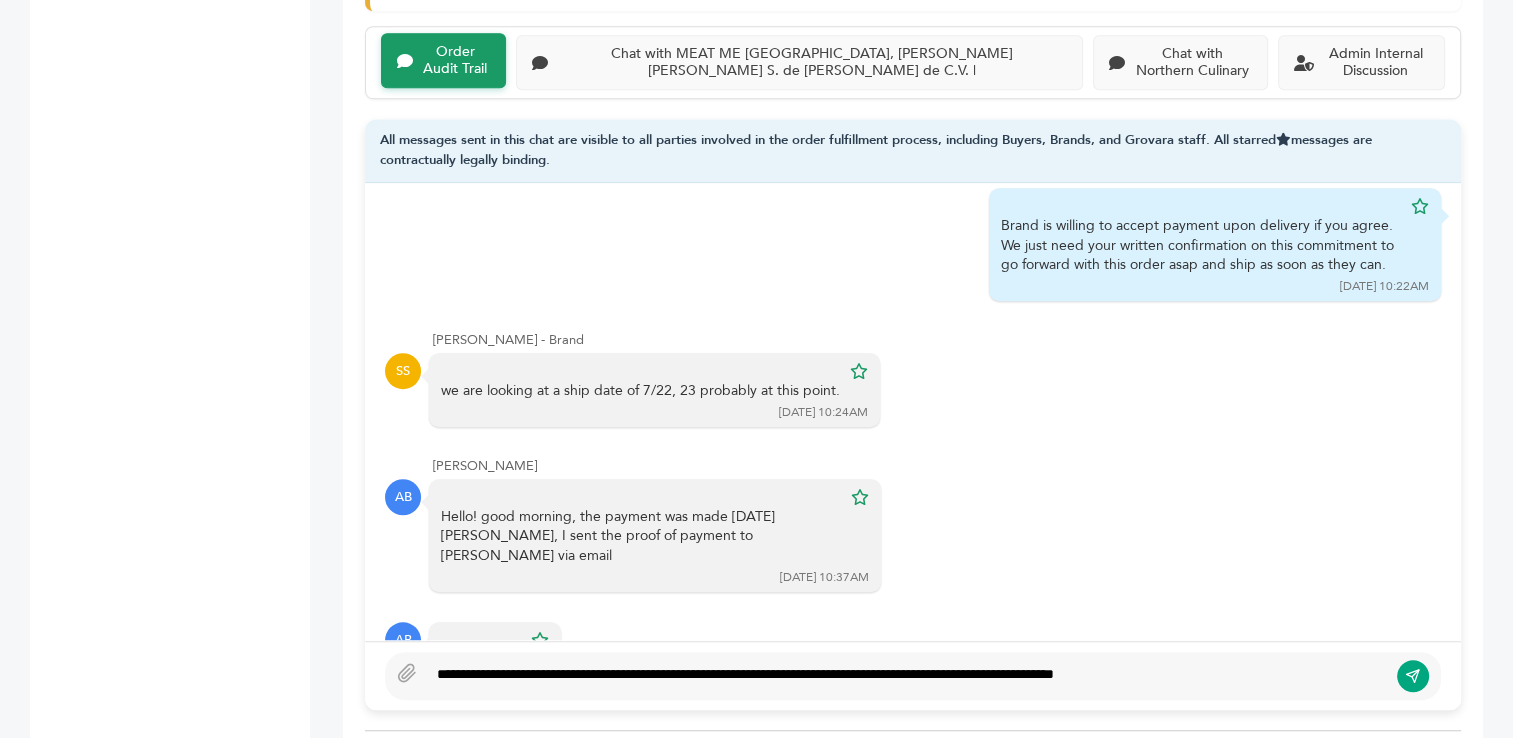 type on "**********" 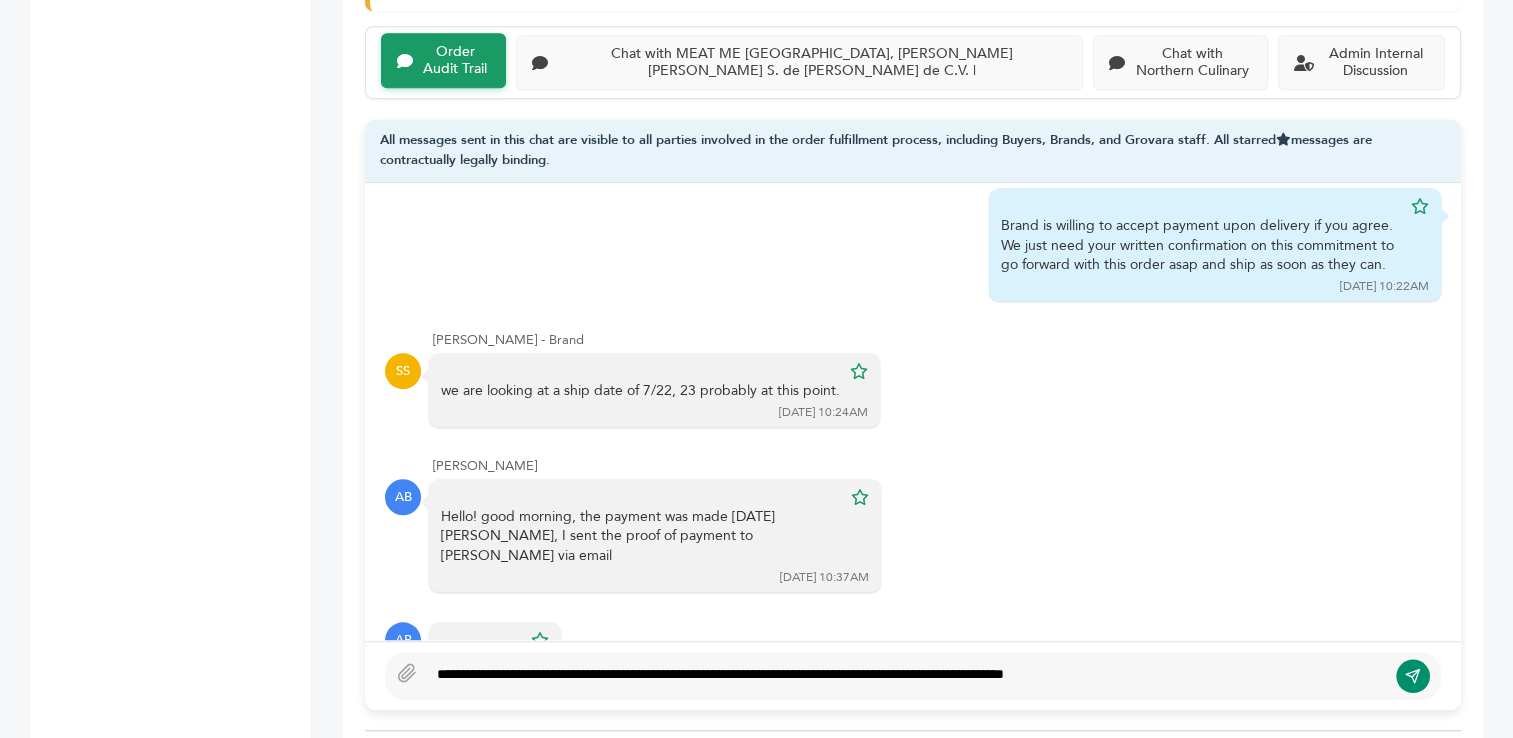 click 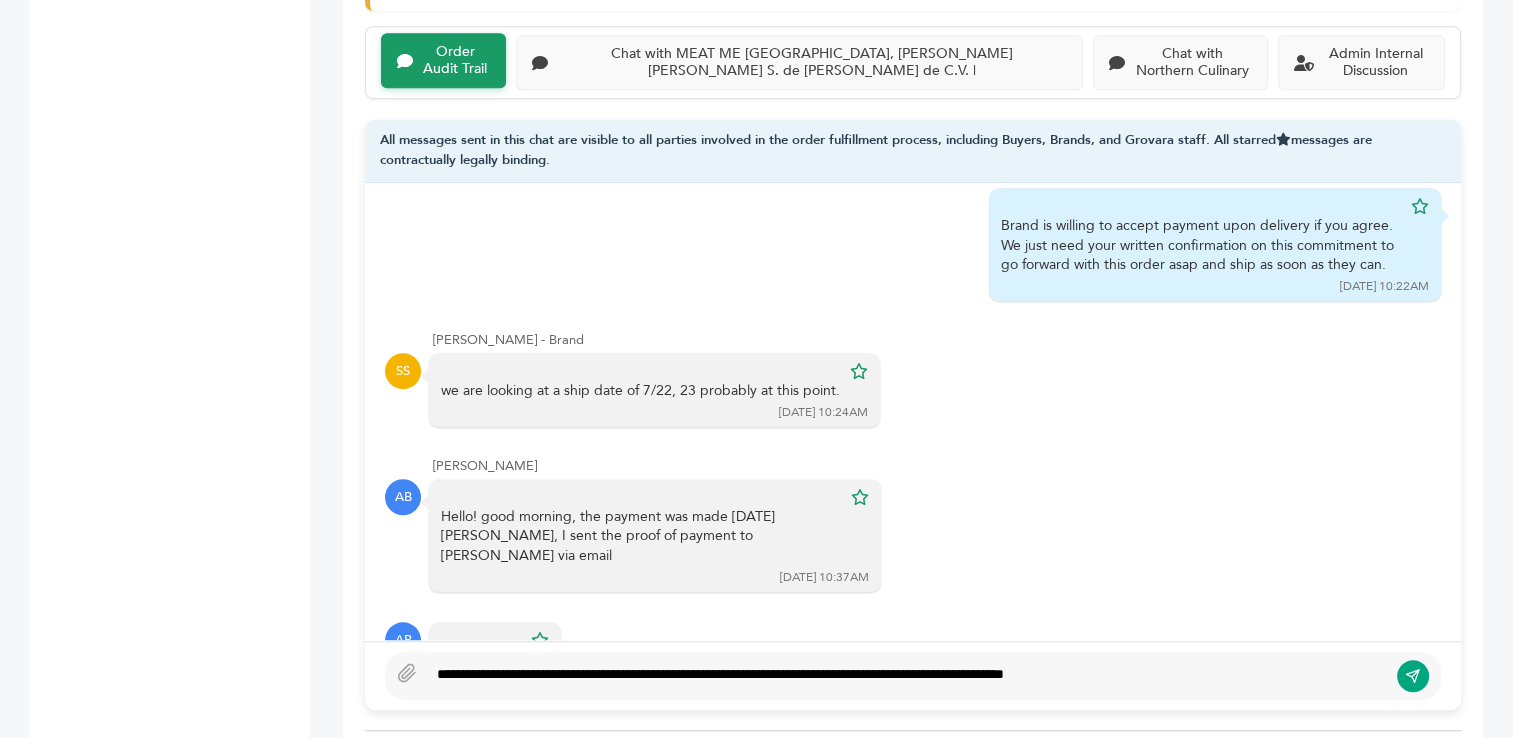type 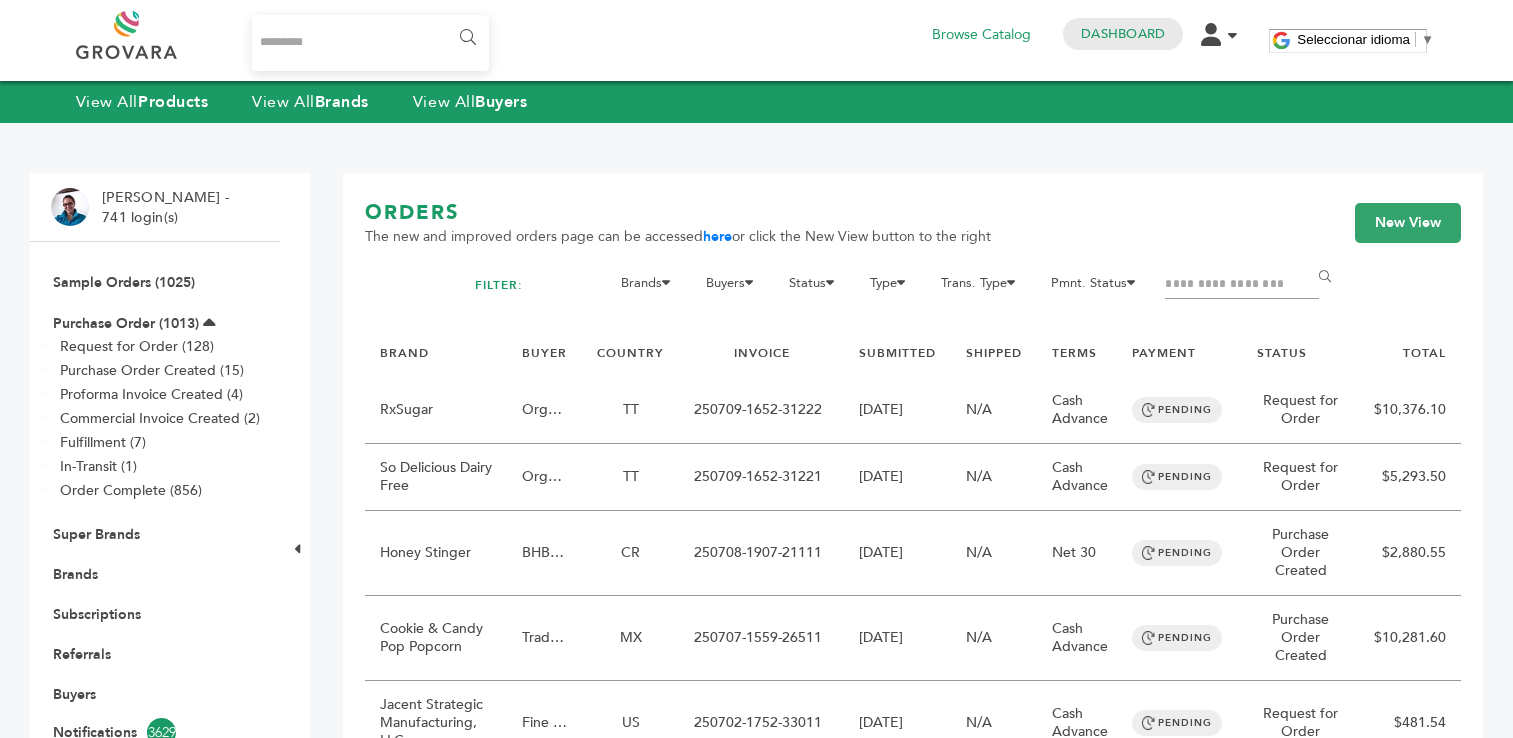 scroll, scrollTop: 0, scrollLeft: 0, axis: both 